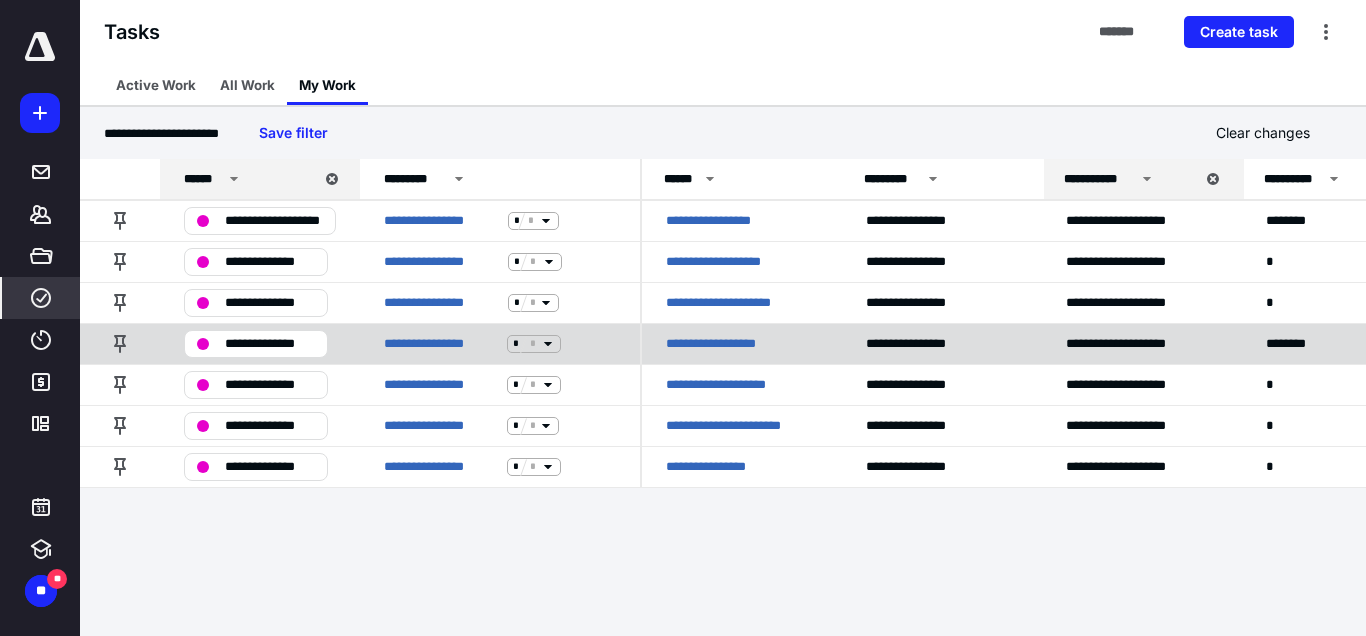 scroll, scrollTop: 0, scrollLeft: 0, axis: both 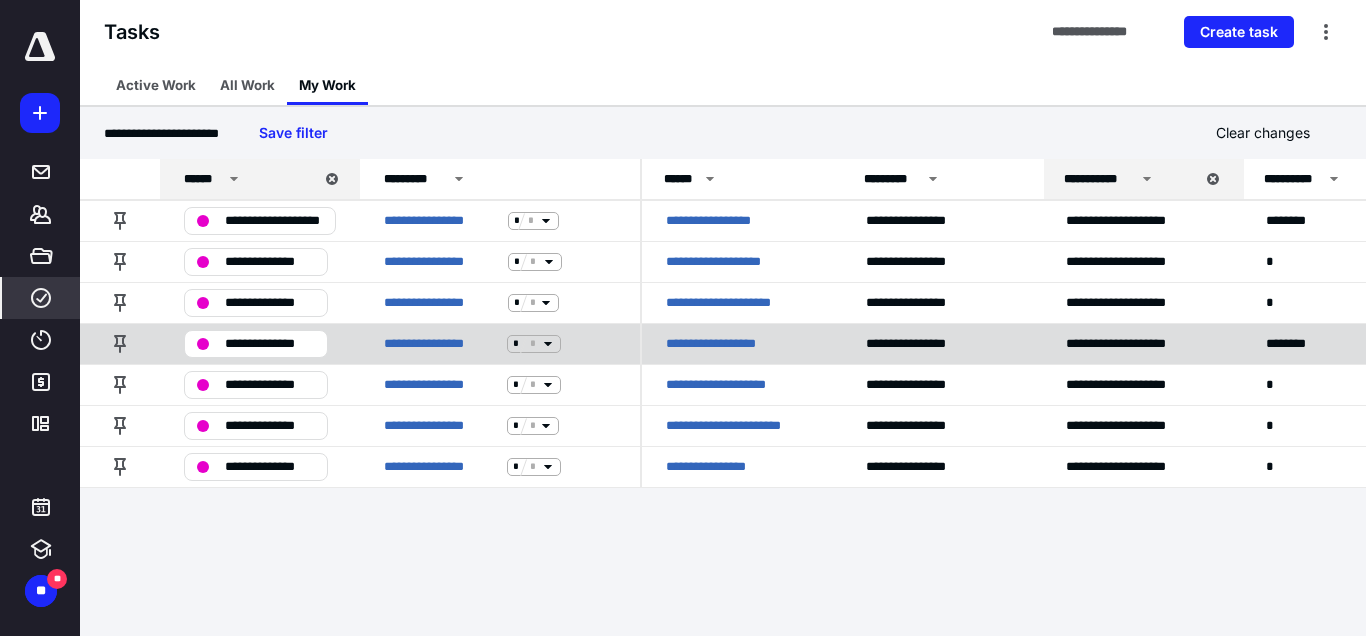 click 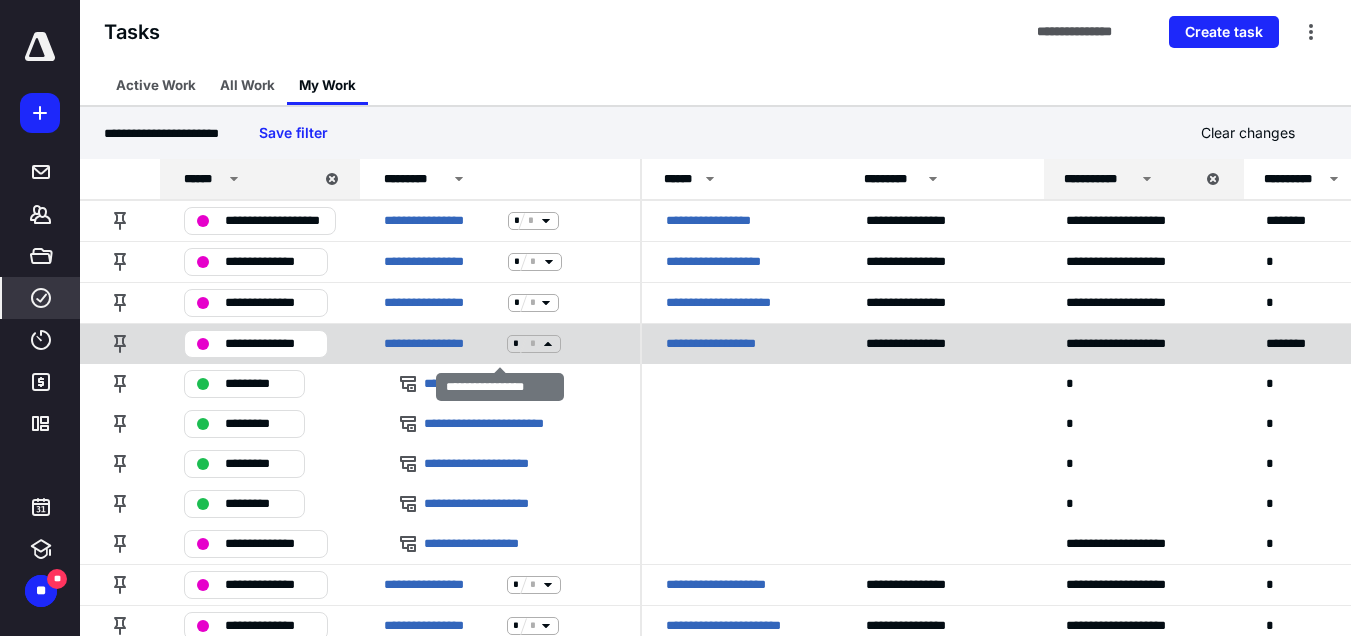 click 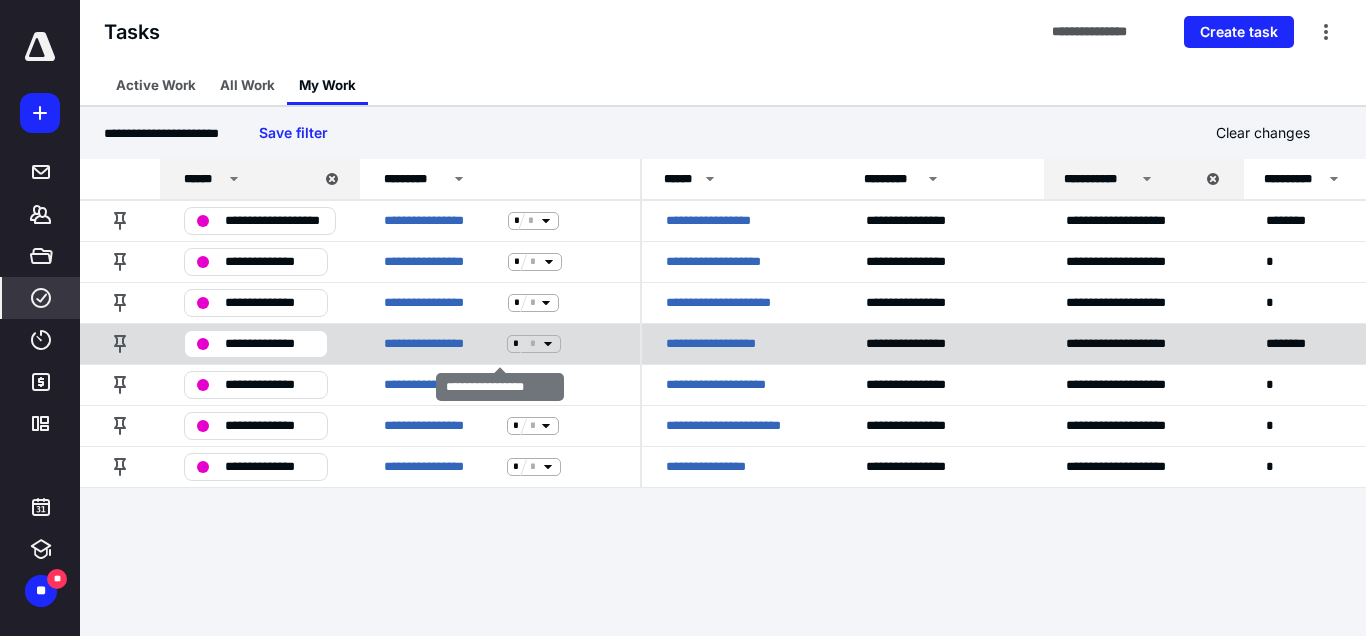 click 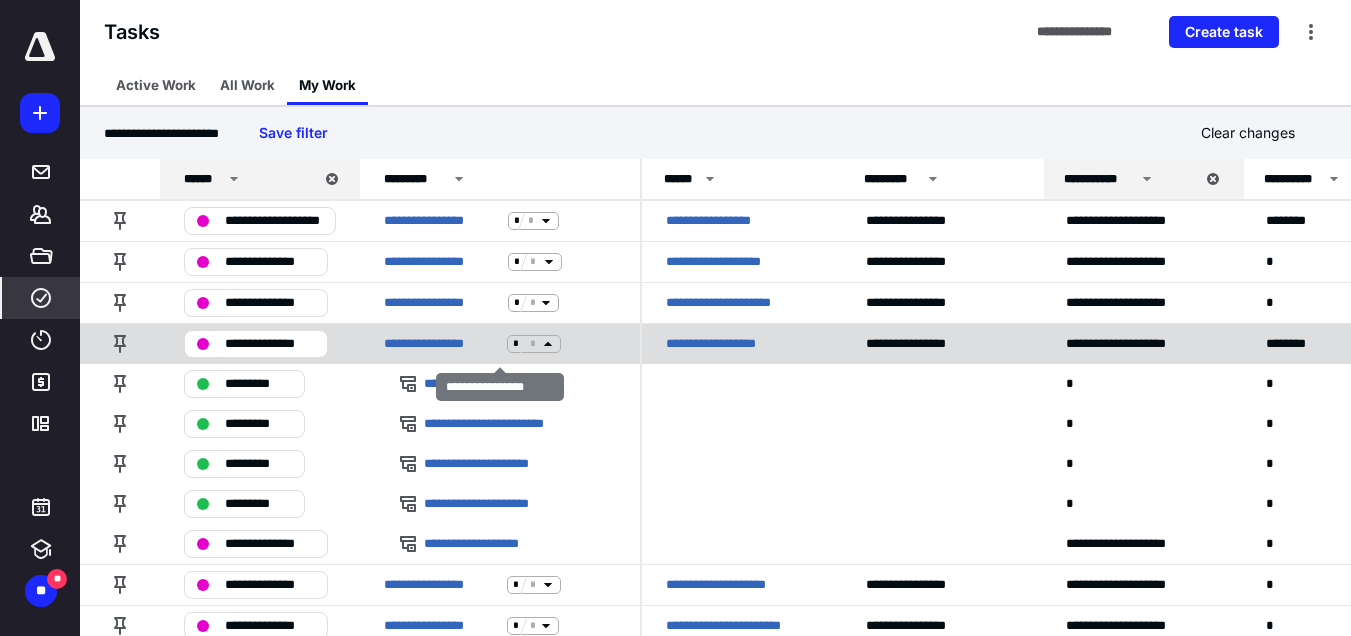 click 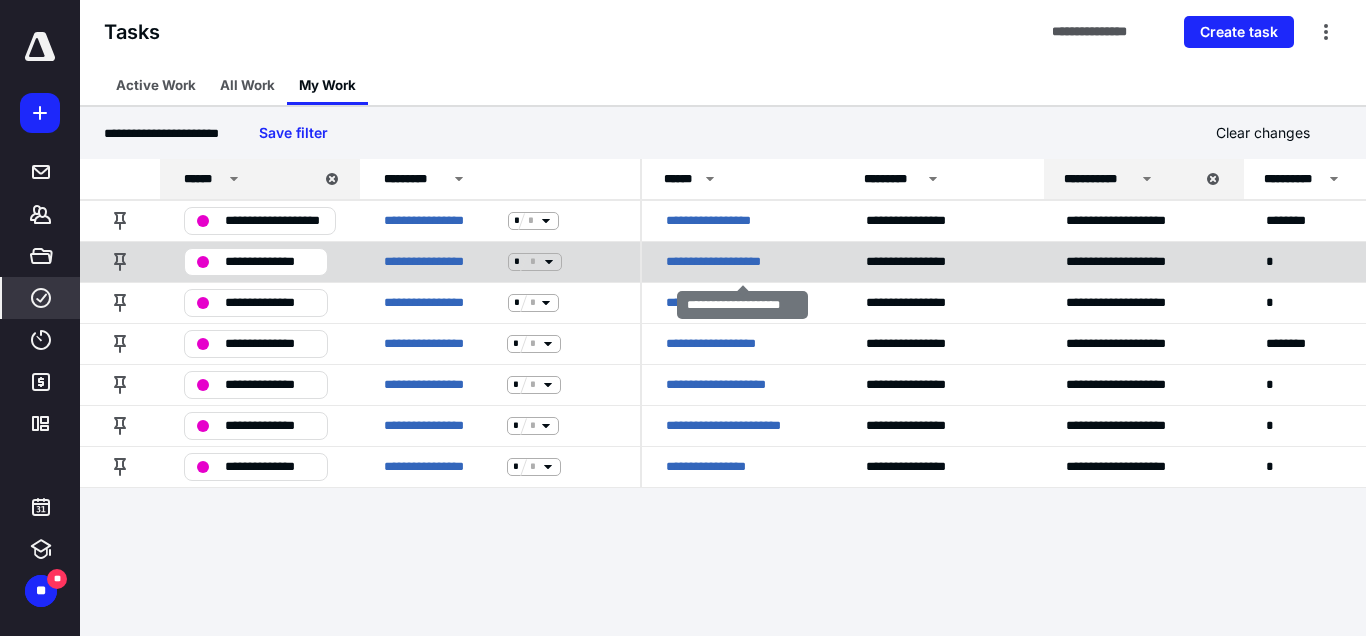 click on "**********" at bounding box center (725, 262) 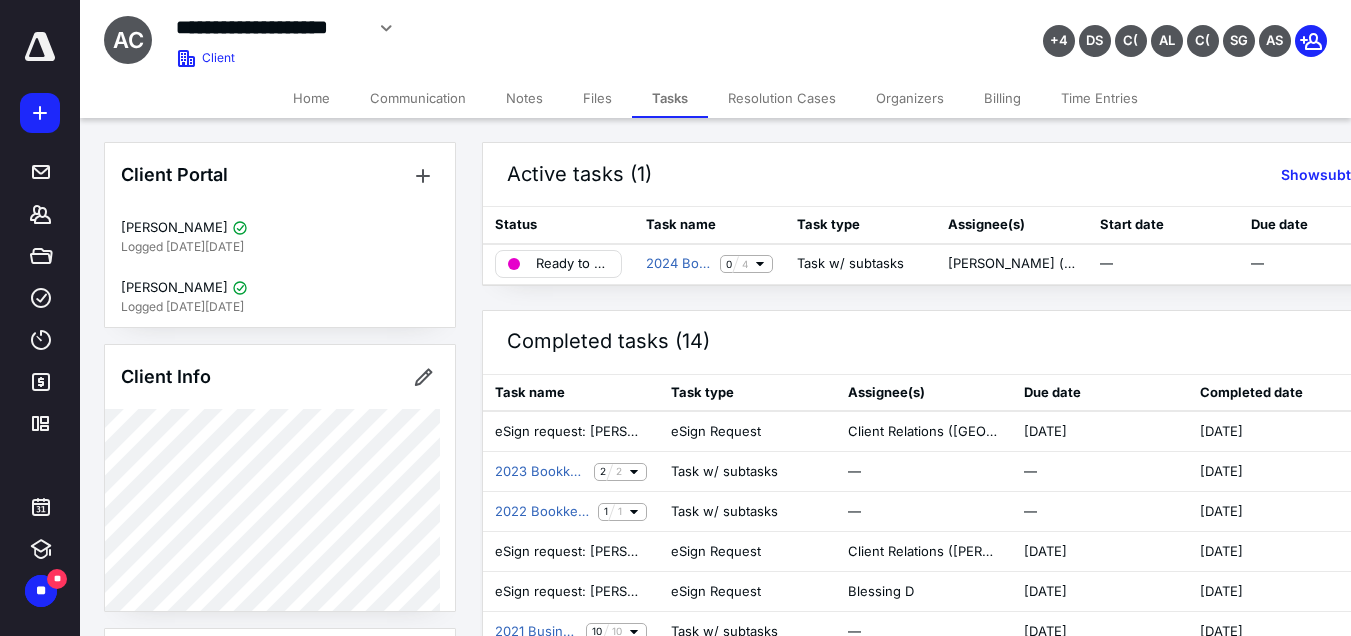 click on "Files" at bounding box center (597, 98) 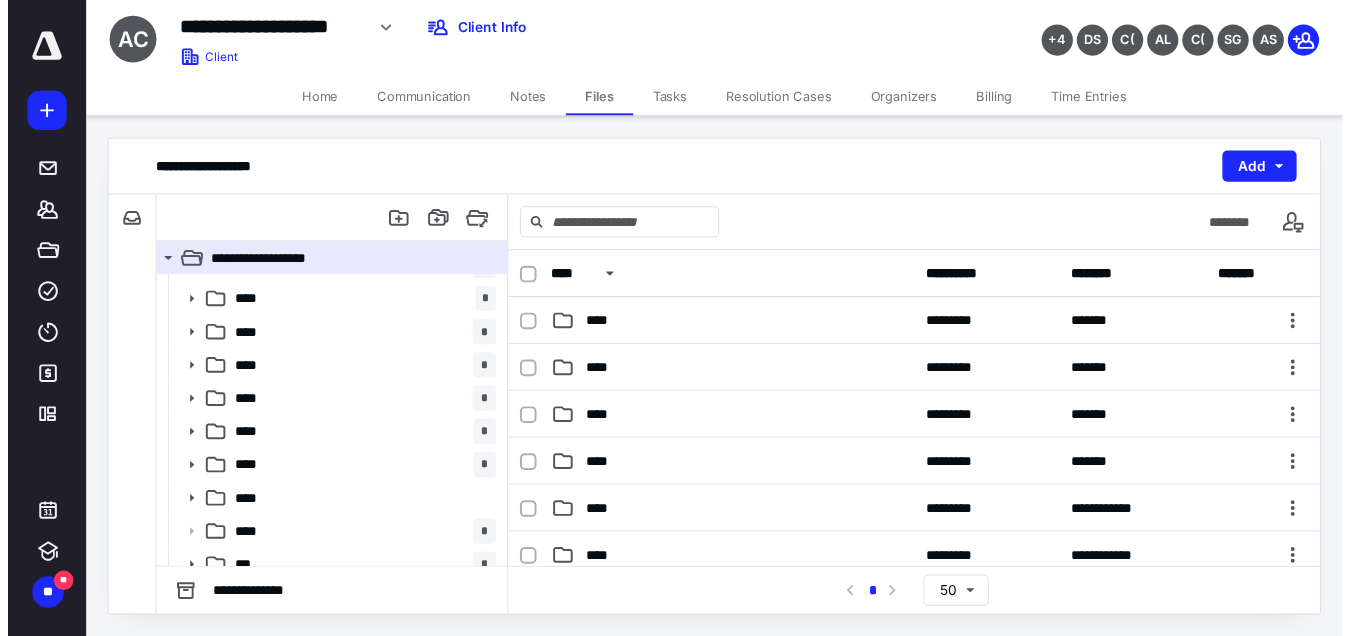 scroll, scrollTop: 212, scrollLeft: 0, axis: vertical 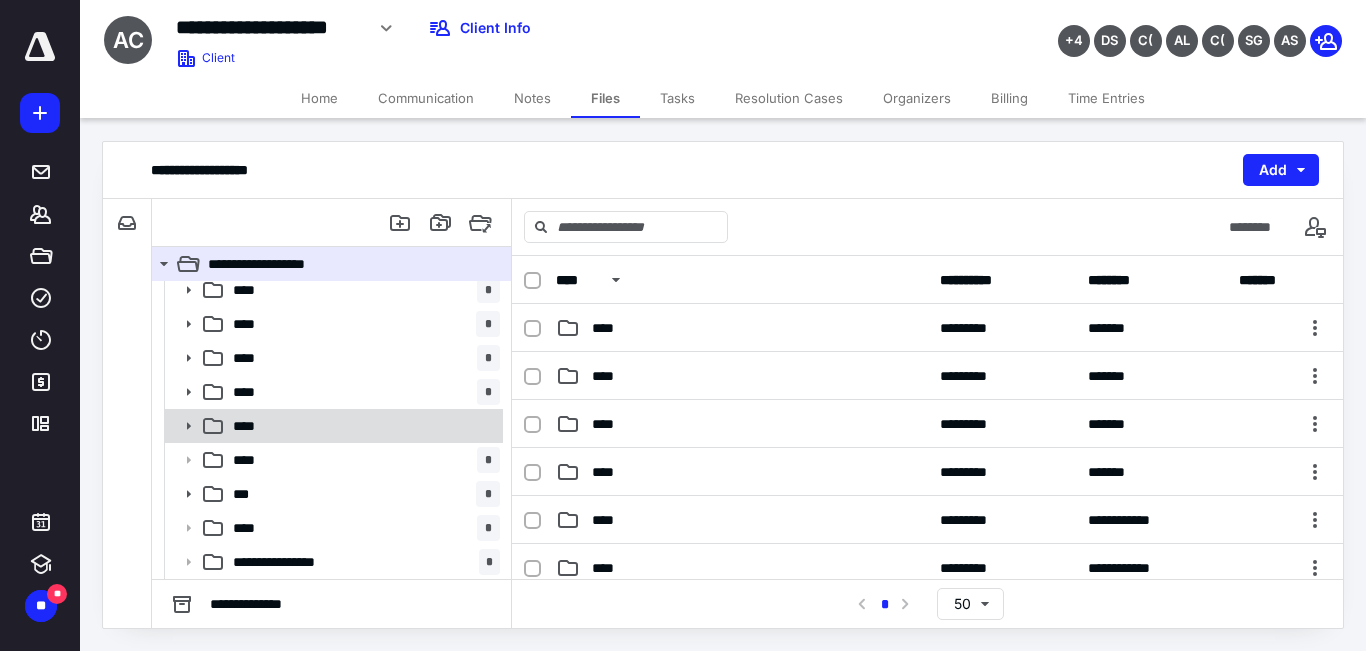 click on "****" at bounding box center (362, 426) 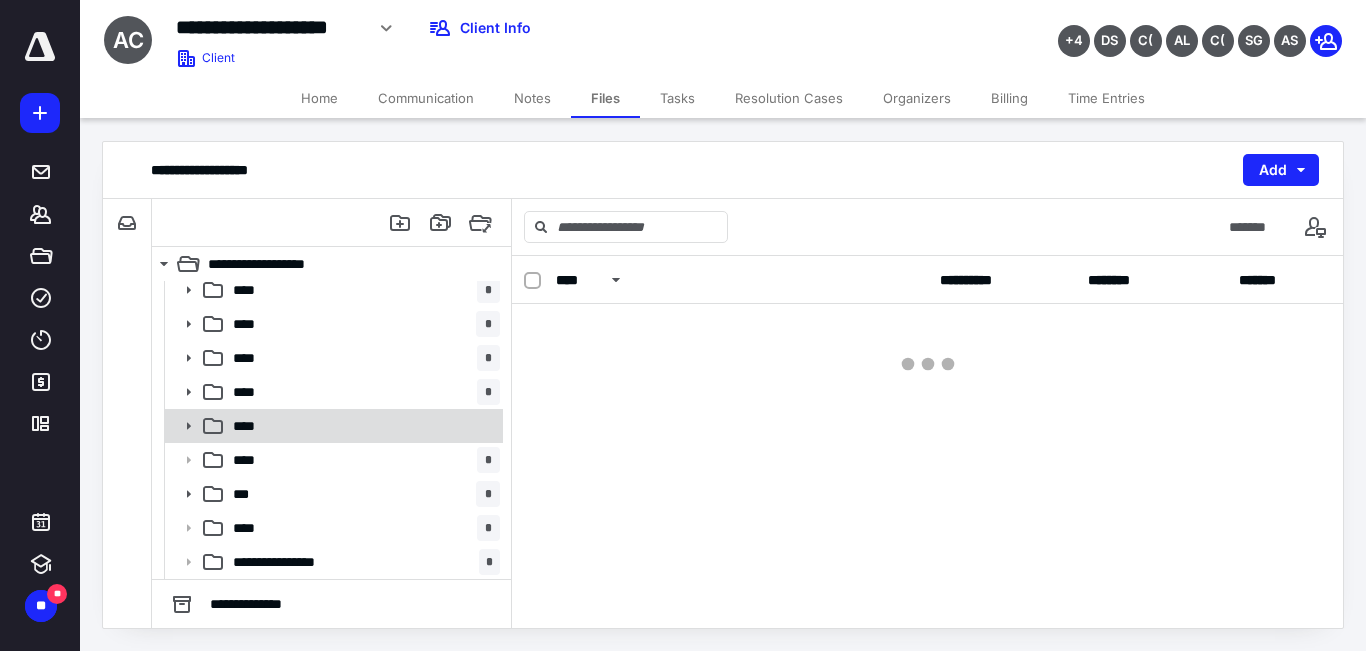 click on "****" at bounding box center [362, 426] 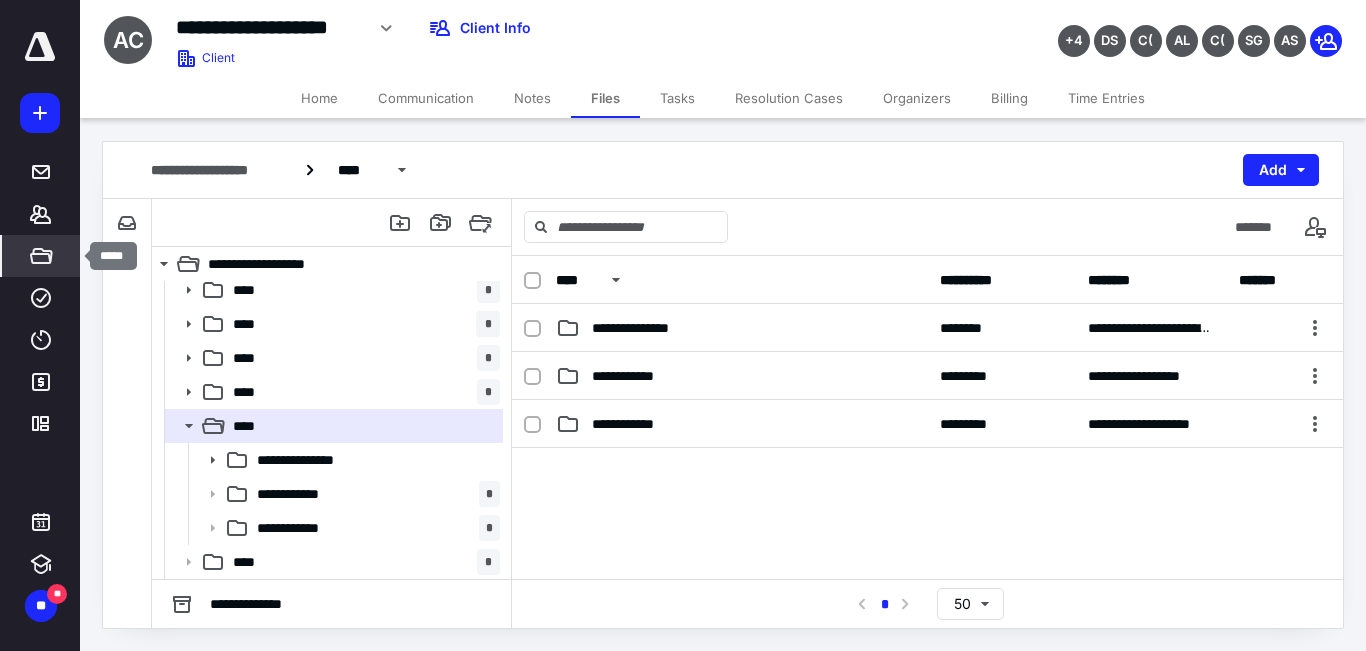 click 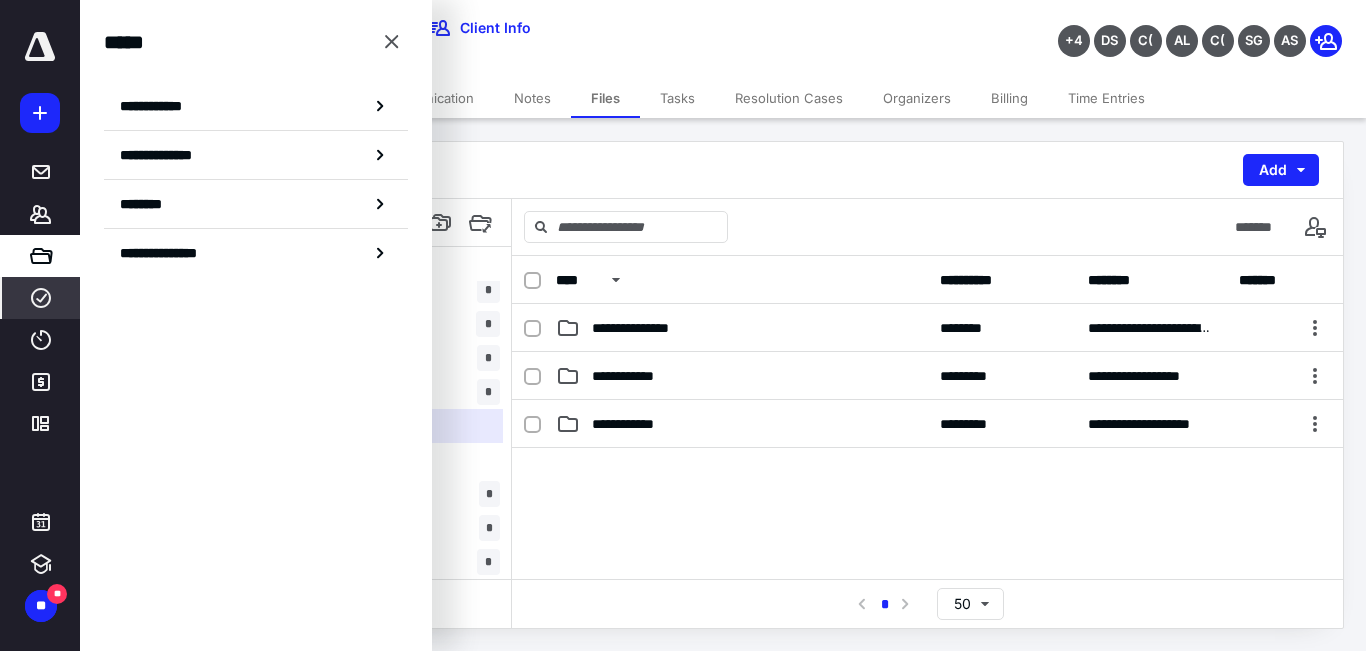 click on "****" at bounding box center (41, 298) 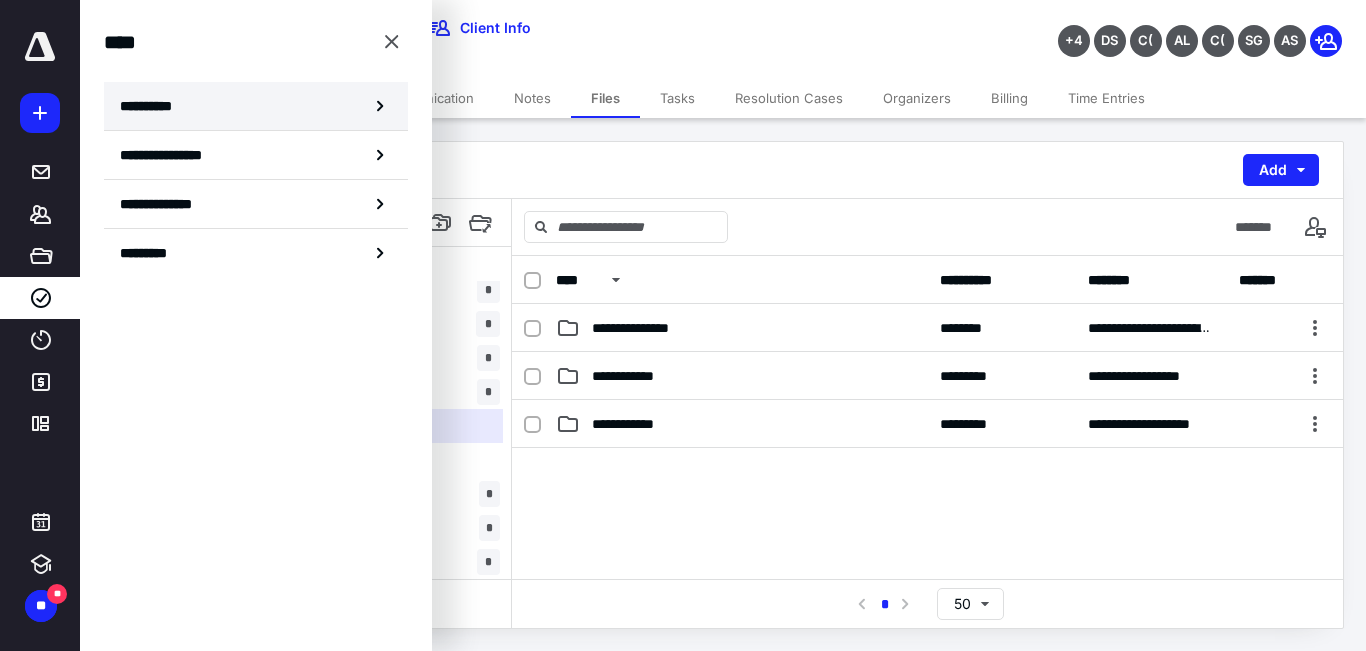 click on "**********" at bounding box center (153, 106) 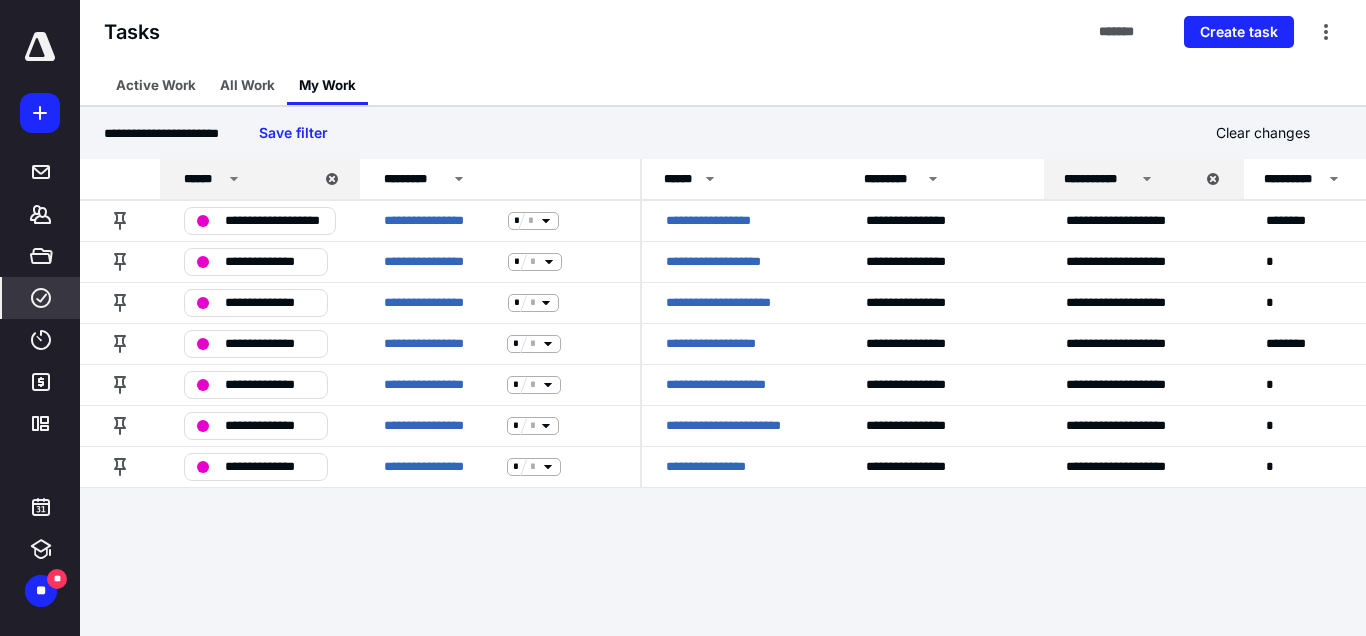 click on "**********" at bounding box center [683, 318] 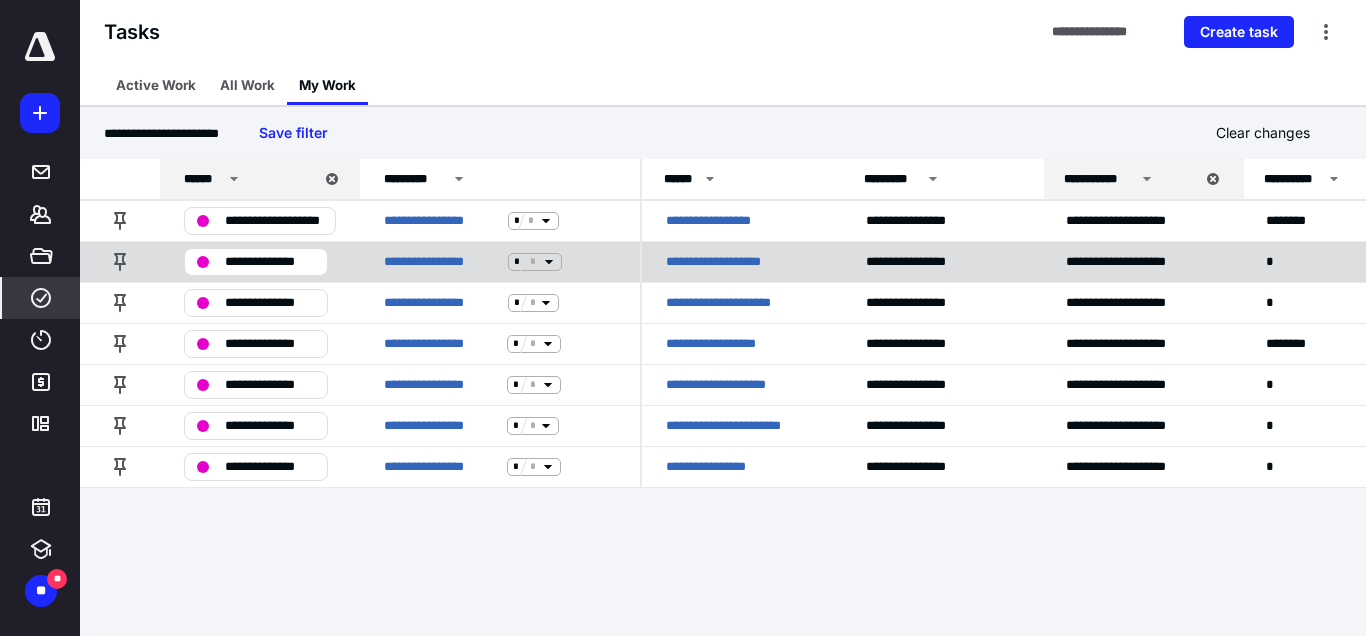 click 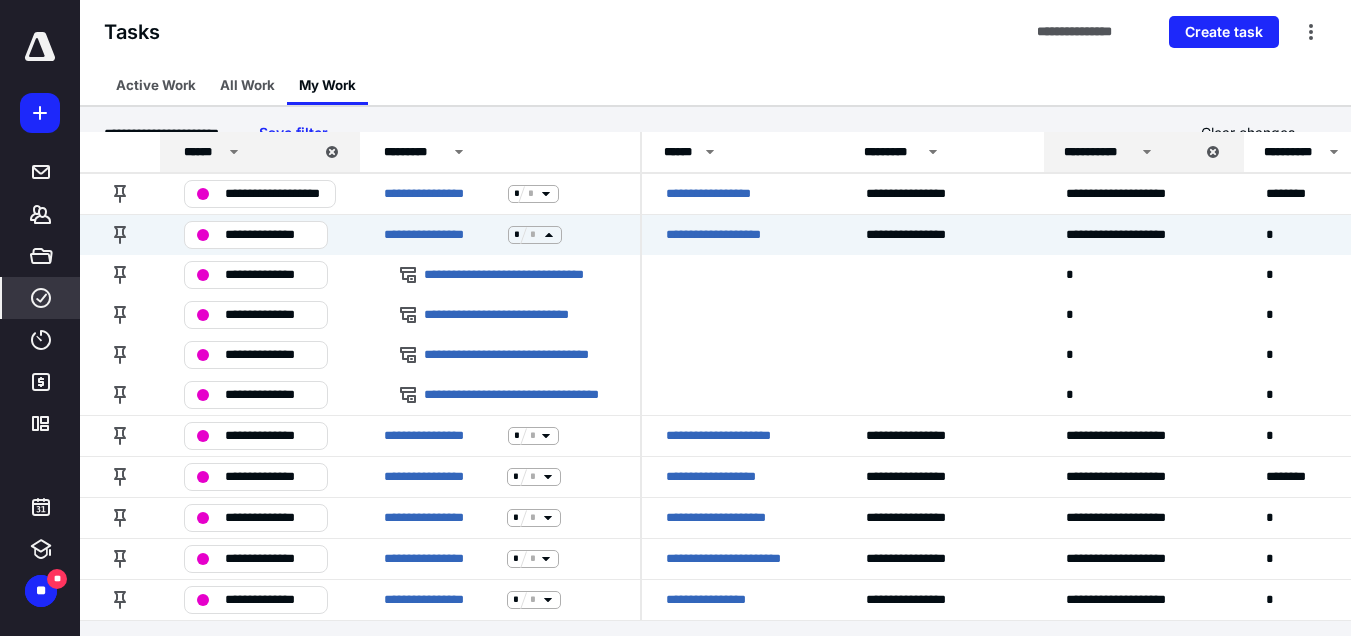 scroll, scrollTop: 36, scrollLeft: 0, axis: vertical 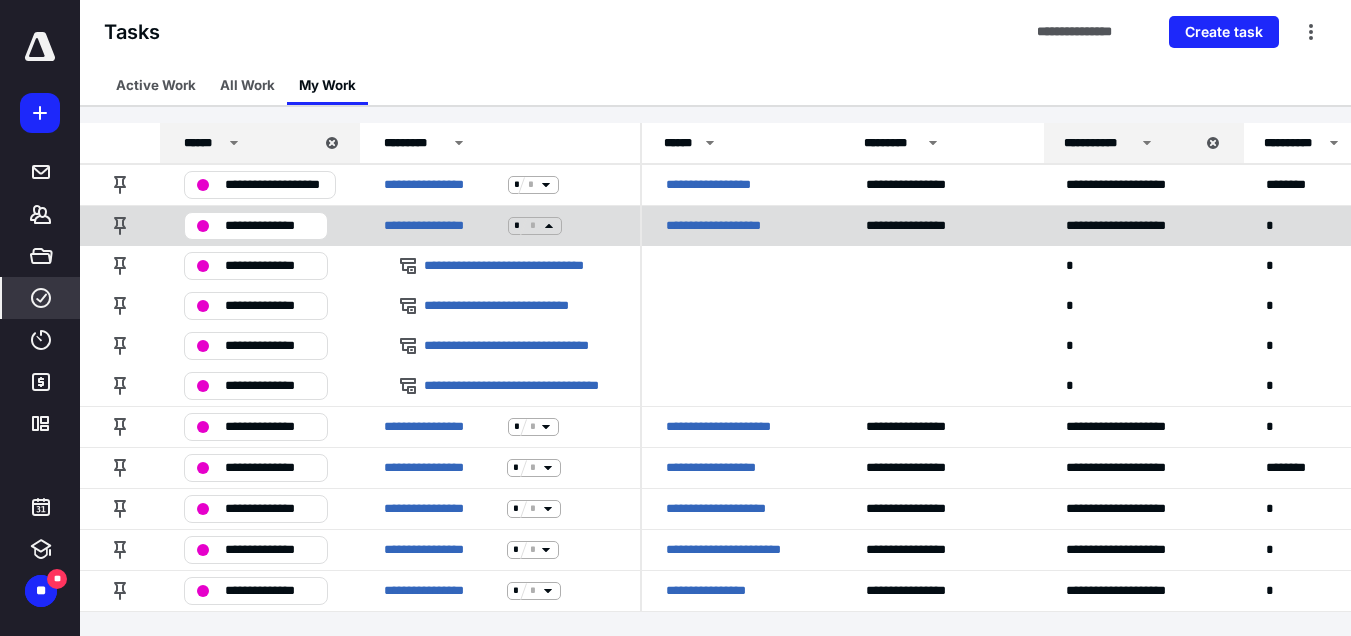 click on "**********" at bounding box center (725, 226) 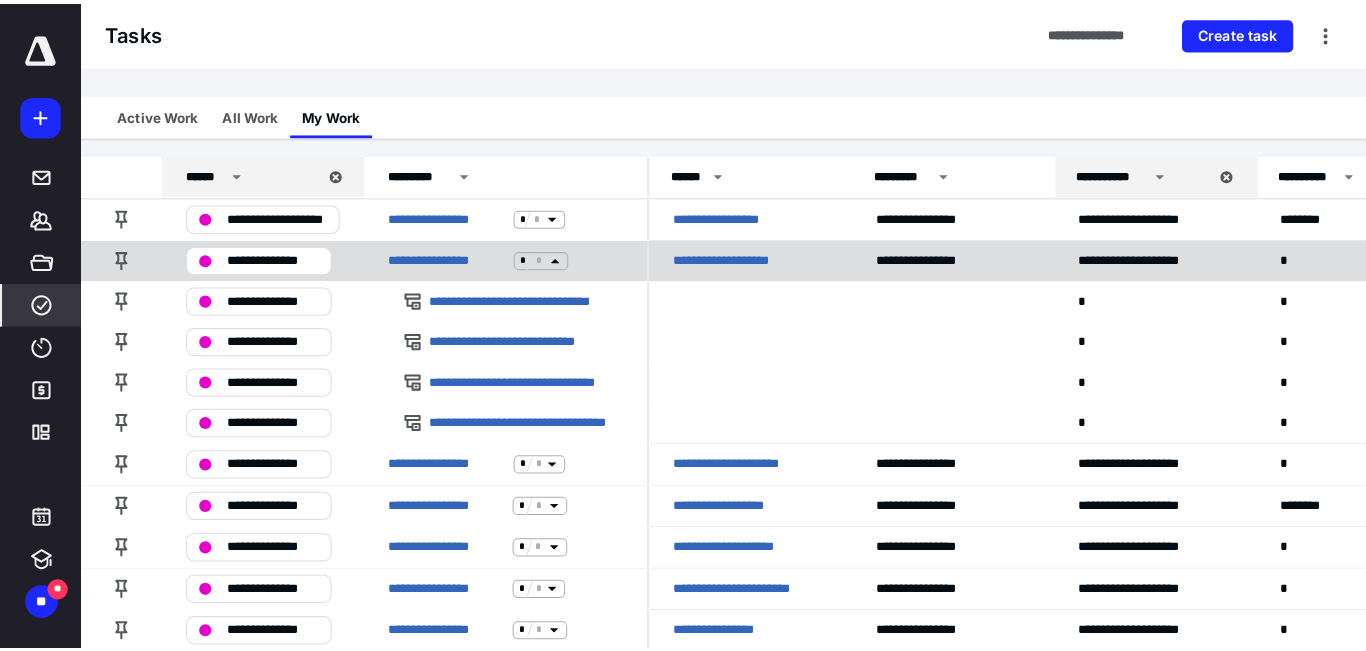 scroll, scrollTop: 0, scrollLeft: 0, axis: both 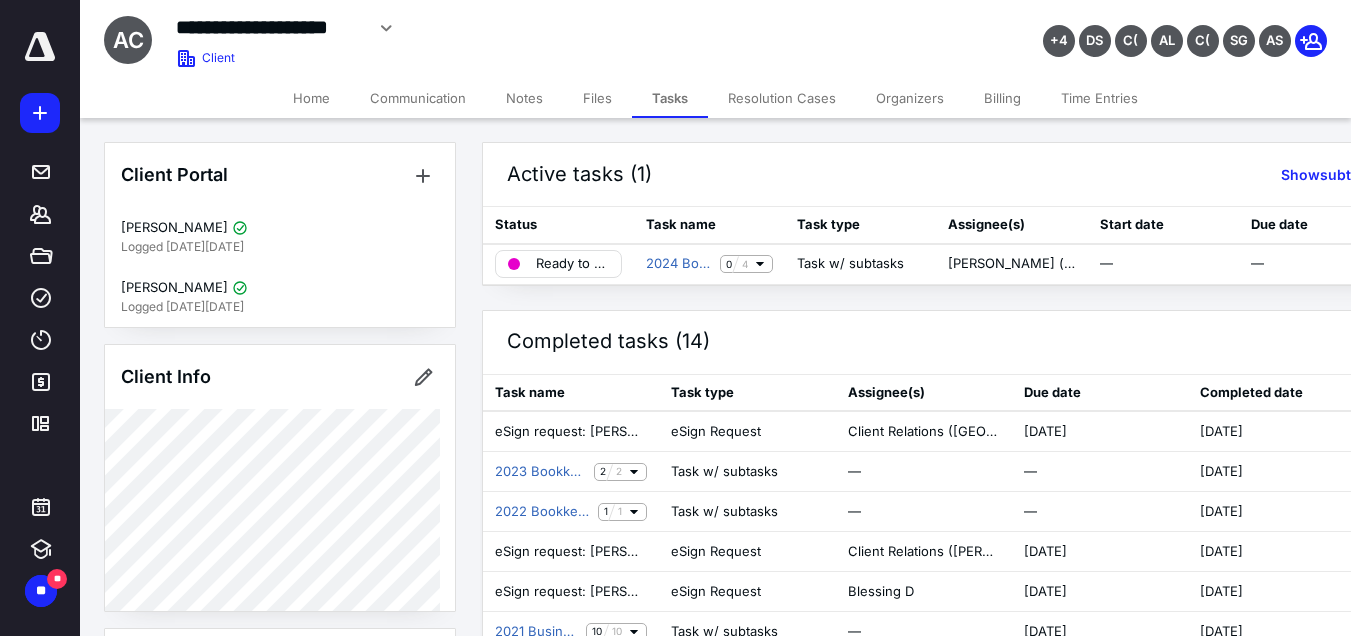 click on "Files" at bounding box center (597, 98) 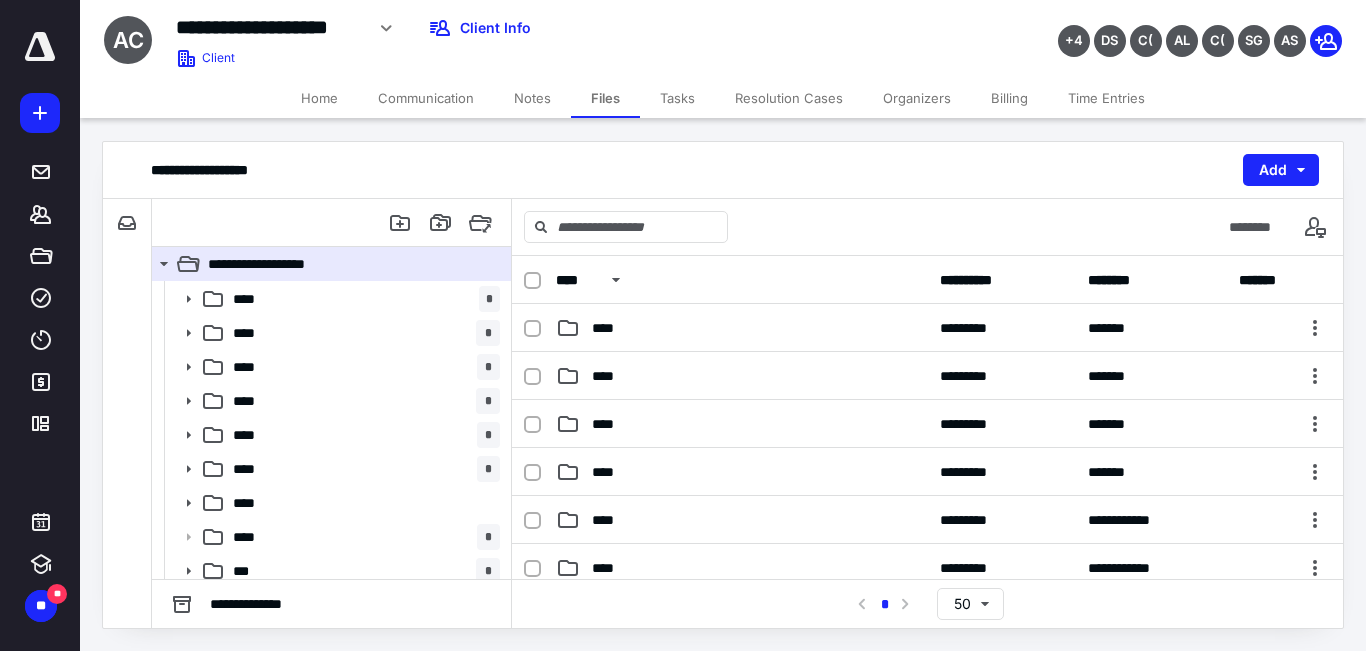scroll, scrollTop: 202, scrollLeft: 0, axis: vertical 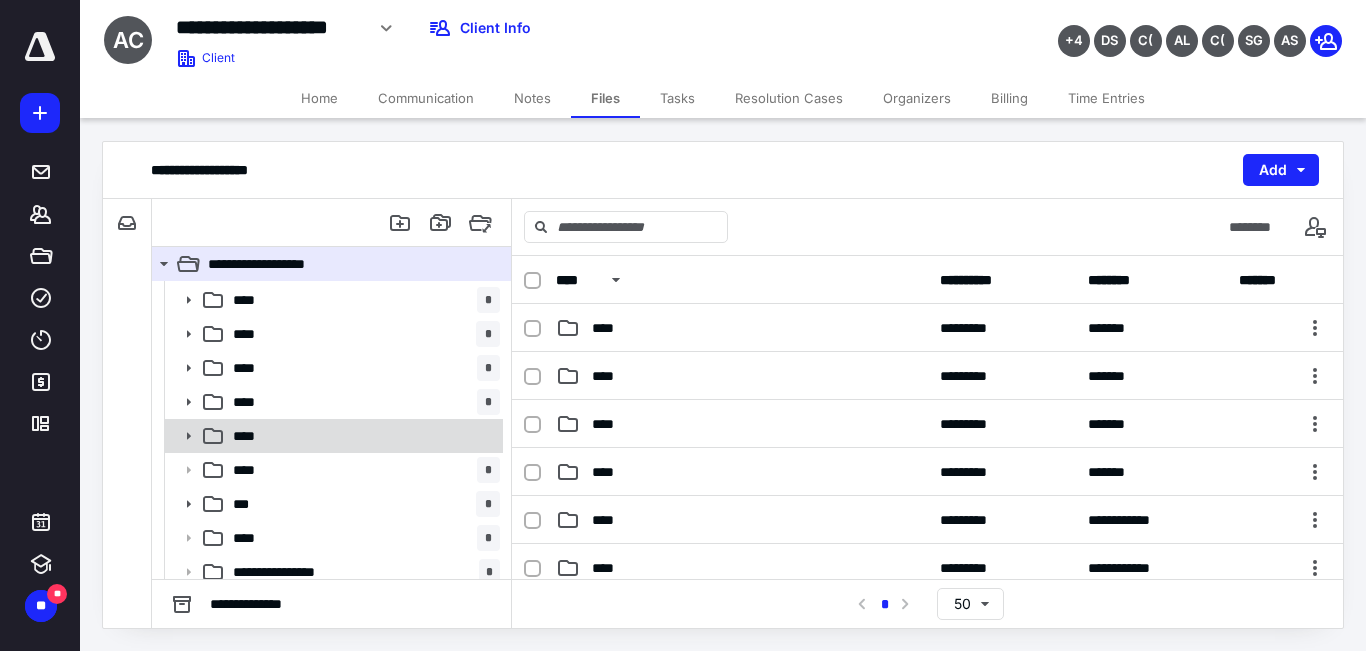 click on "****" at bounding box center [362, 436] 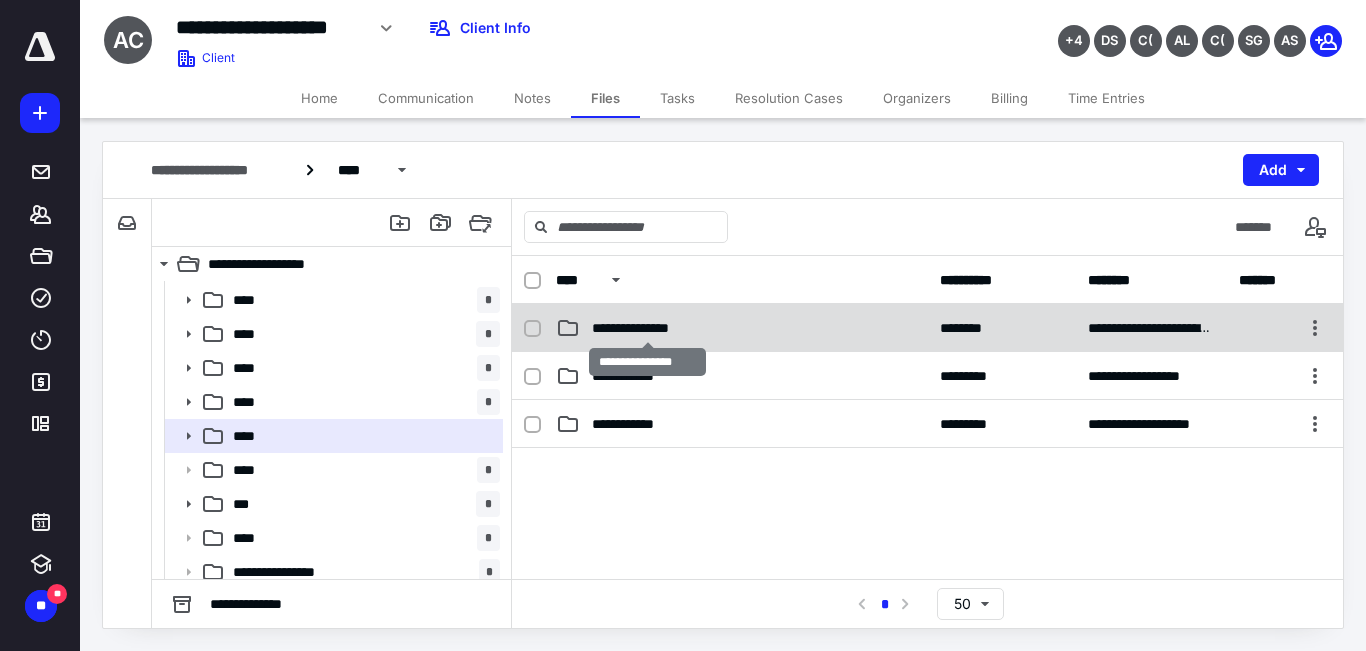 click on "**********" at bounding box center [648, 328] 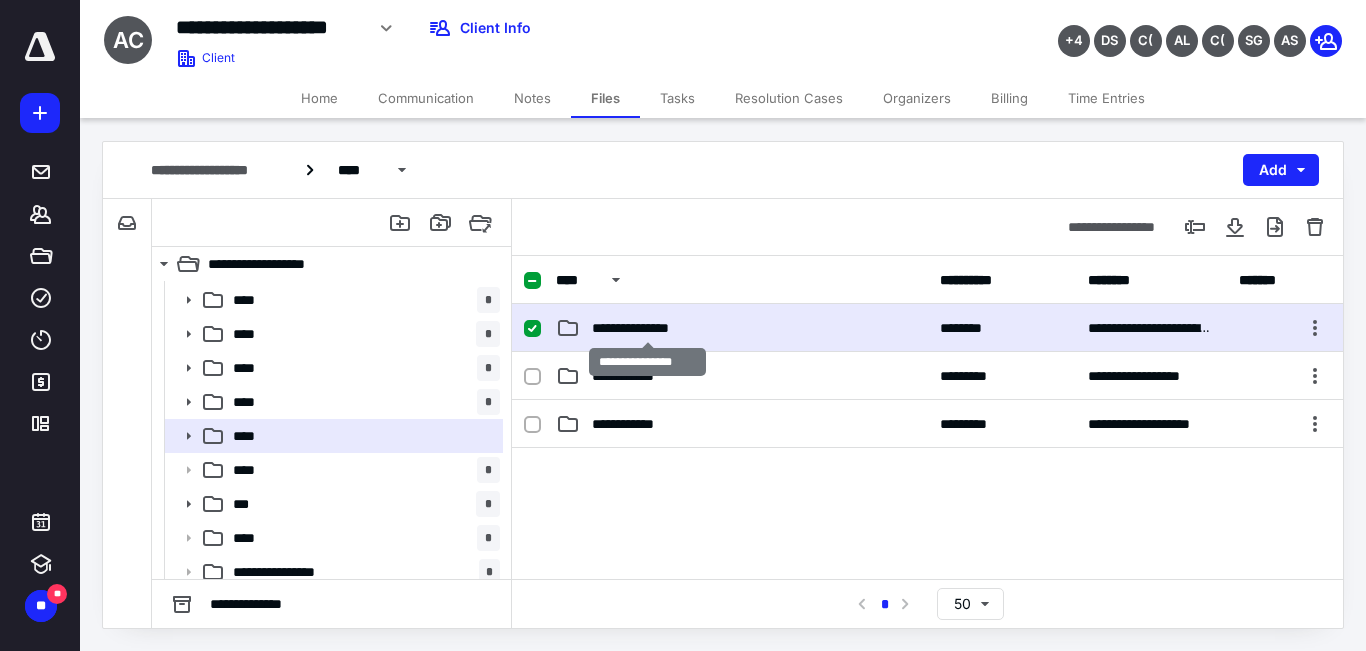 click on "**********" at bounding box center [648, 328] 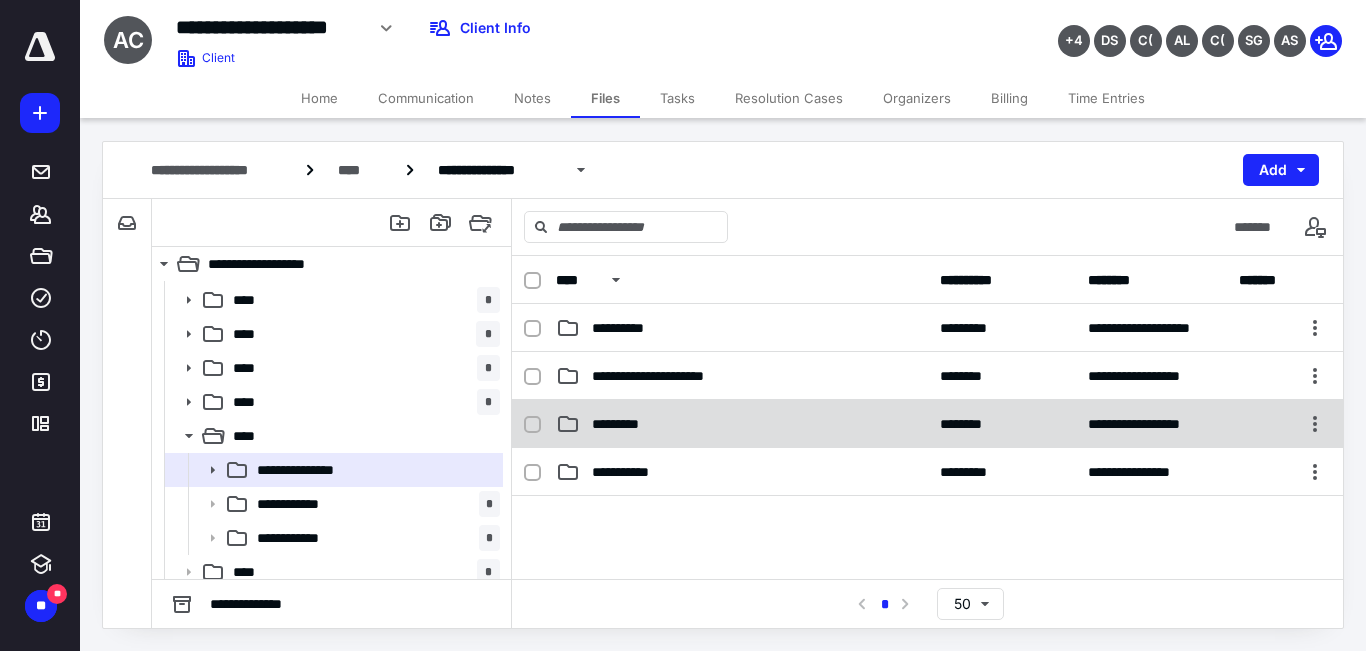 click on "*********" at bounding box center (742, 424) 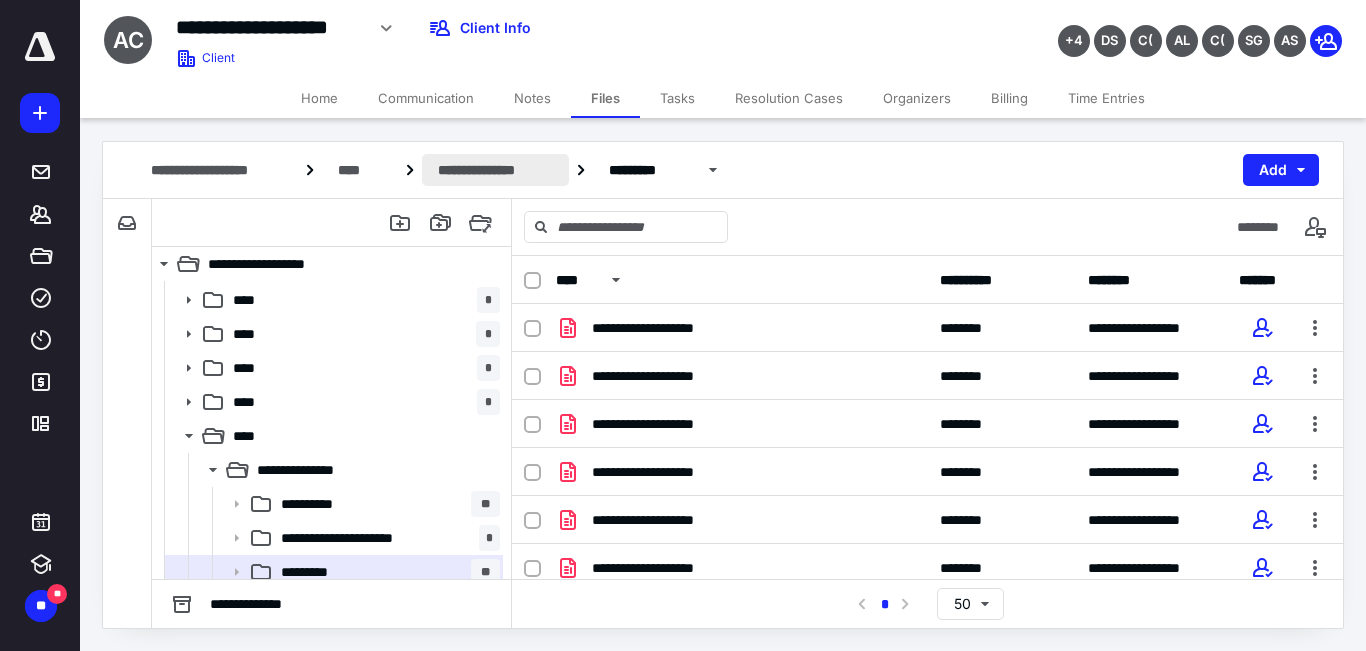 click on "**********" at bounding box center [495, 170] 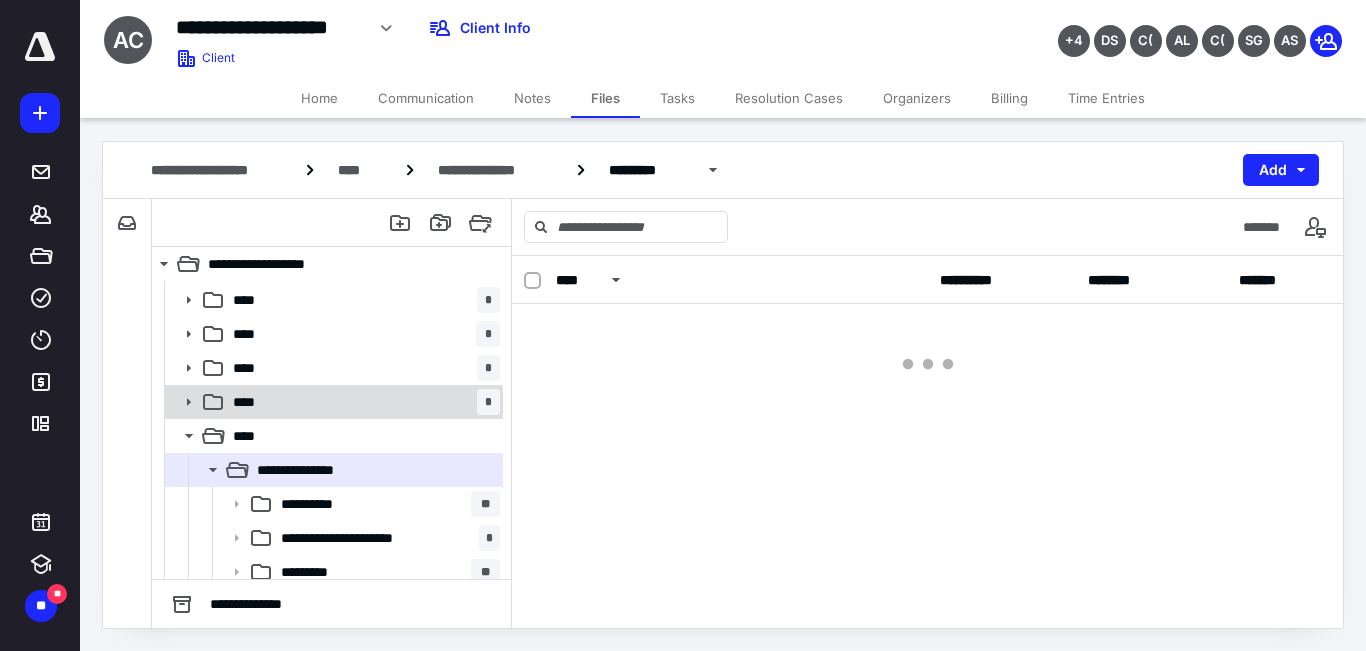 click on "**** *" at bounding box center (362, 402) 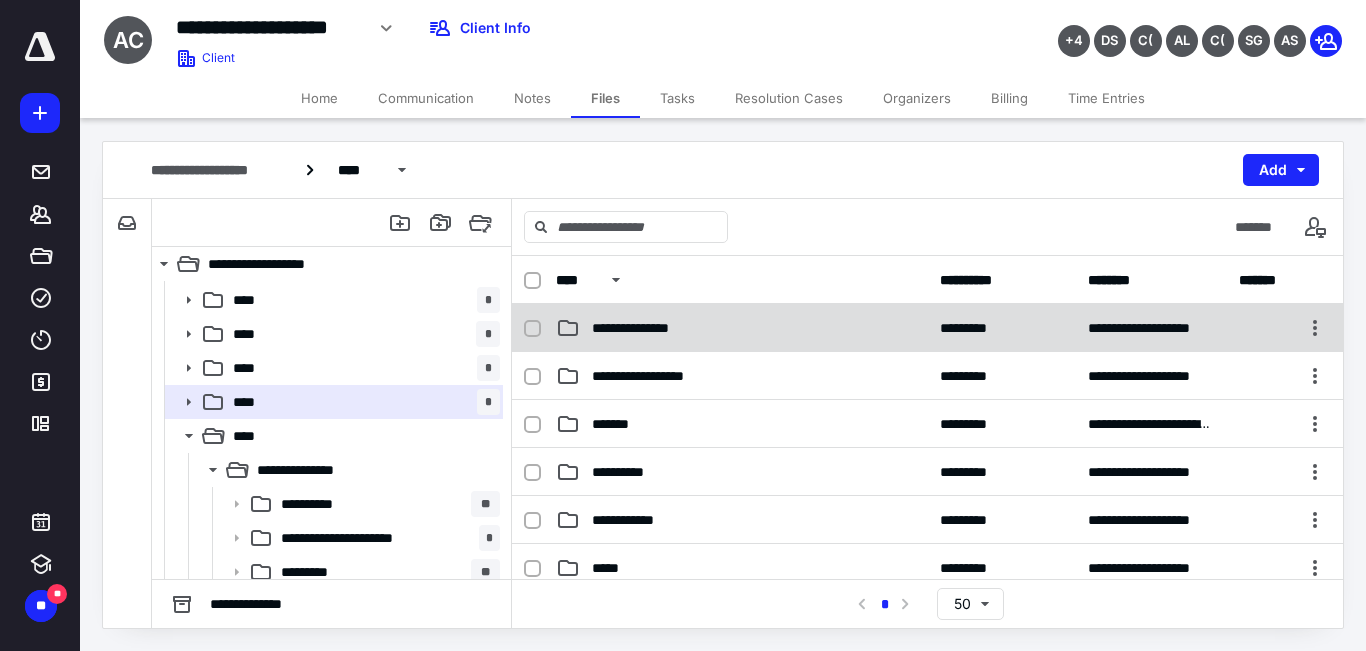click on "**********" at bounding box center (742, 328) 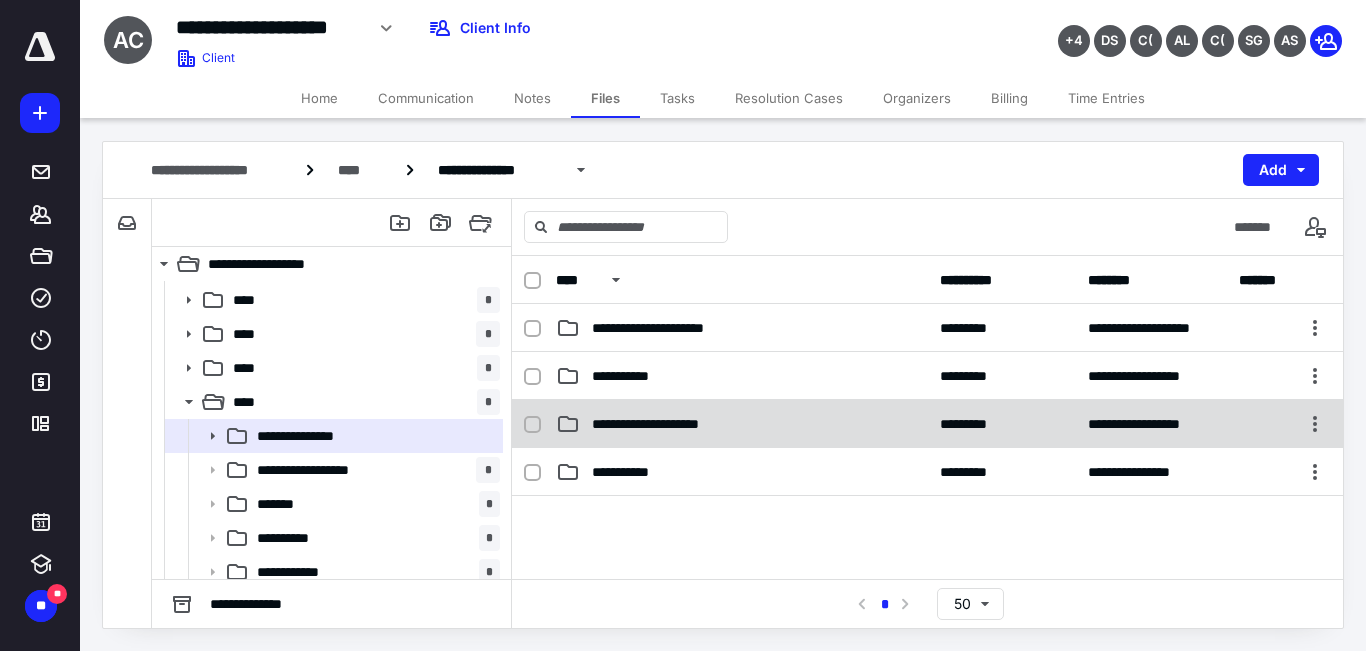 click on "**********" at bounding box center (742, 424) 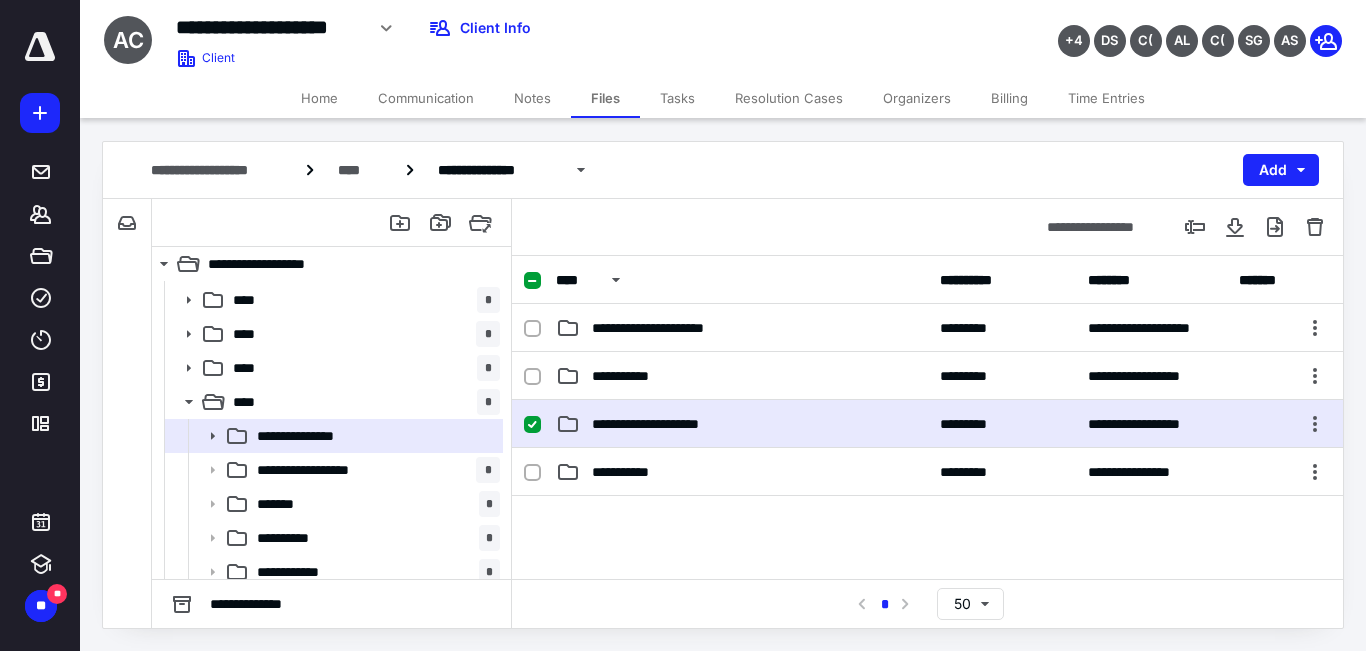 click on "**********" at bounding box center [742, 424] 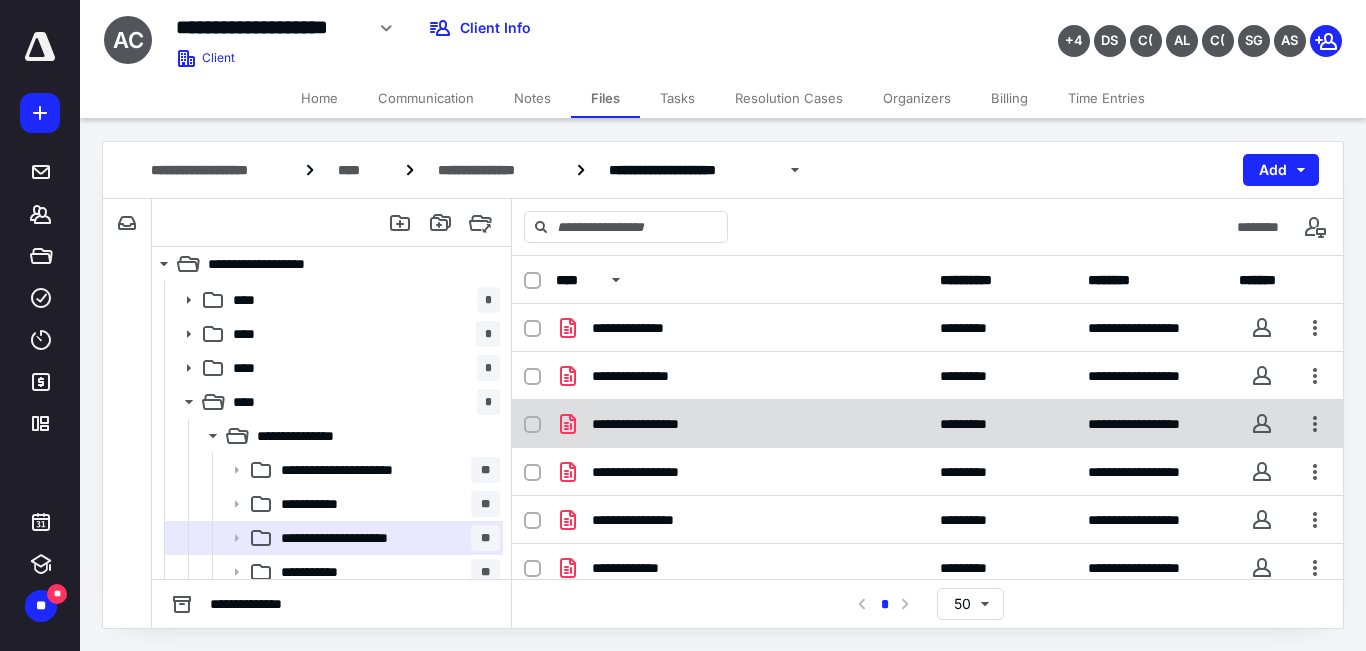 click on "**********" at bounding box center (742, 424) 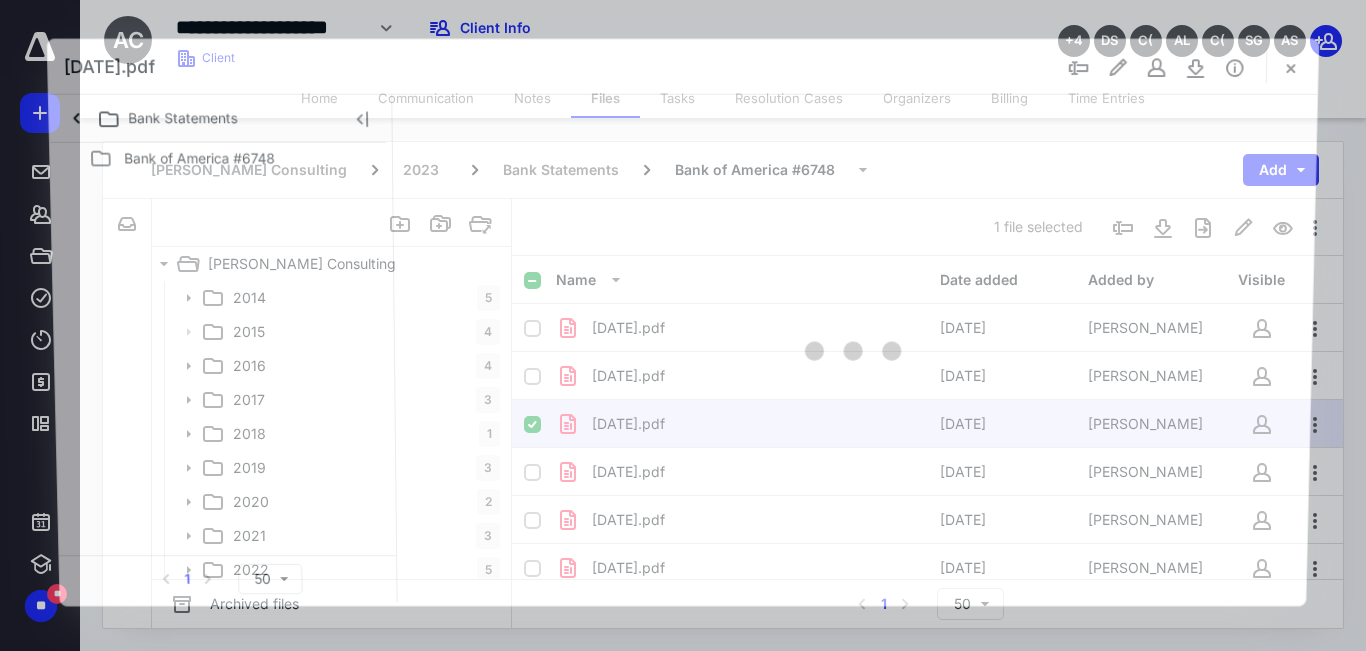 scroll, scrollTop: 202, scrollLeft: 0, axis: vertical 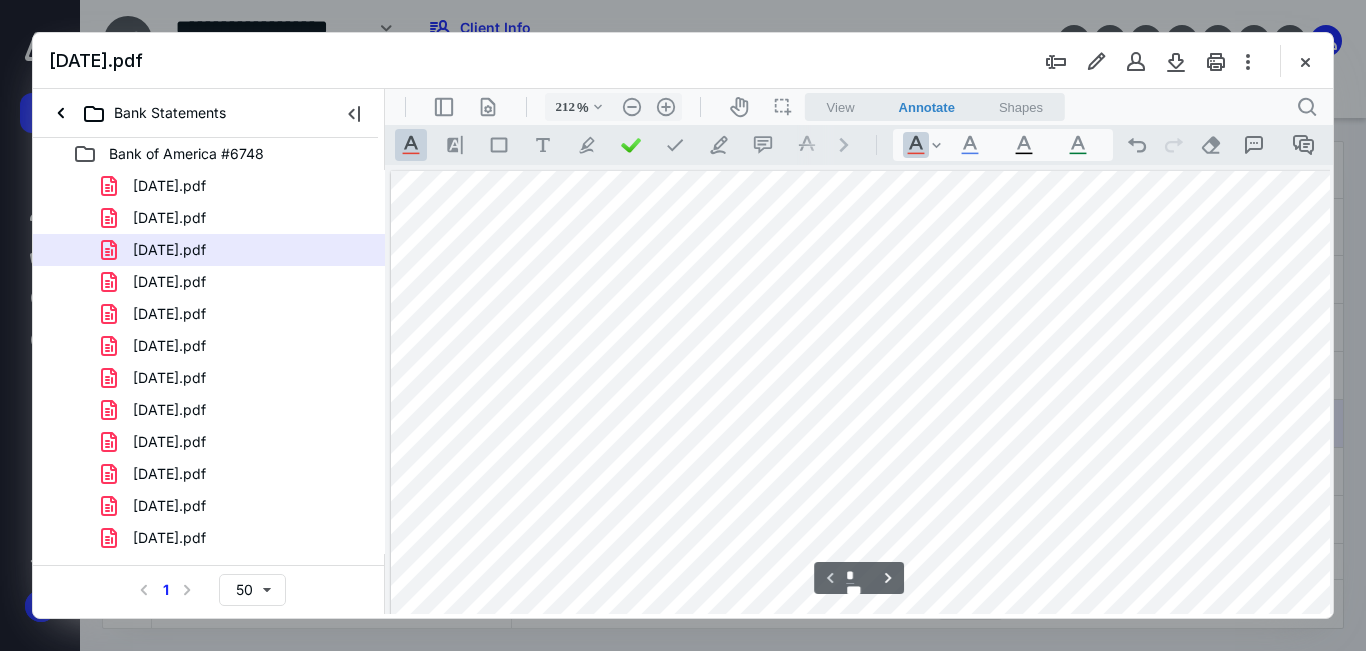 type on "162" 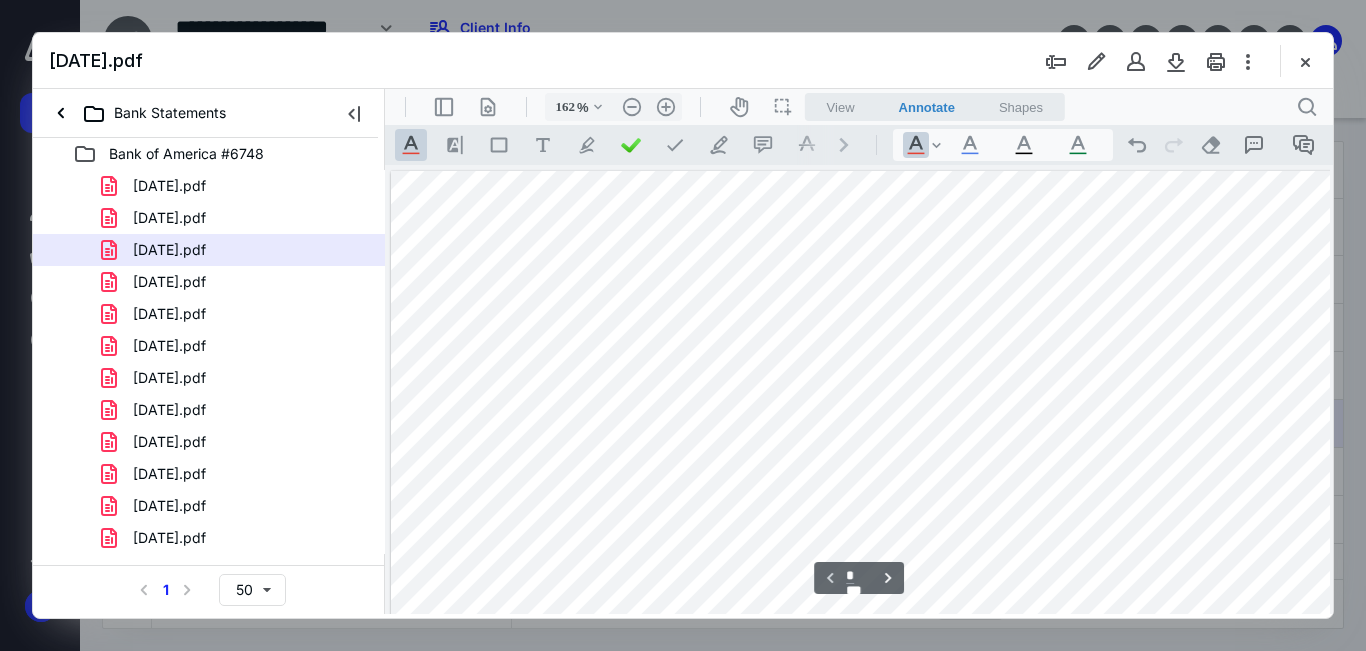 scroll, scrollTop: 214, scrollLeft: 34, axis: both 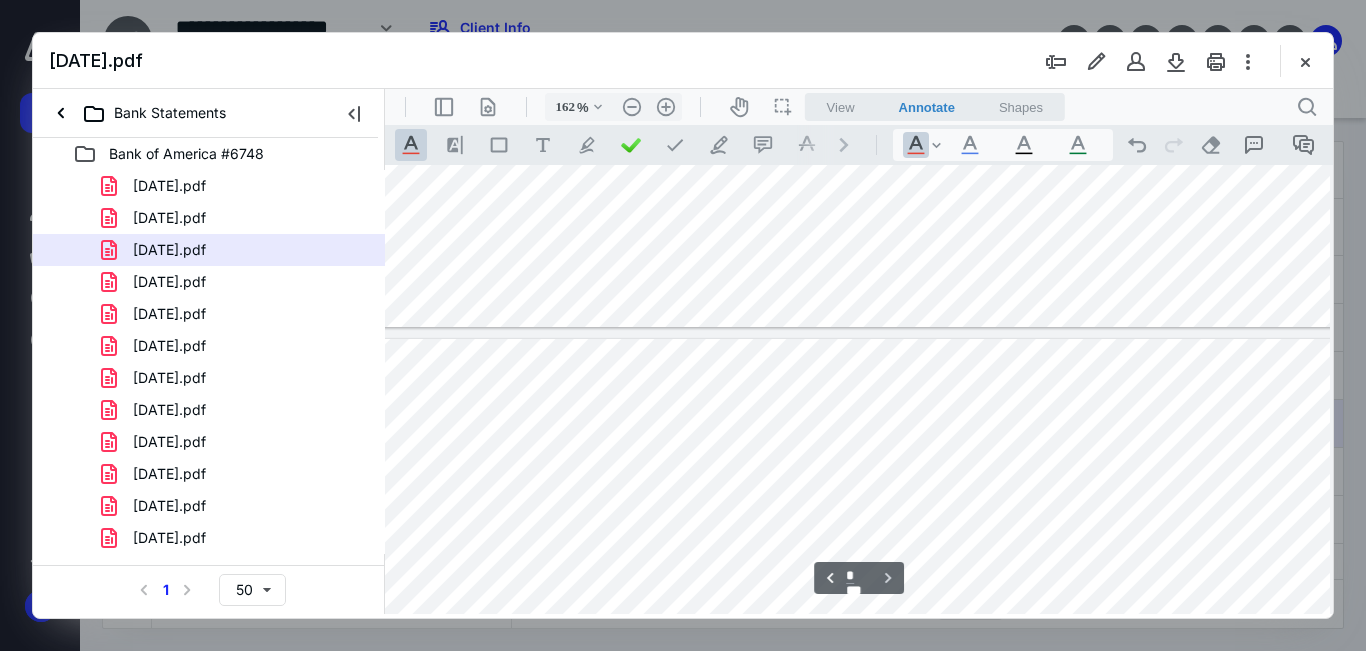 type on "*" 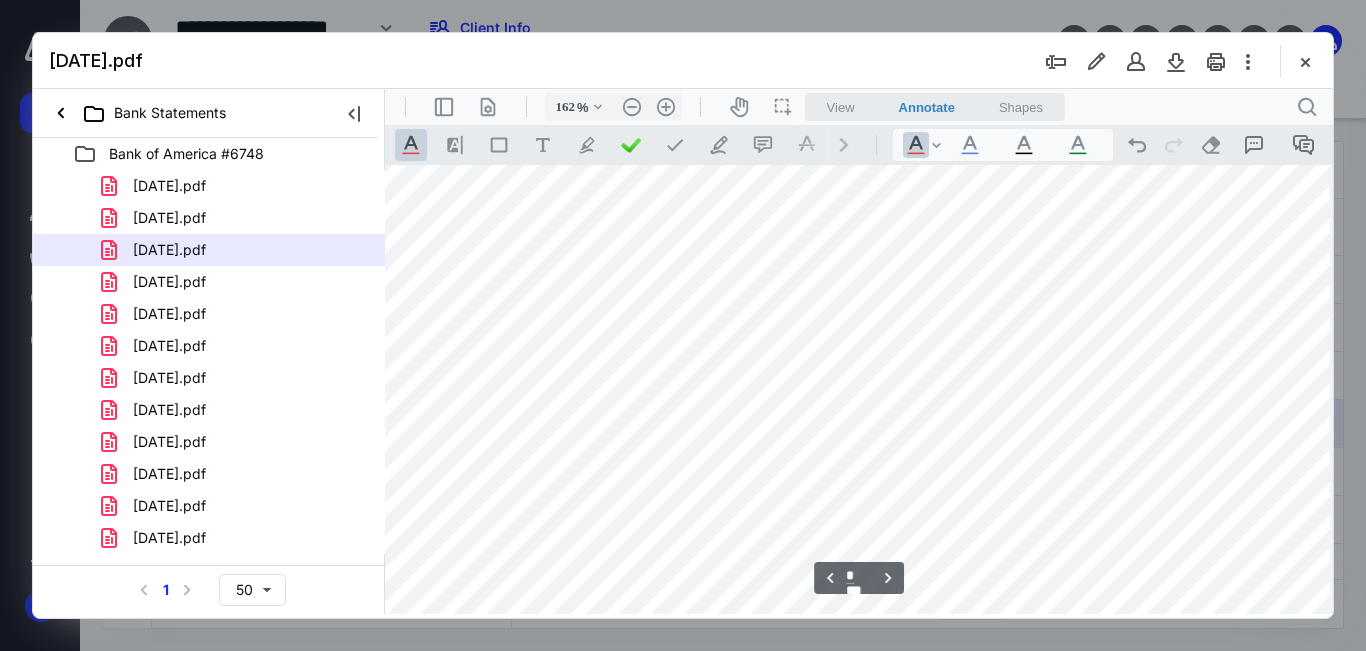 scroll, scrollTop: 3101, scrollLeft: 34, axis: both 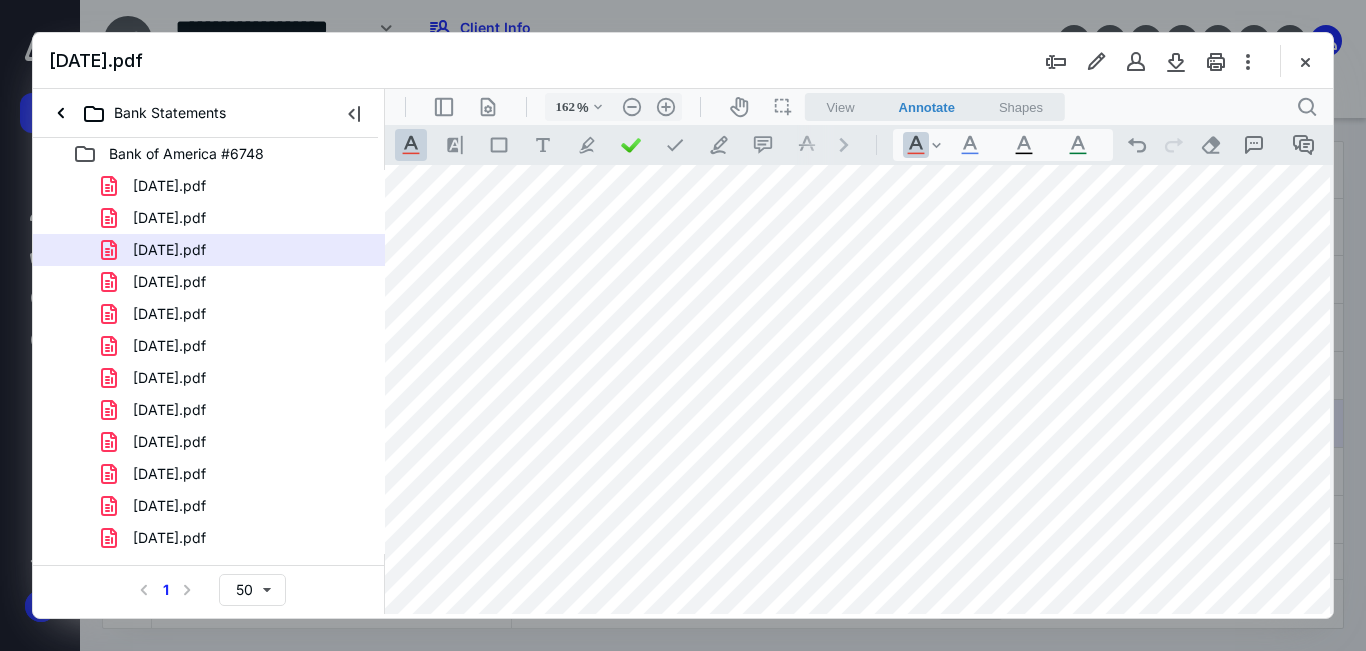 drag, startPoint x: 466, startPoint y: 415, endPoint x: 420, endPoint y: 411, distance: 46.173584 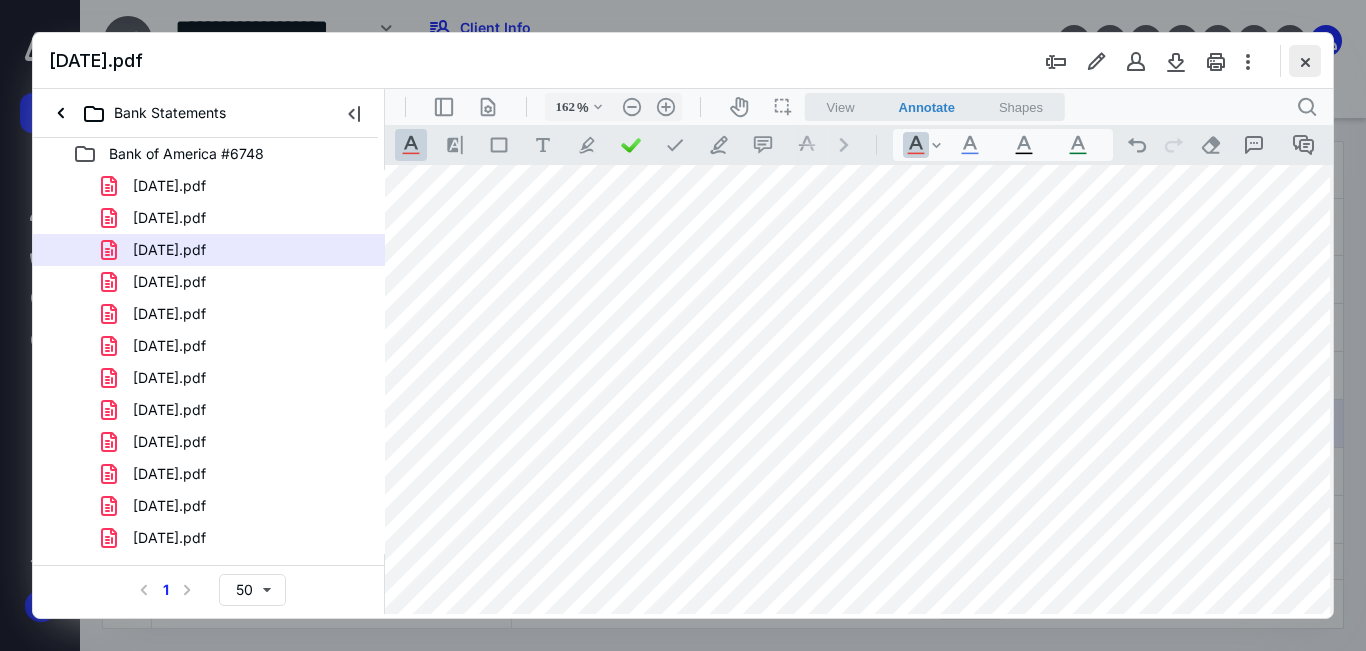 click at bounding box center (1305, 61) 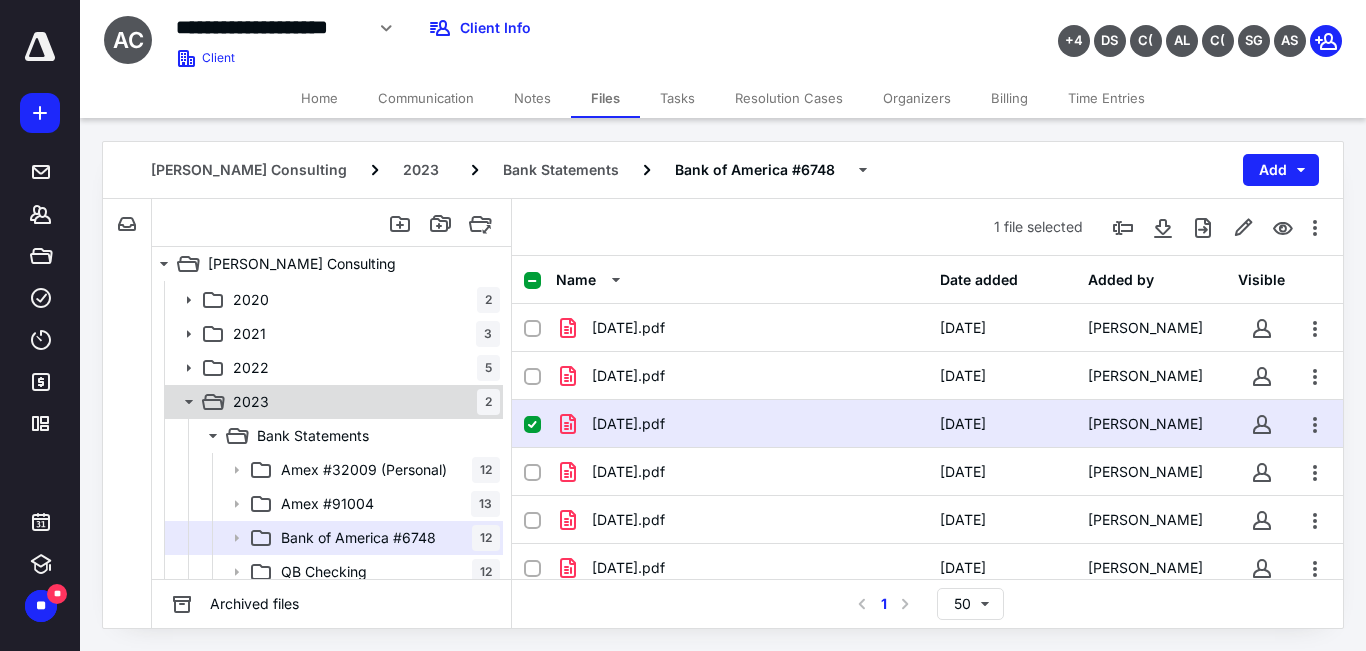 click 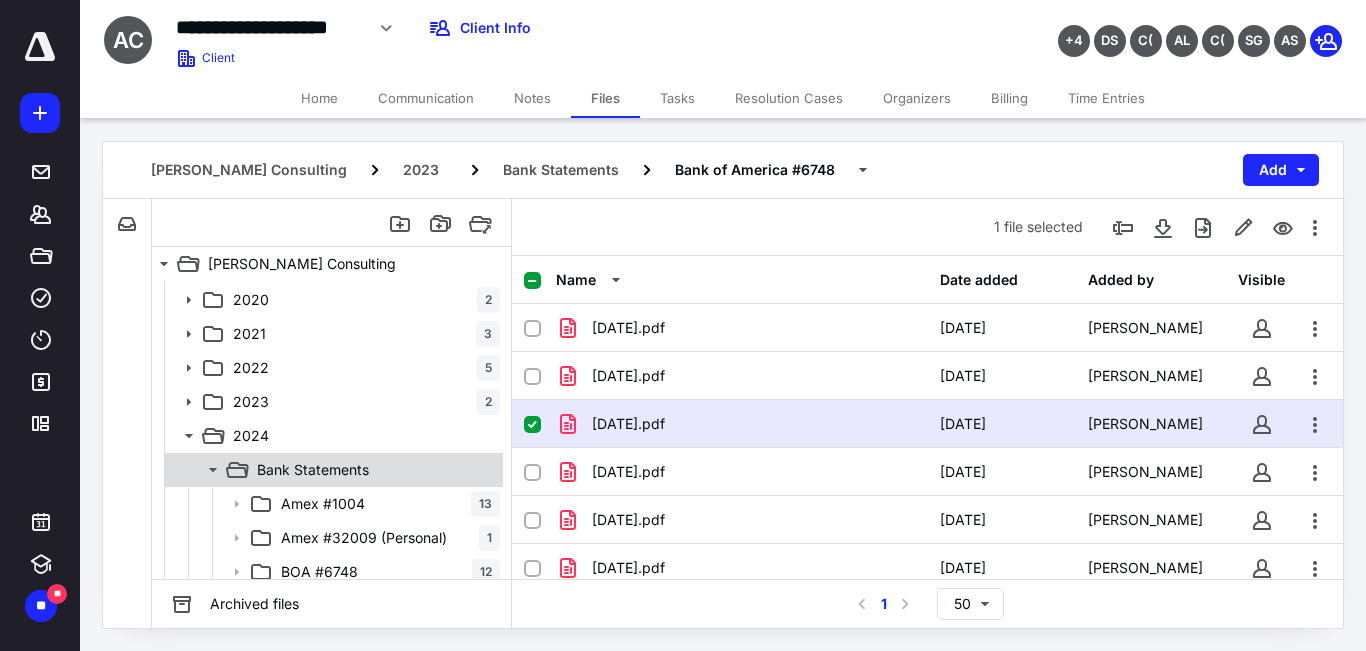 click on "Bank Statements" at bounding box center (313, 470) 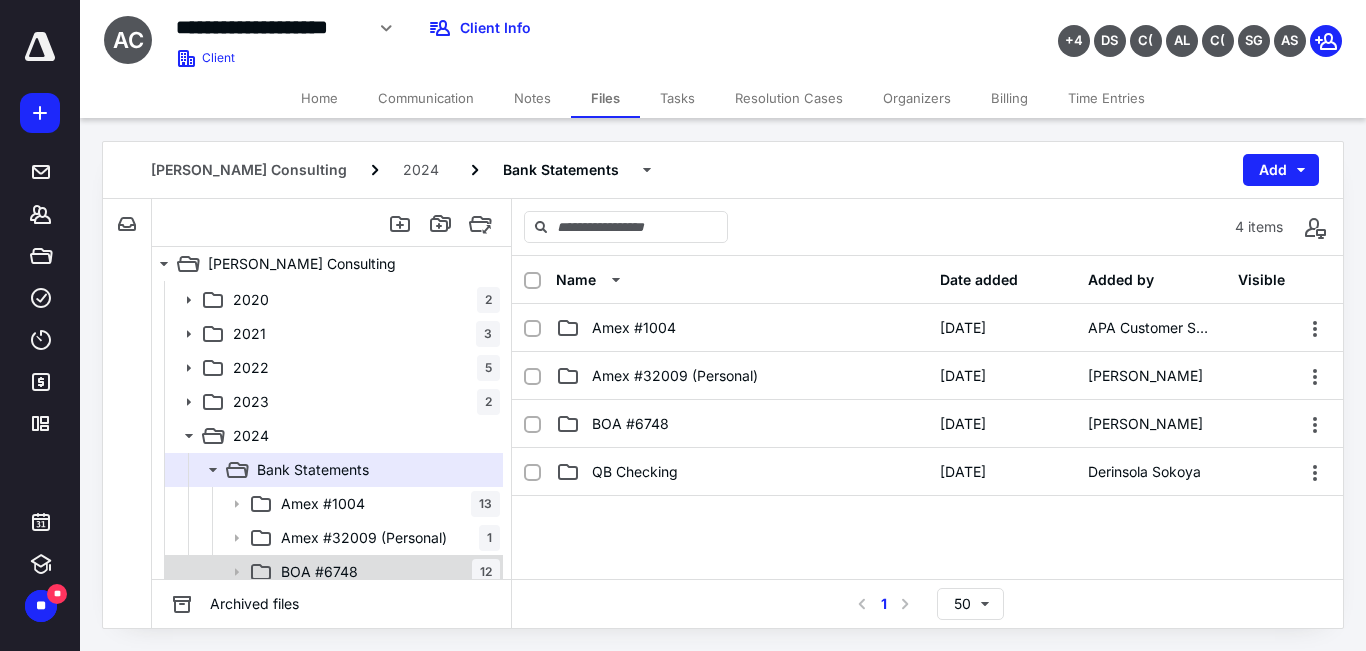 click on "BOA #6748" at bounding box center [319, 572] 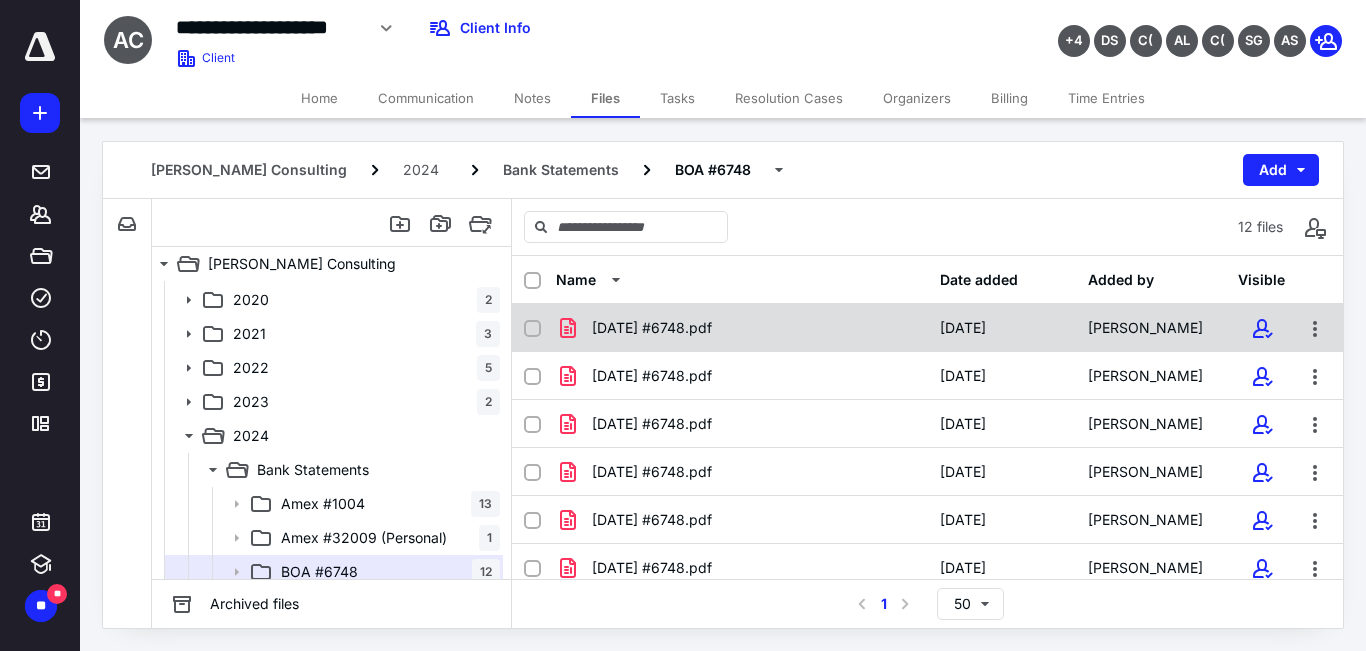 click on "[DATE] #6748.pdf" at bounding box center (742, 328) 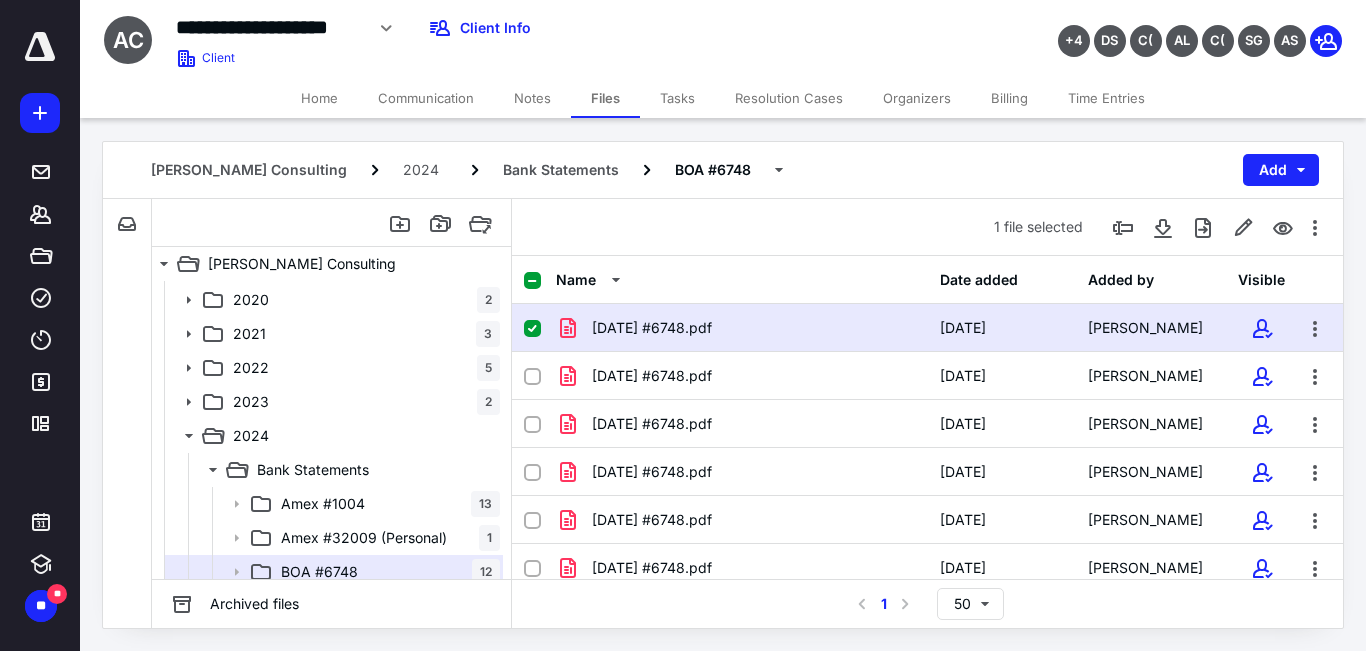 click on "[DATE] #6748.pdf" at bounding box center [742, 328] 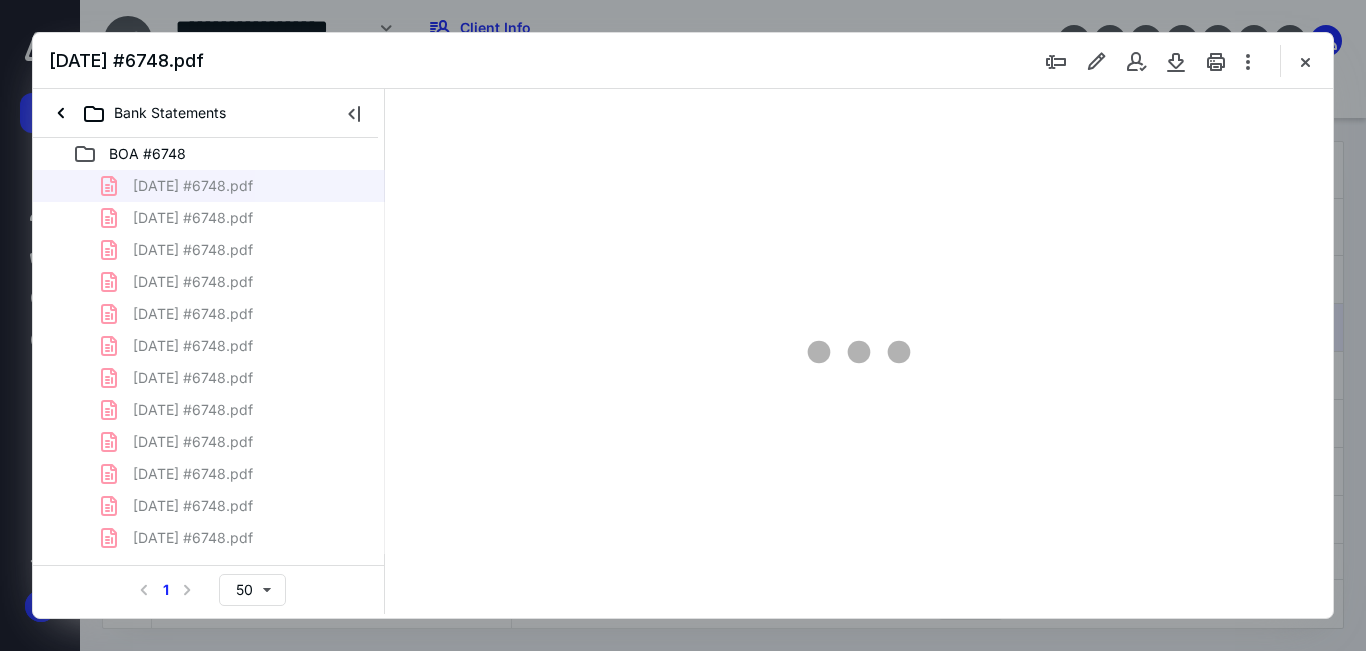 scroll, scrollTop: 0, scrollLeft: 0, axis: both 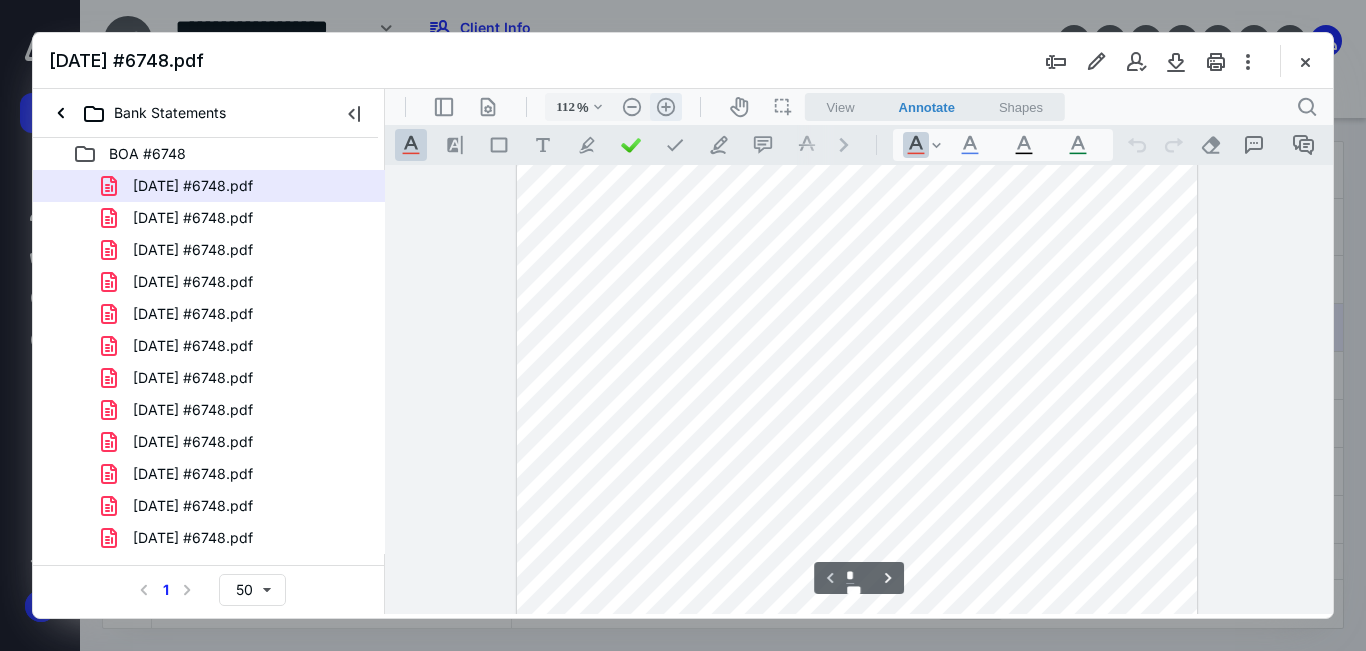 click on ".cls-1{fill:#abb0c4;} icon - header - zoom - in - line" at bounding box center (666, 107) 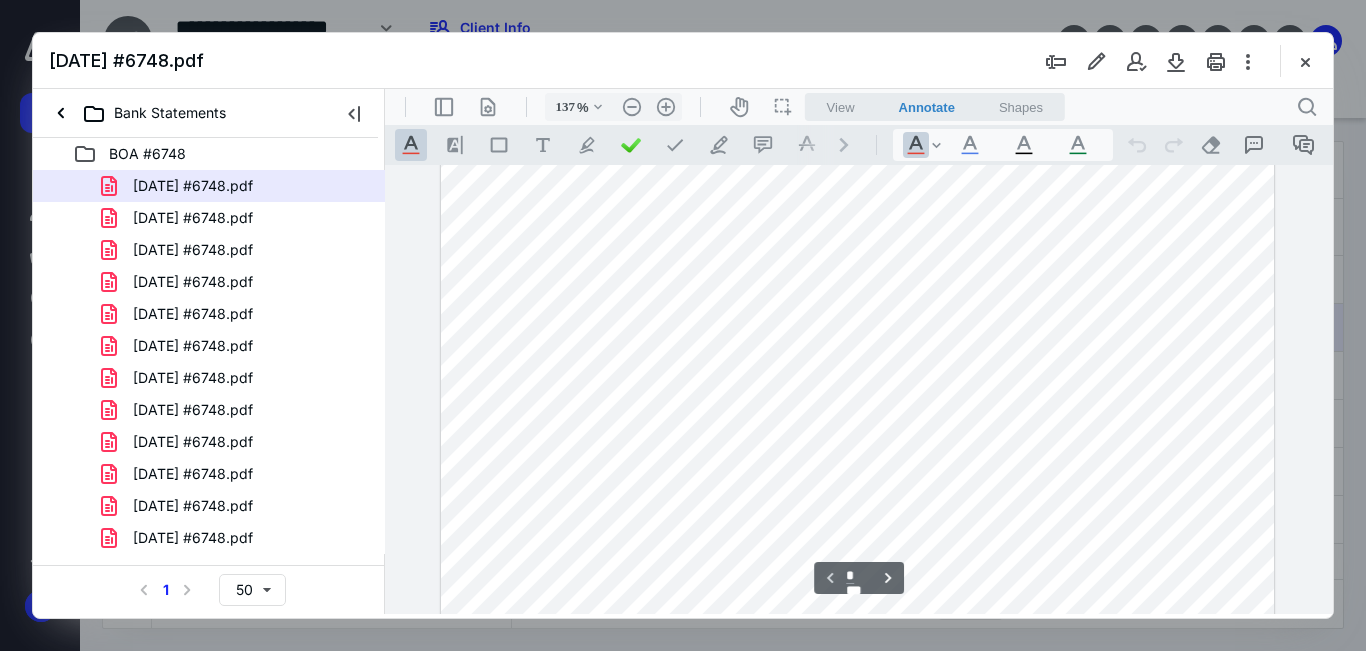 scroll, scrollTop: 149, scrollLeft: 0, axis: vertical 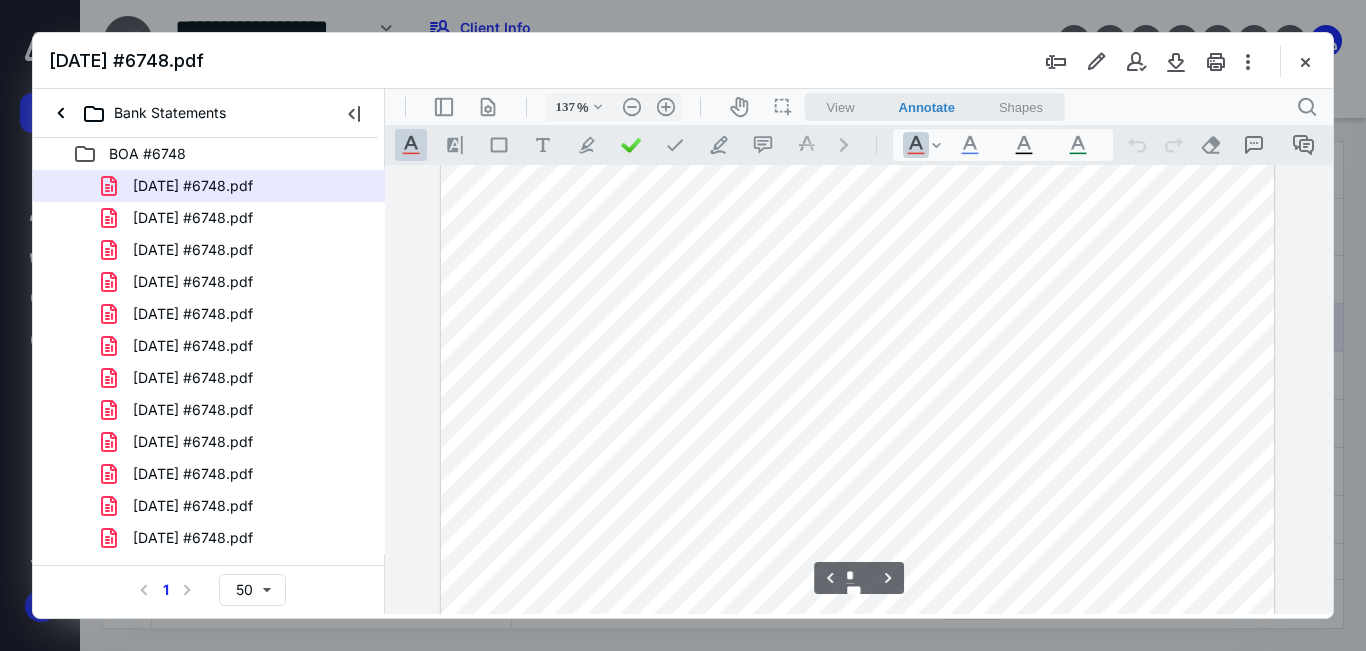 type on "*" 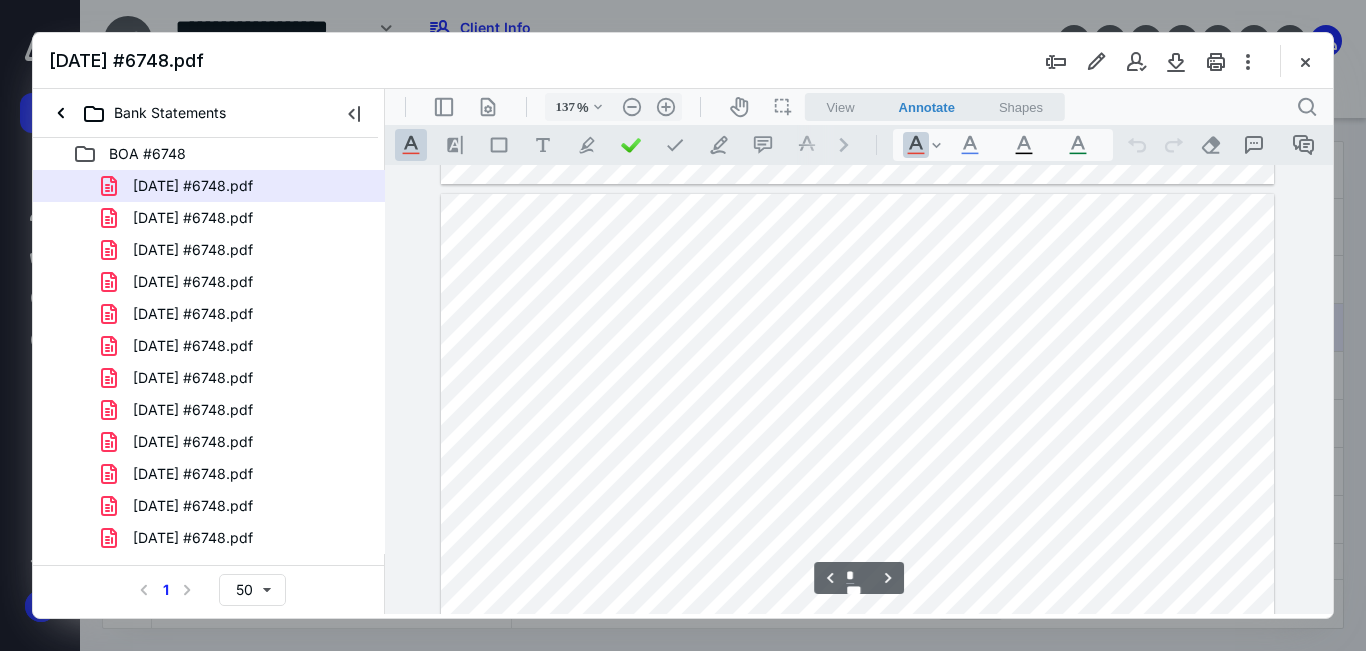 scroll, scrollTop: 2167, scrollLeft: 0, axis: vertical 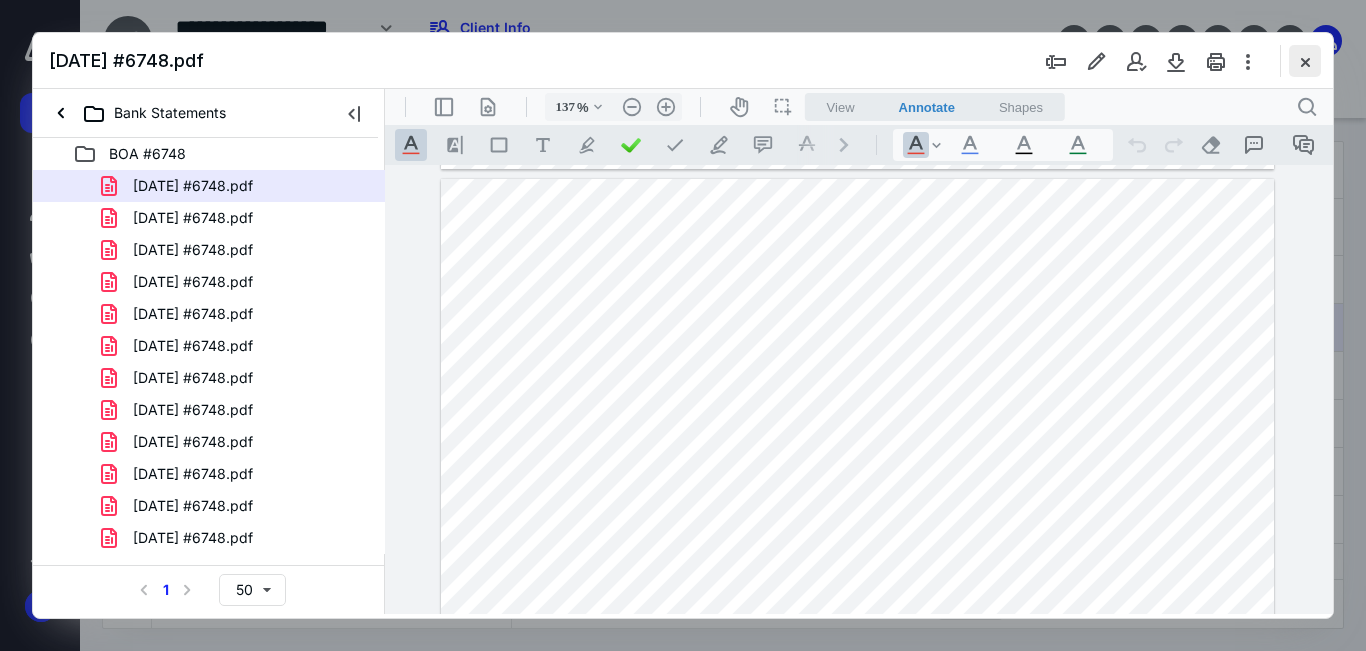 click at bounding box center [1305, 61] 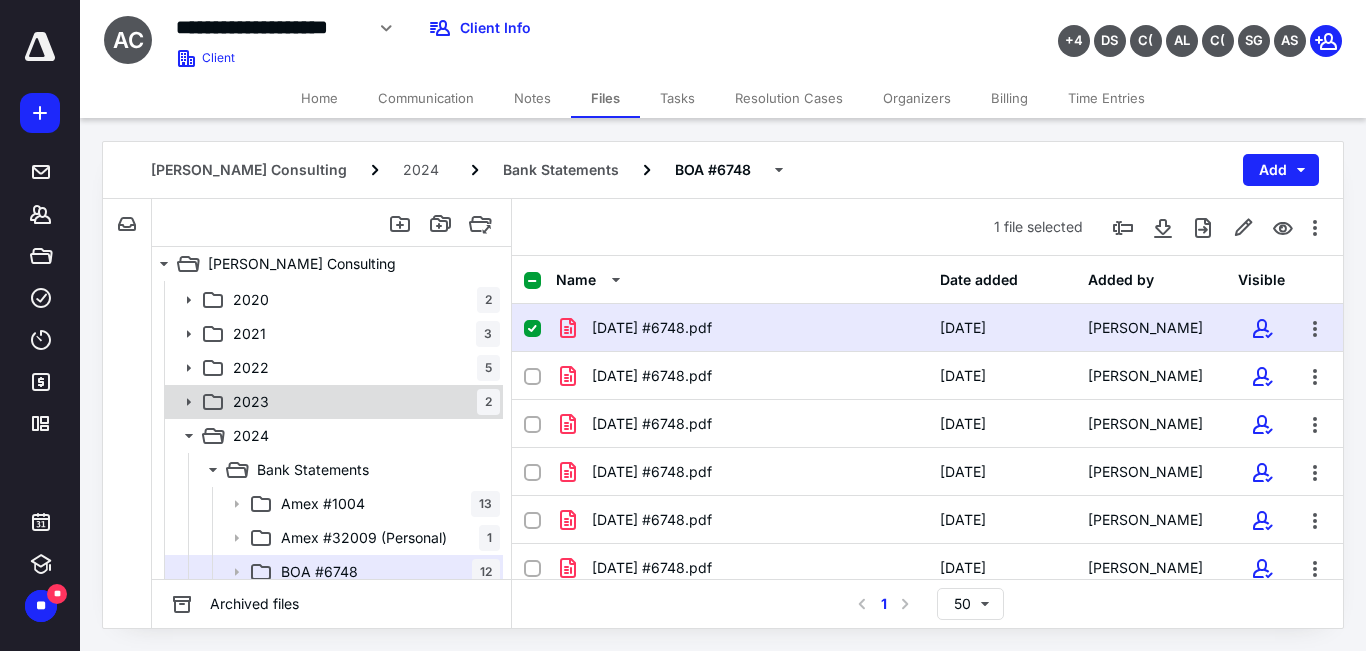 click on "2023 2" at bounding box center (332, 402) 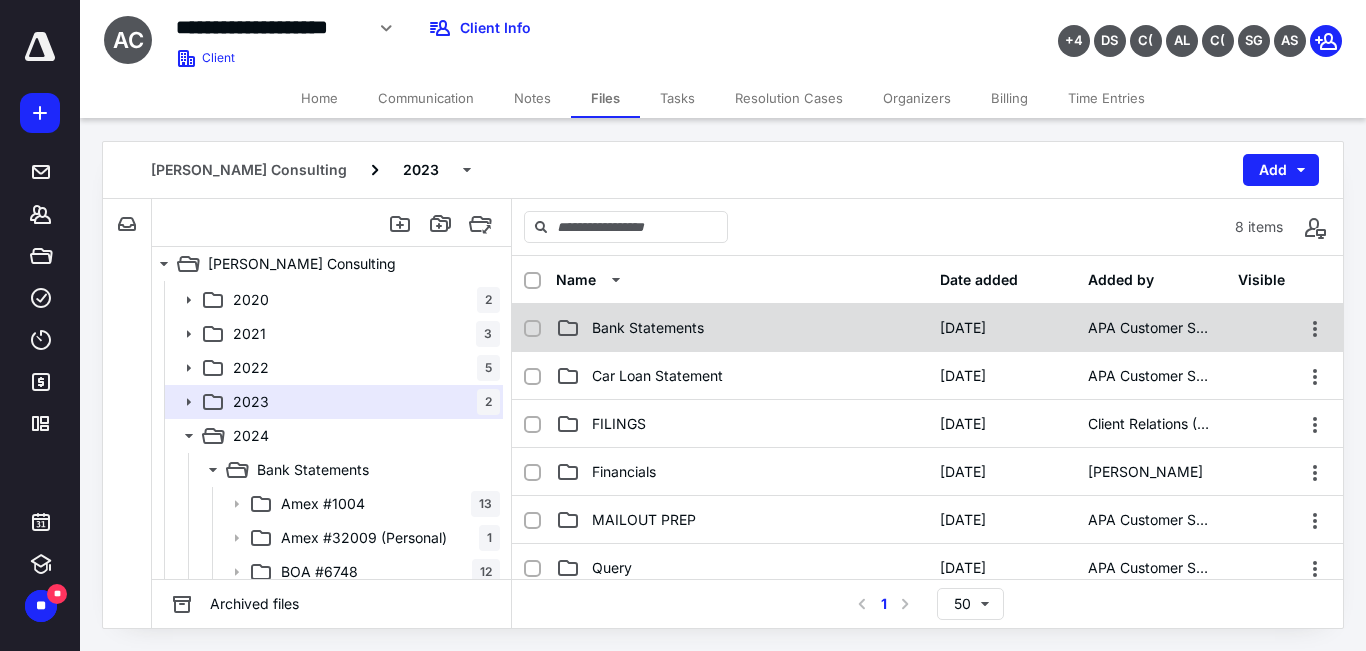 click on "Bank Statements" at bounding box center [648, 328] 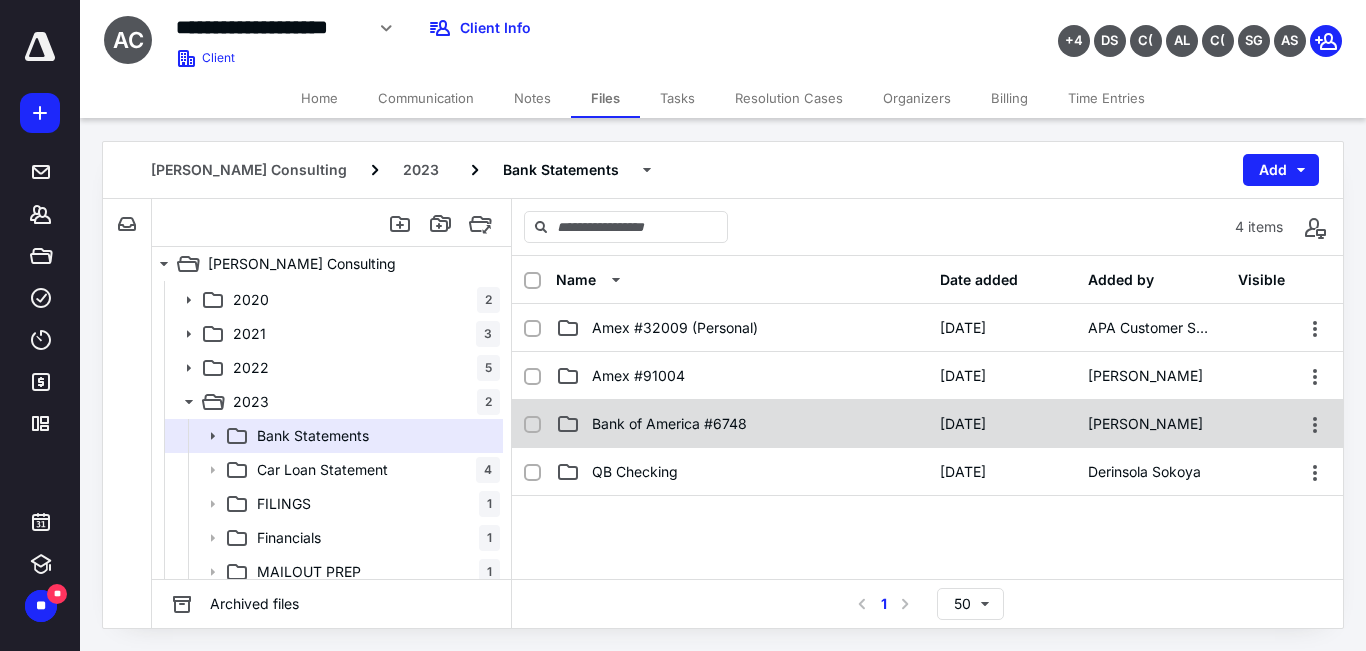 click on "Bank of America #6748" at bounding box center [742, 424] 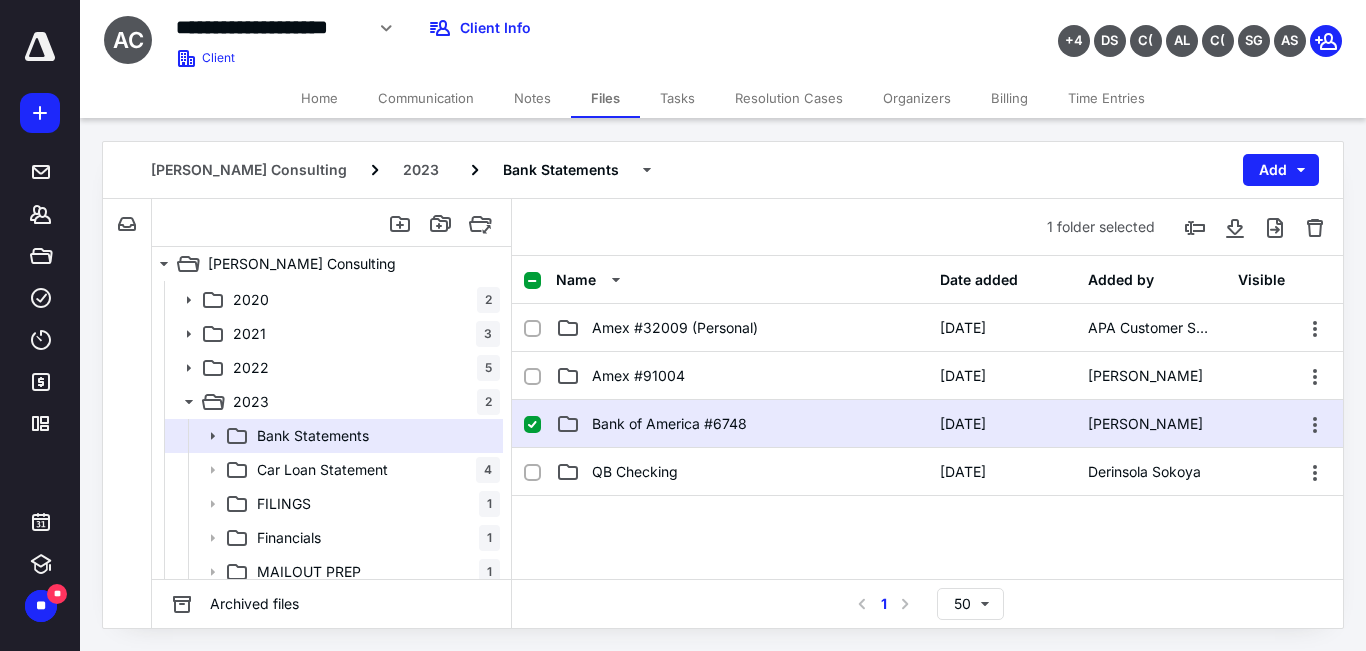 click on "Bank of America #6748" at bounding box center (742, 424) 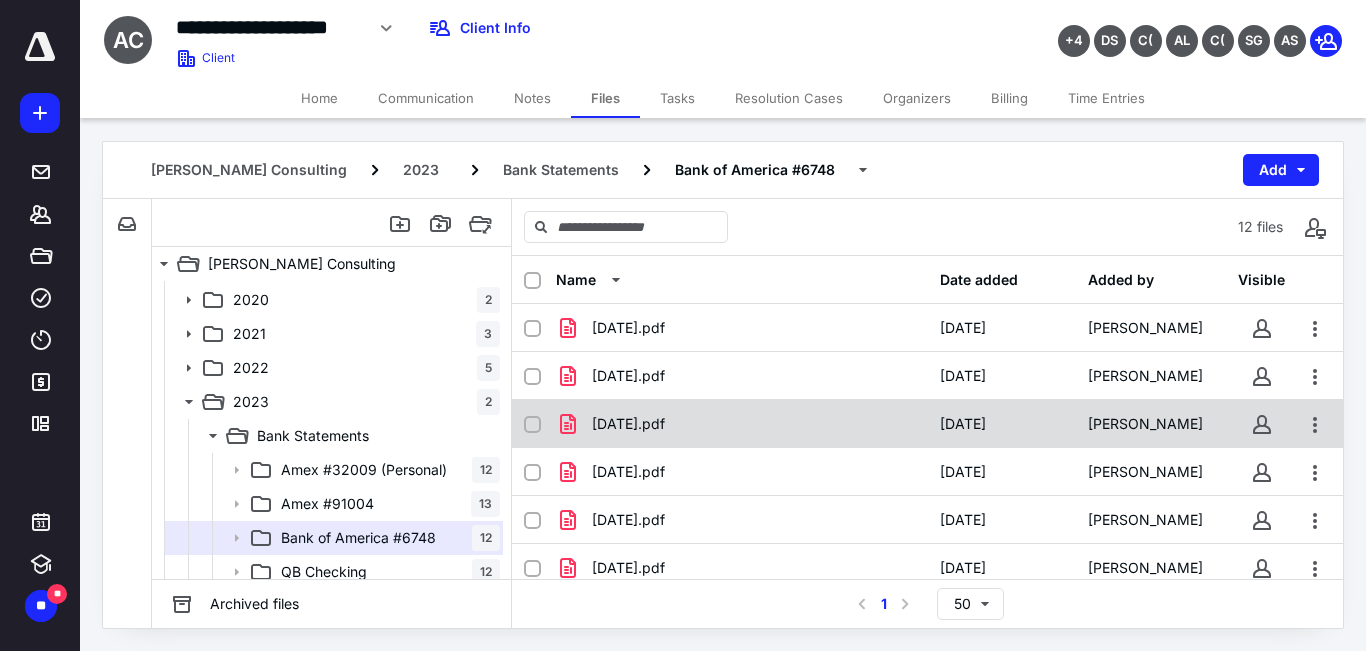 click on "[DATE].pdf" at bounding box center (742, 424) 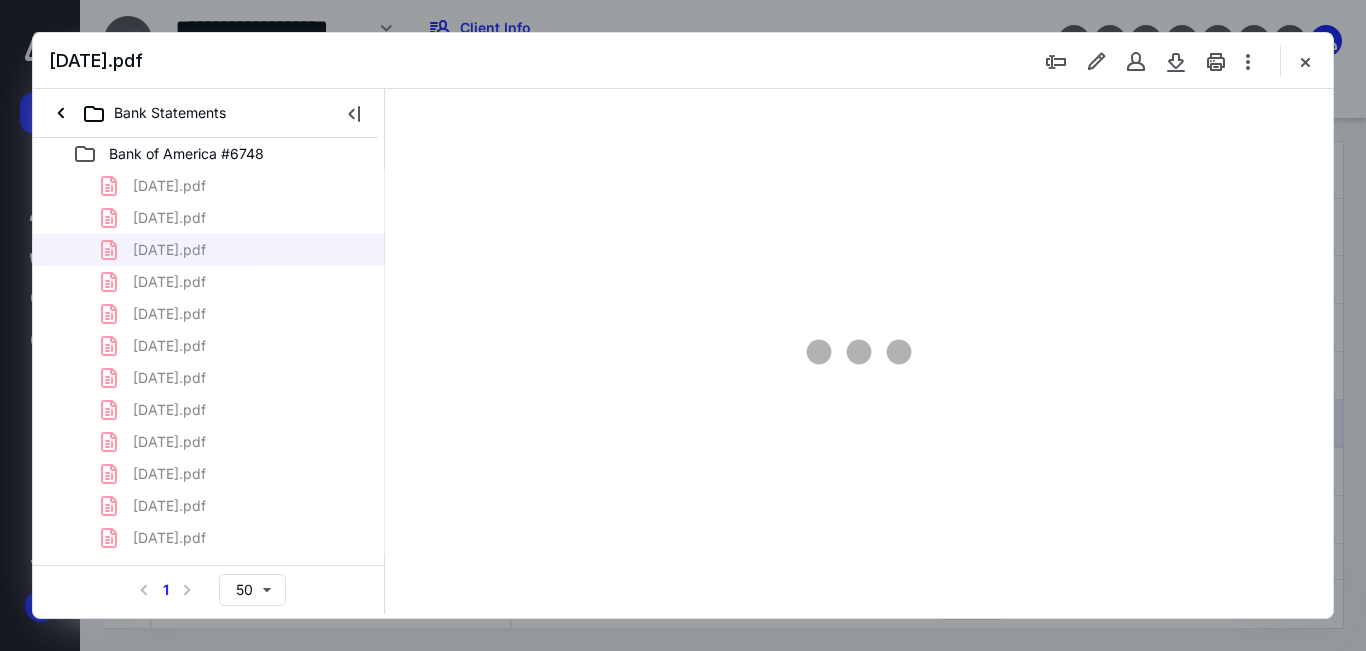 scroll, scrollTop: 0, scrollLeft: 0, axis: both 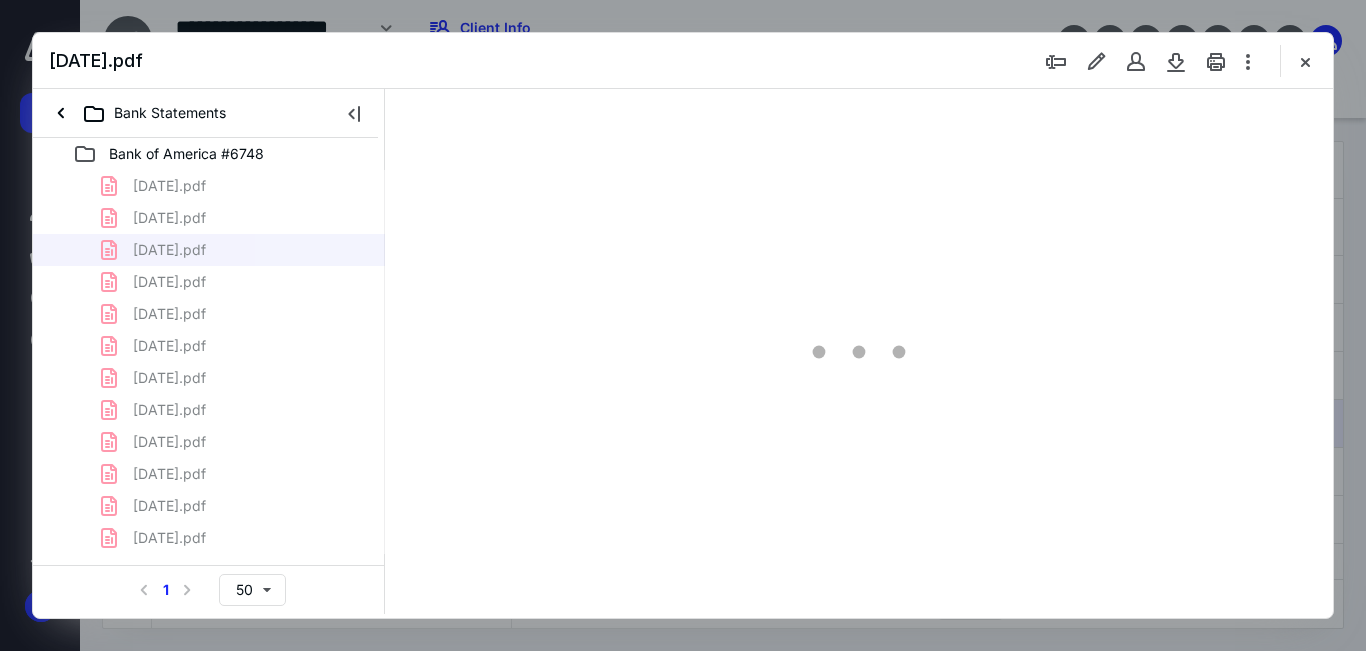 type on "57" 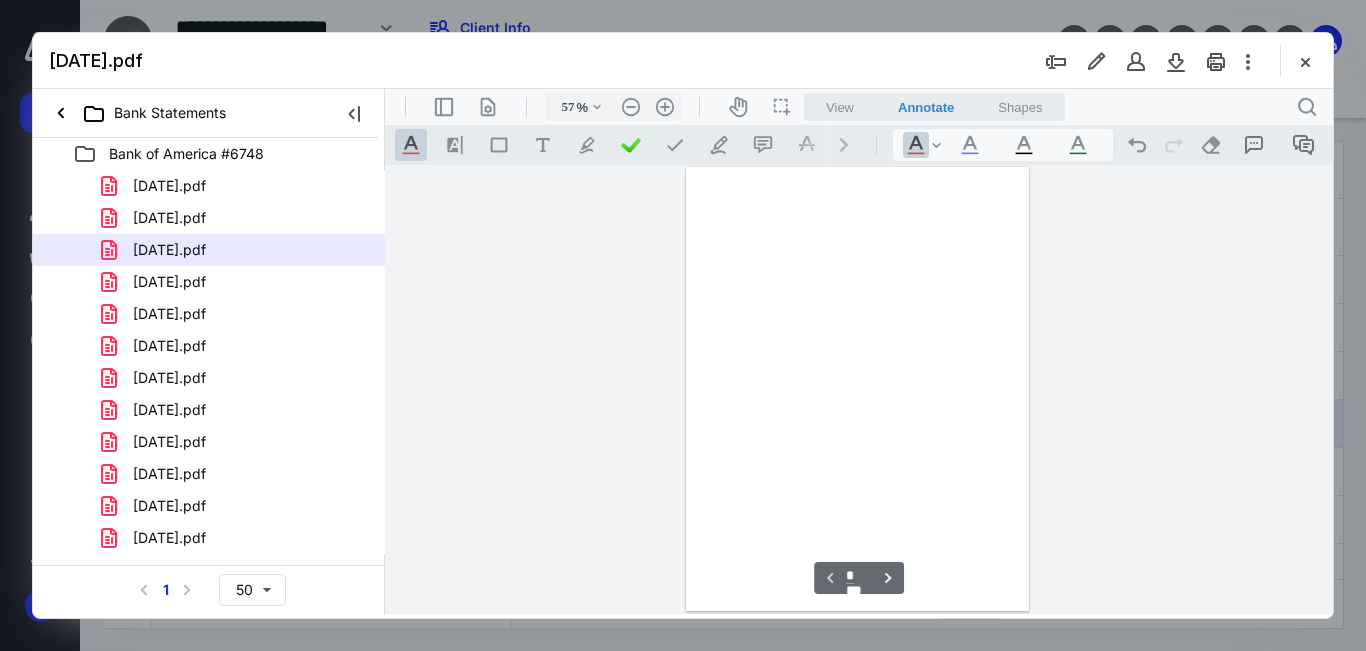 scroll, scrollTop: 78, scrollLeft: 0, axis: vertical 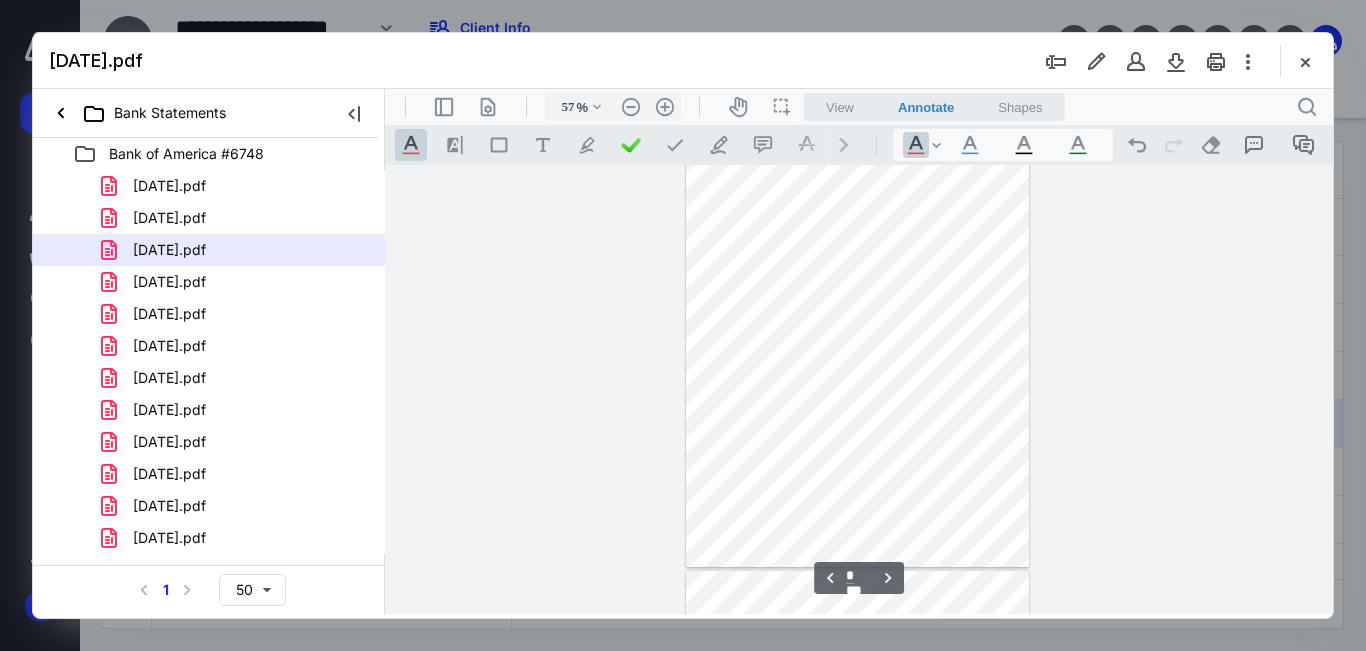 type on "*" 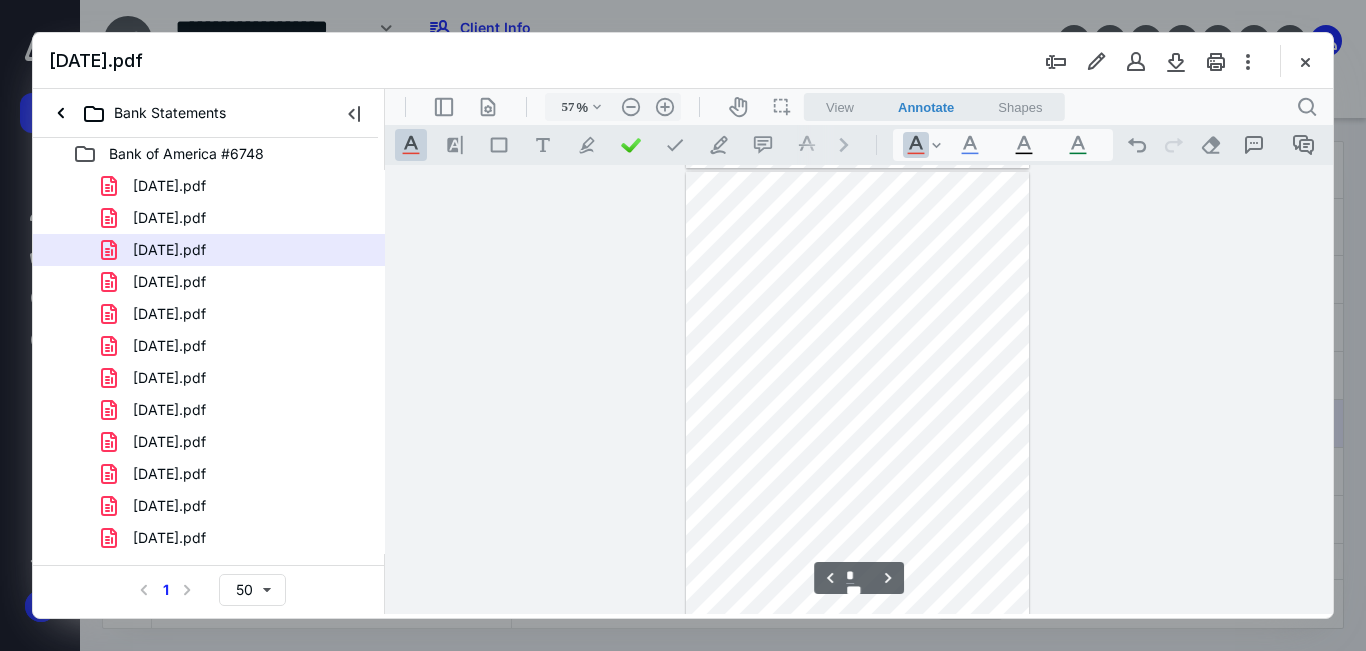 scroll, scrollTop: 884, scrollLeft: 0, axis: vertical 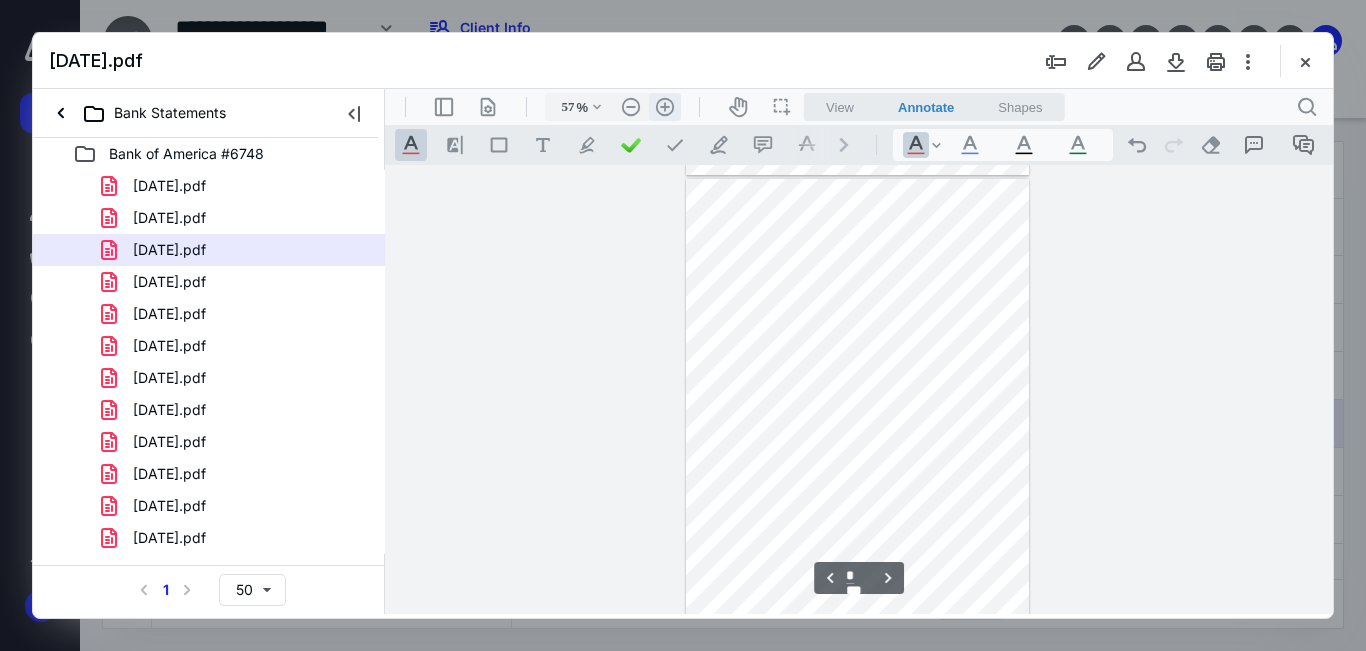 click on ".cls-1{fill:#abb0c4;} icon - header - zoom - in - line" at bounding box center (665, 107) 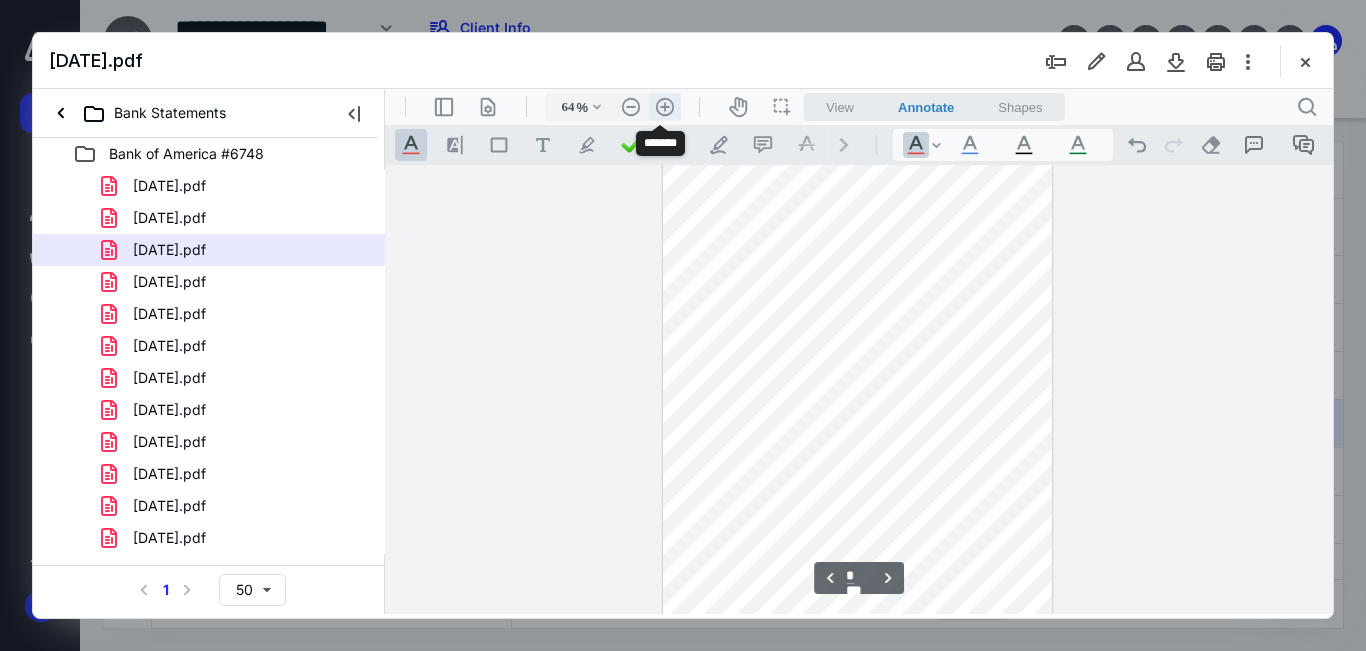 click on ".cls-1{fill:#abb0c4;} icon - header - zoom - in - line" at bounding box center [665, 107] 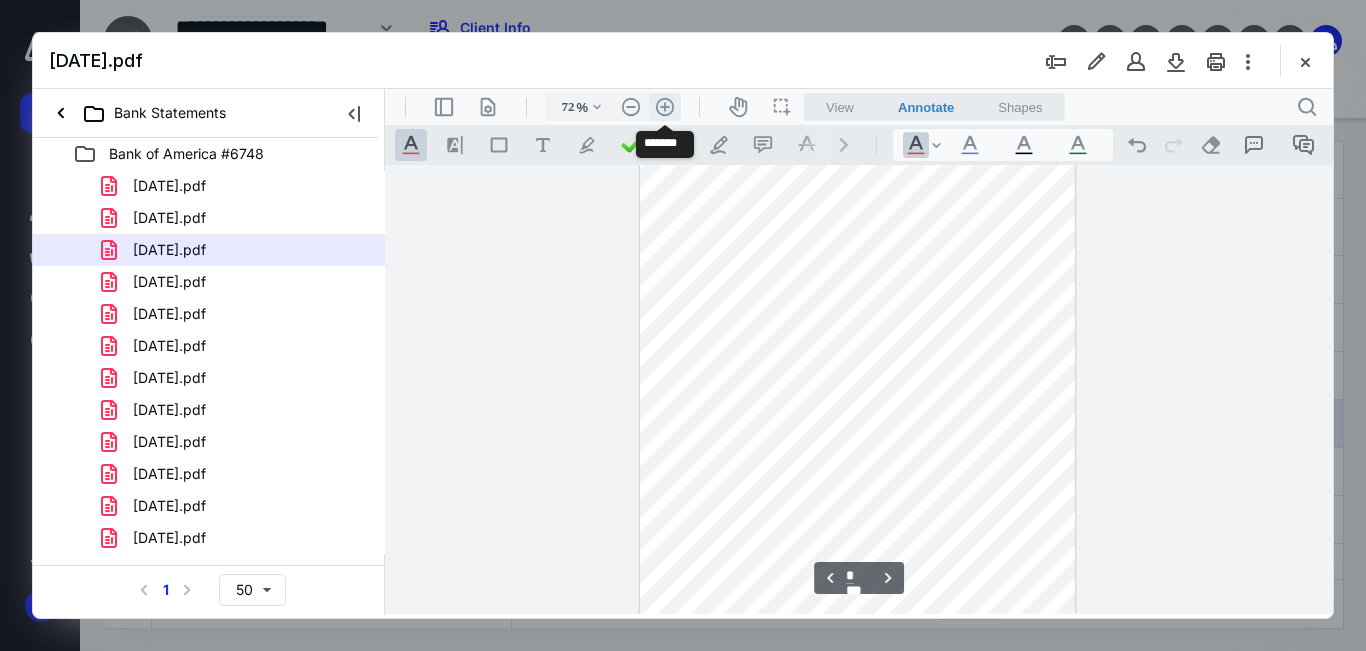 click on ".cls-1{fill:#abb0c4;} icon - header - zoom - in - line" at bounding box center [665, 107] 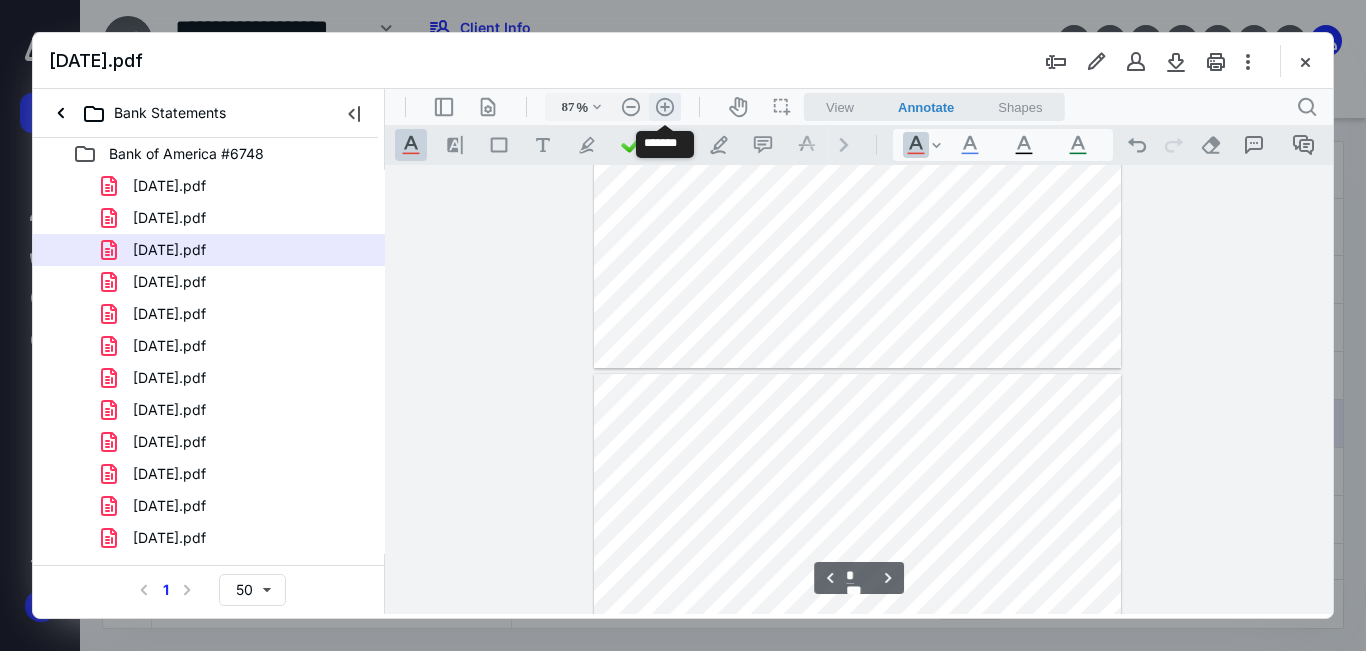scroll, scrollTop: 1456, scrollLeft: 0, axis: vertical 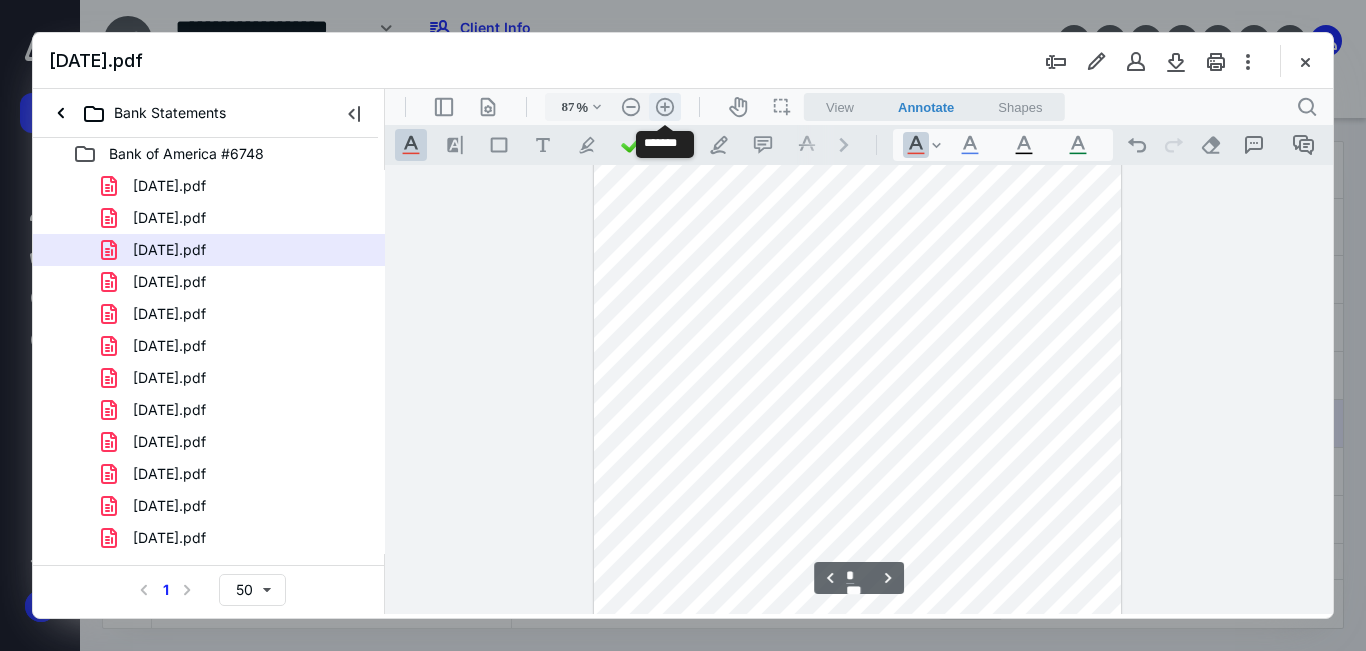 click on ".cls-1{fill:#abb0c4;} icon - header - zoom - in - line" at bounding box center [665, 107] 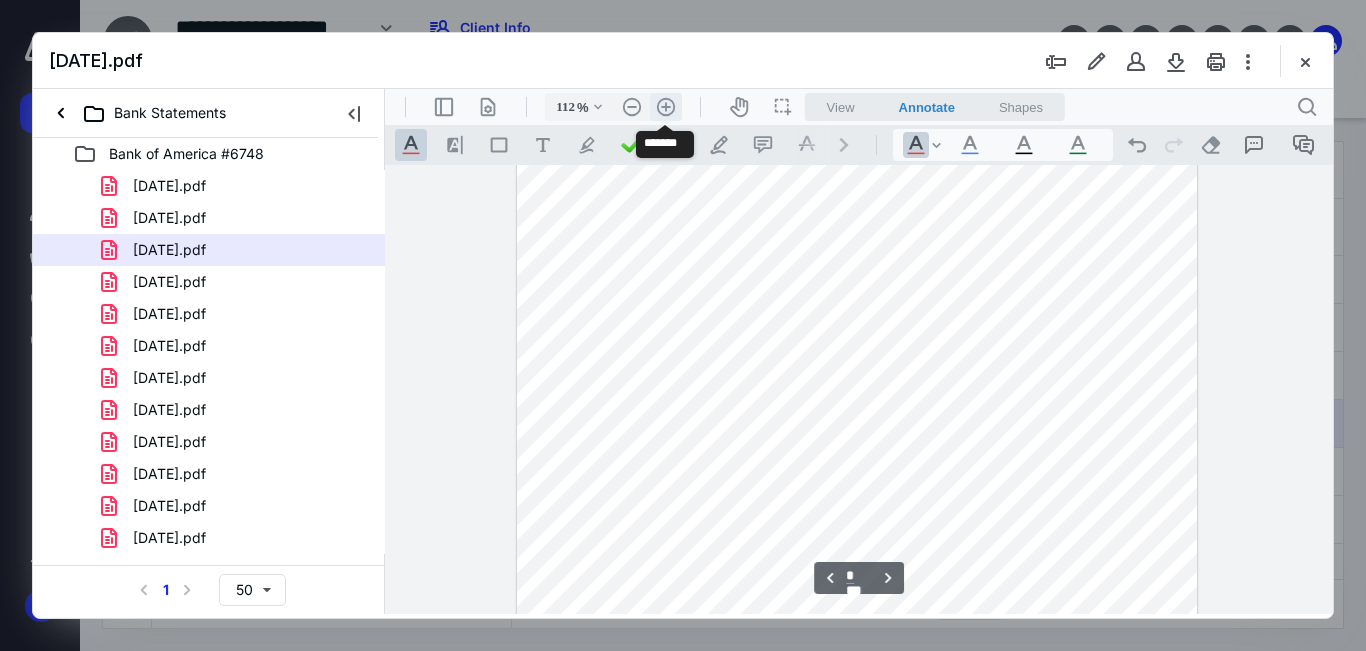 click on ".cls-1{fill:#abb0c4;} icon - header - zoom - in - line" at bounding box center (666, 107) 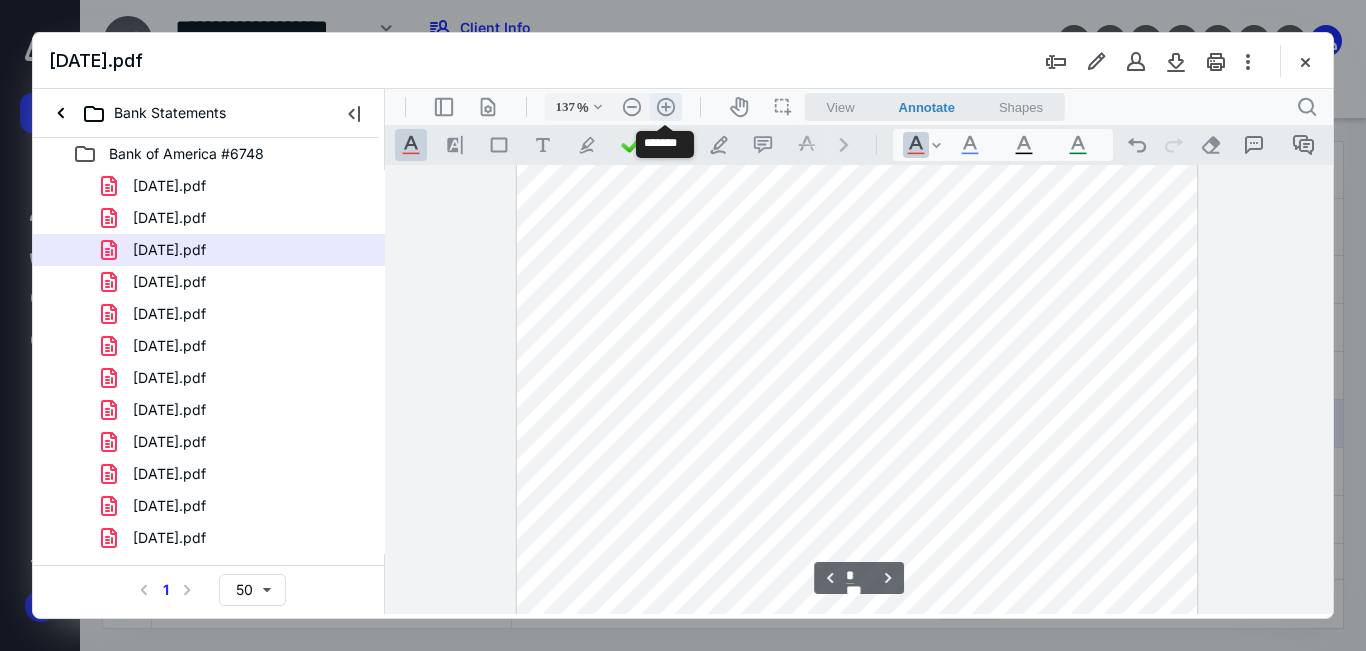 scroll, scrollTop: 2410, scrollLeft: 0, axis: vertical 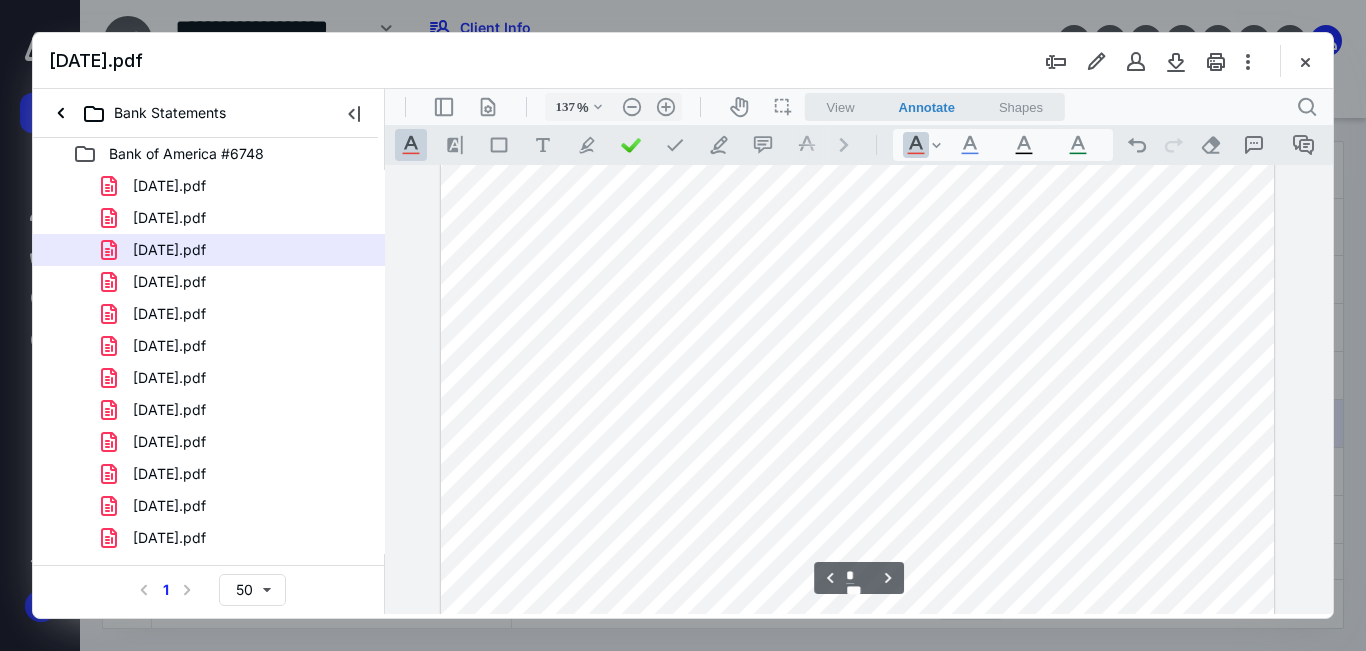 drag, startPoint x: 1222, startPoint y: 225, endPoint x: 1143, endPoint y: 232, distance: 79.30952 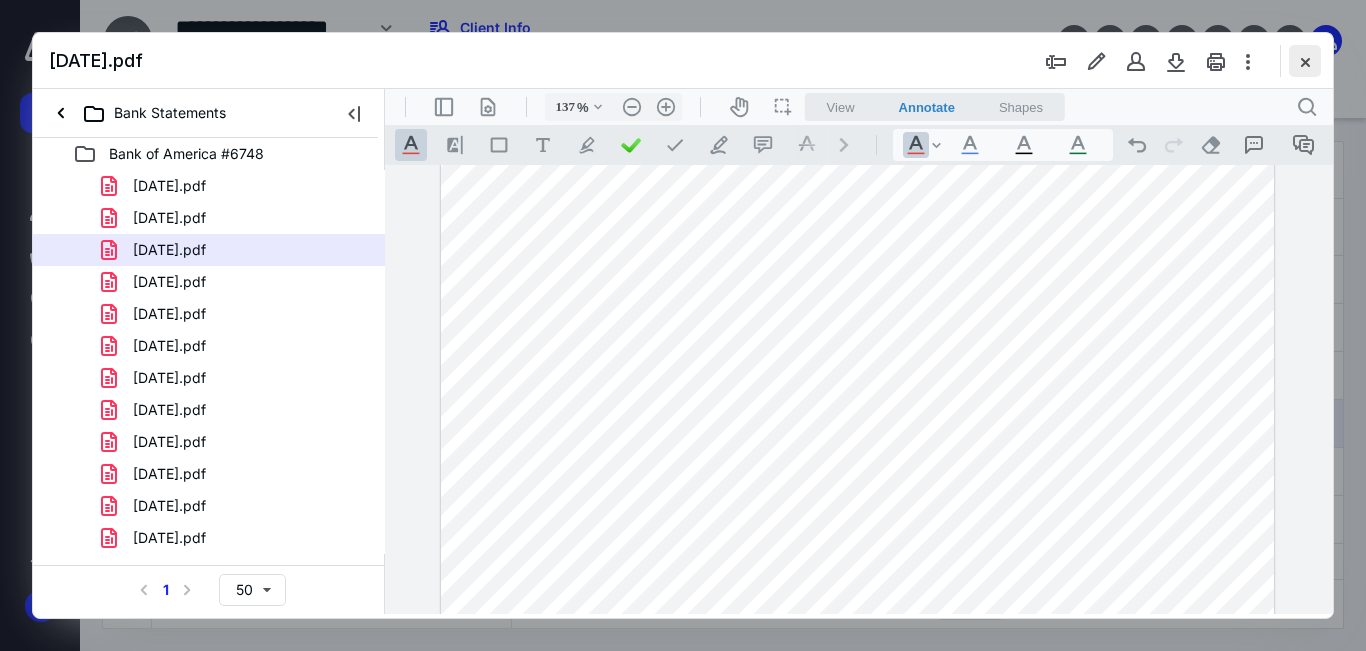 click at bounding box center (1305, 61) 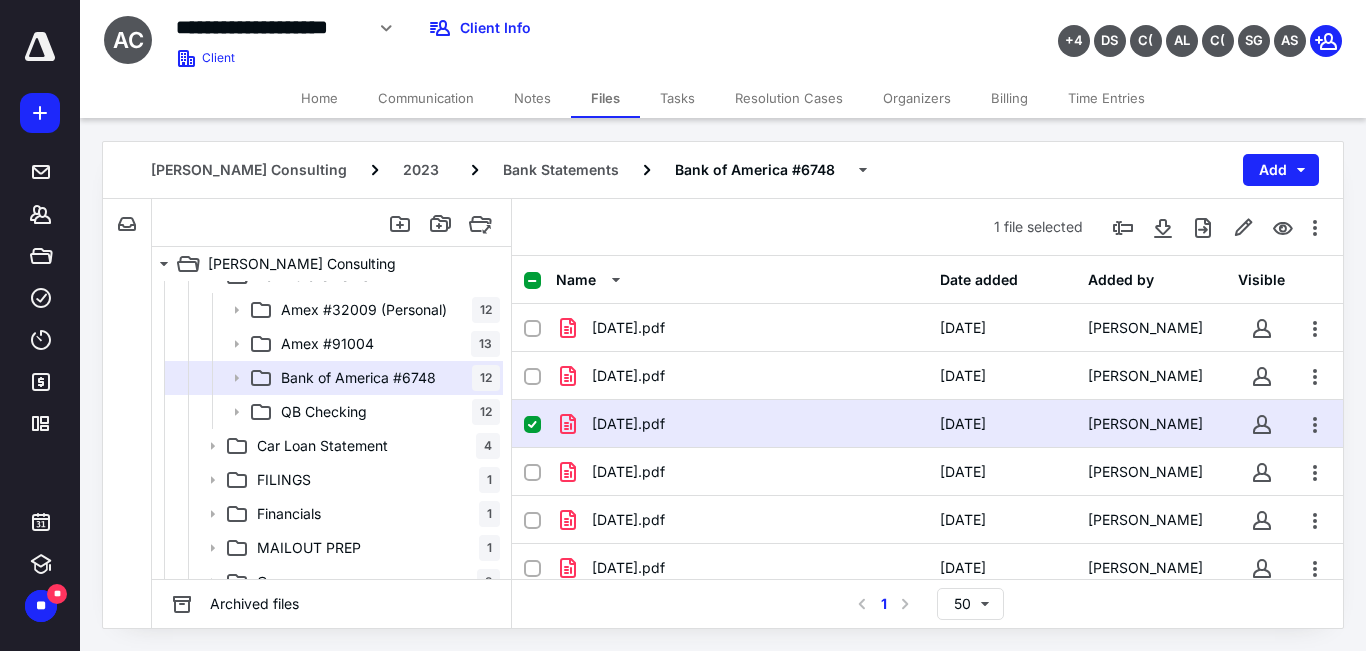 scroll, scrollTop: 312, scrollLeft: 0, axis: vertical 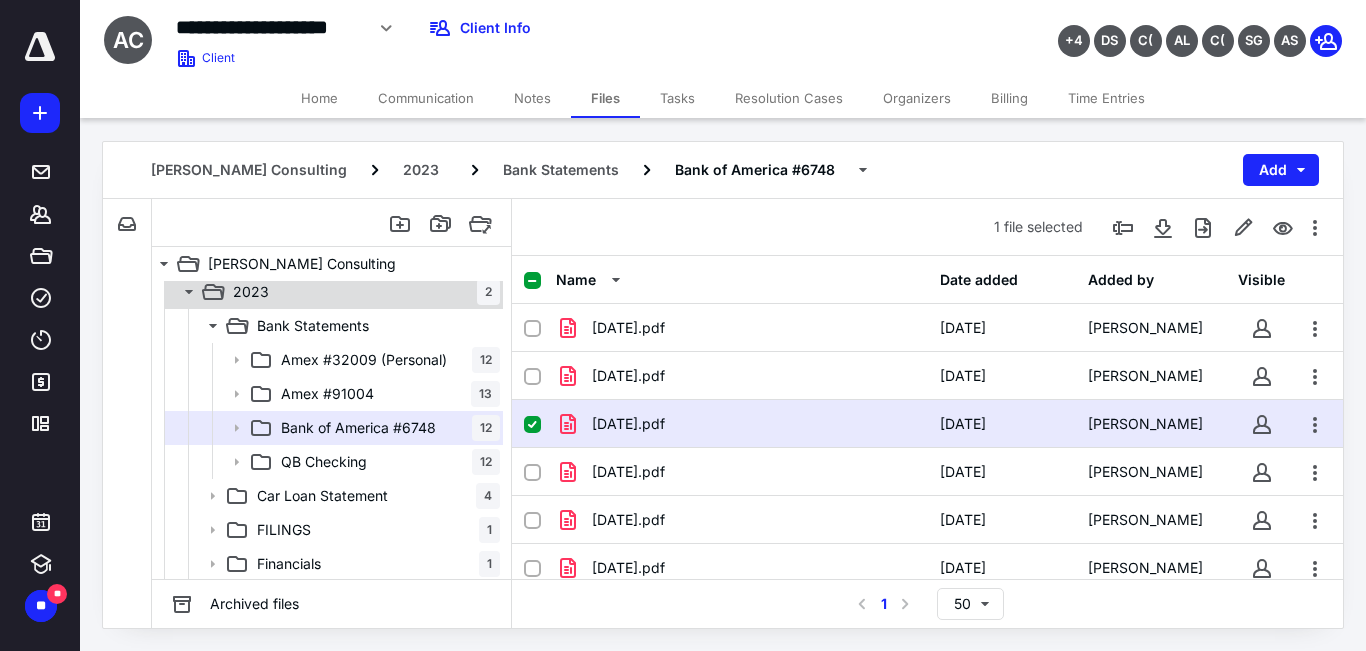click 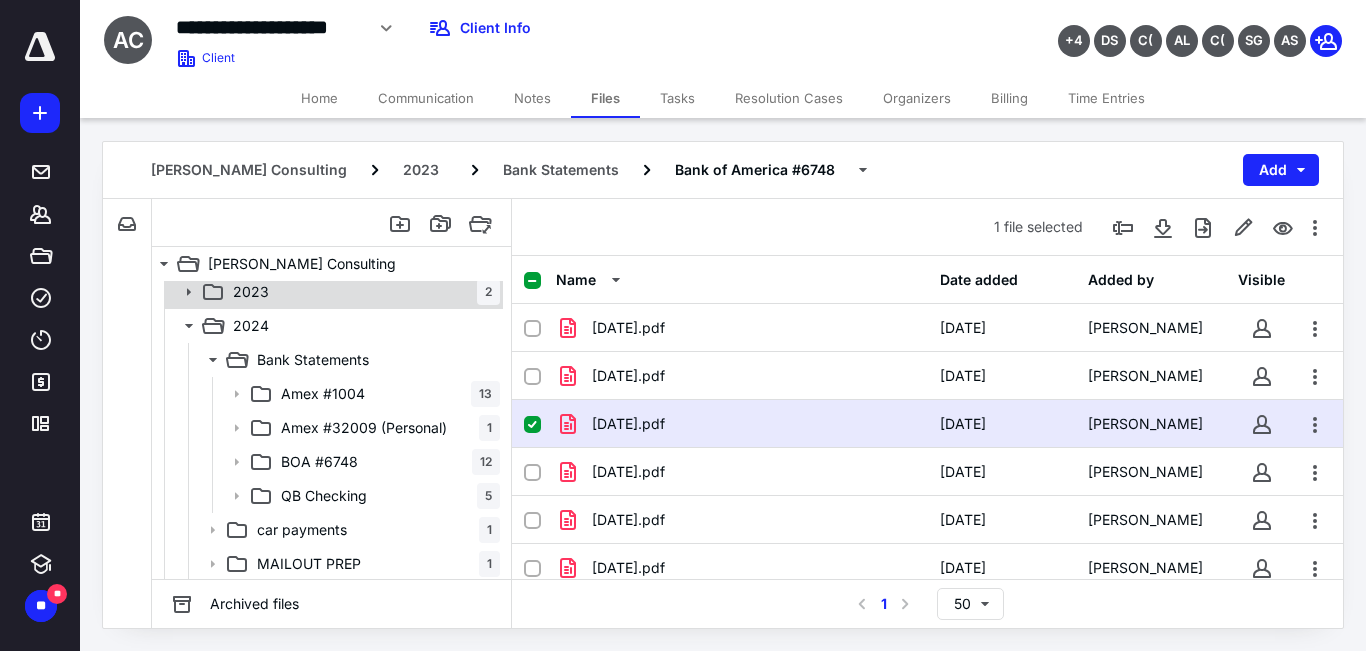 click on "2023 2" at bounding box center [362, 292] 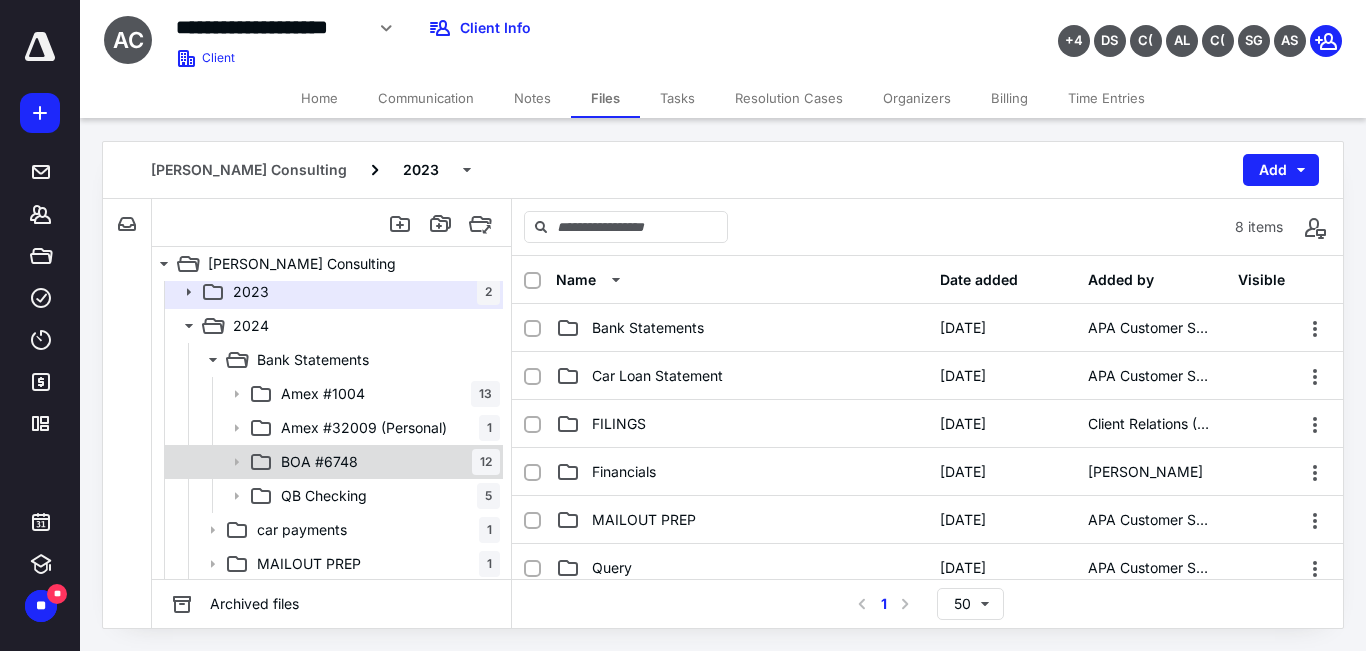 click on "BOA #6748 12" at bounding box center [386, 462] 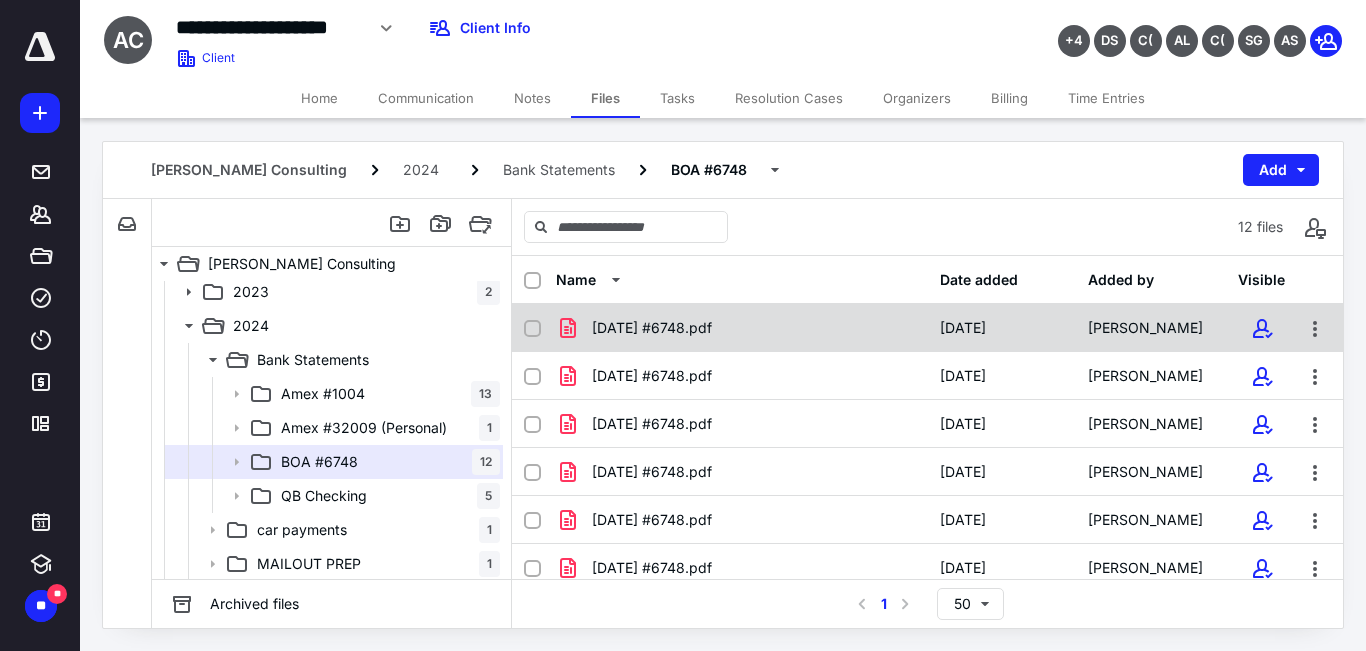 click on "[DATE] #6748.pdf [DATE] [PERSON_NAME]" at bounding box center (927, 328) 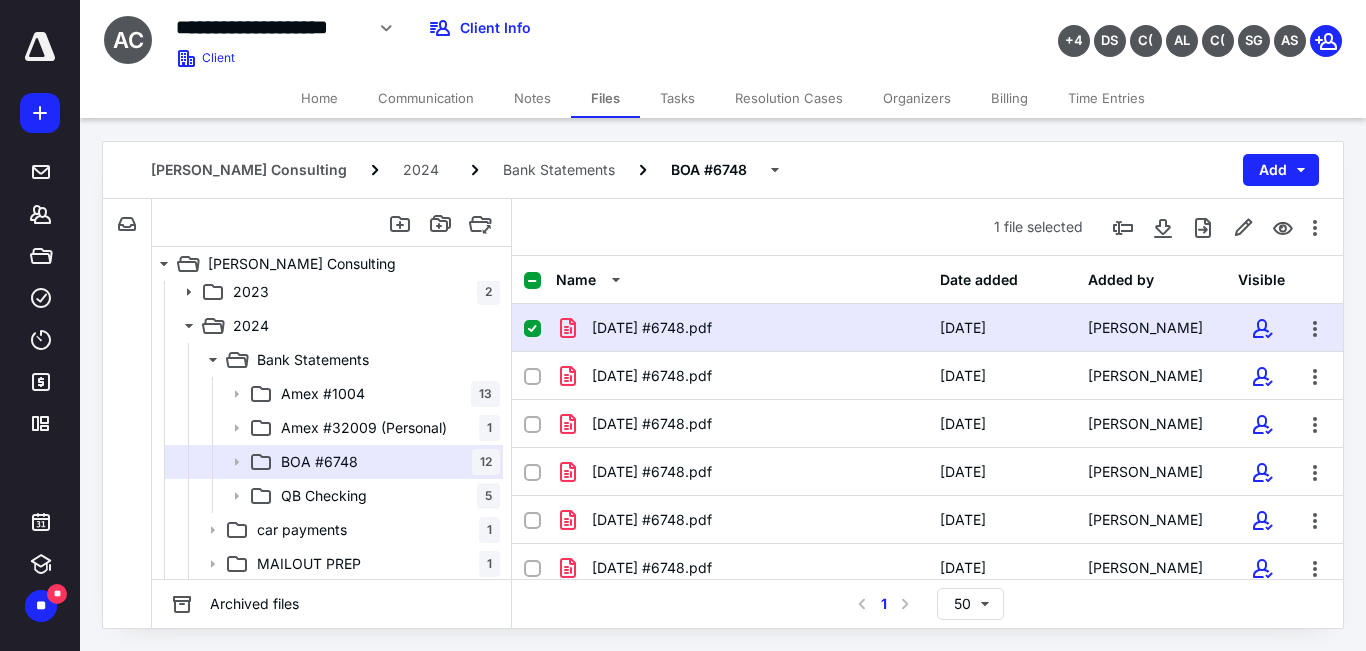 click on "[DATE] #6748.pdf [DATE] [PERSON_NAME]" at bounding box center [927, 328] 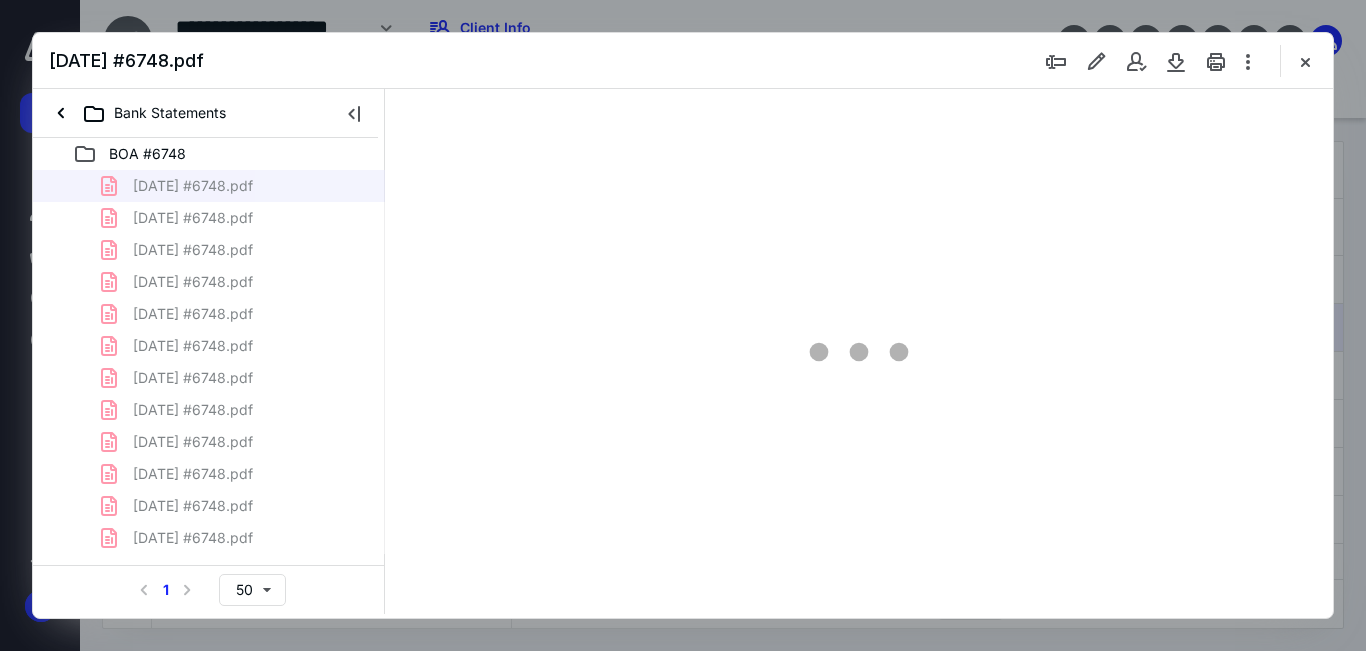 scroll, scrollTop: 0, scrollLeft: 0, axis: both 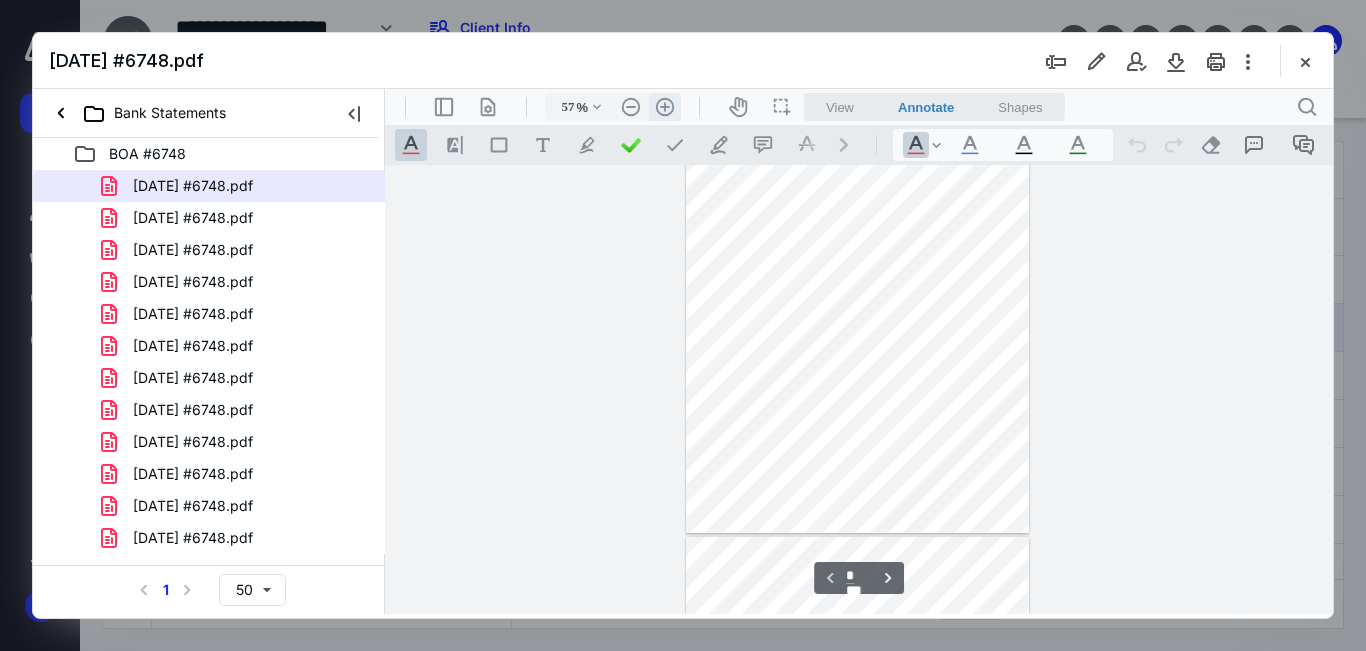 click on ".cls-1{fill:#abb0c4;} icon - header - zoom - in - line" at bounding box center [665, 107] 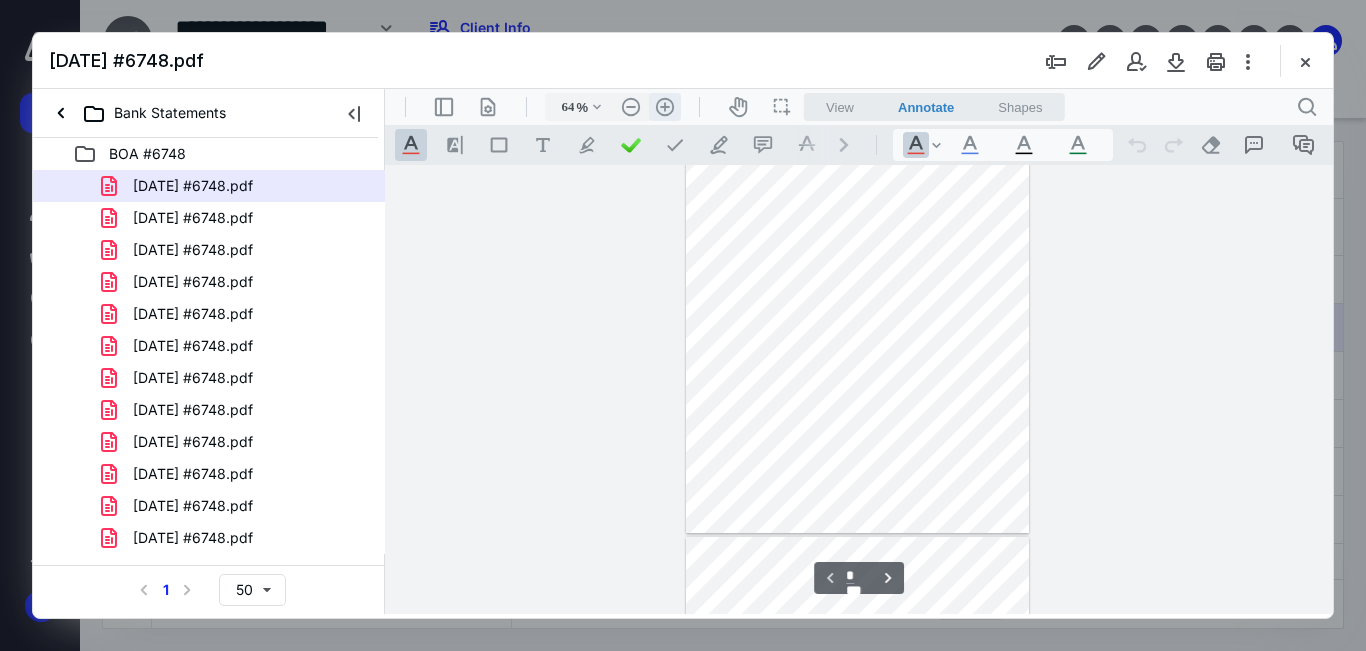 click on ".cls-1{fill:#abb0c4;} icon - header - zoom - in - line" at bounding box center [665, 107] 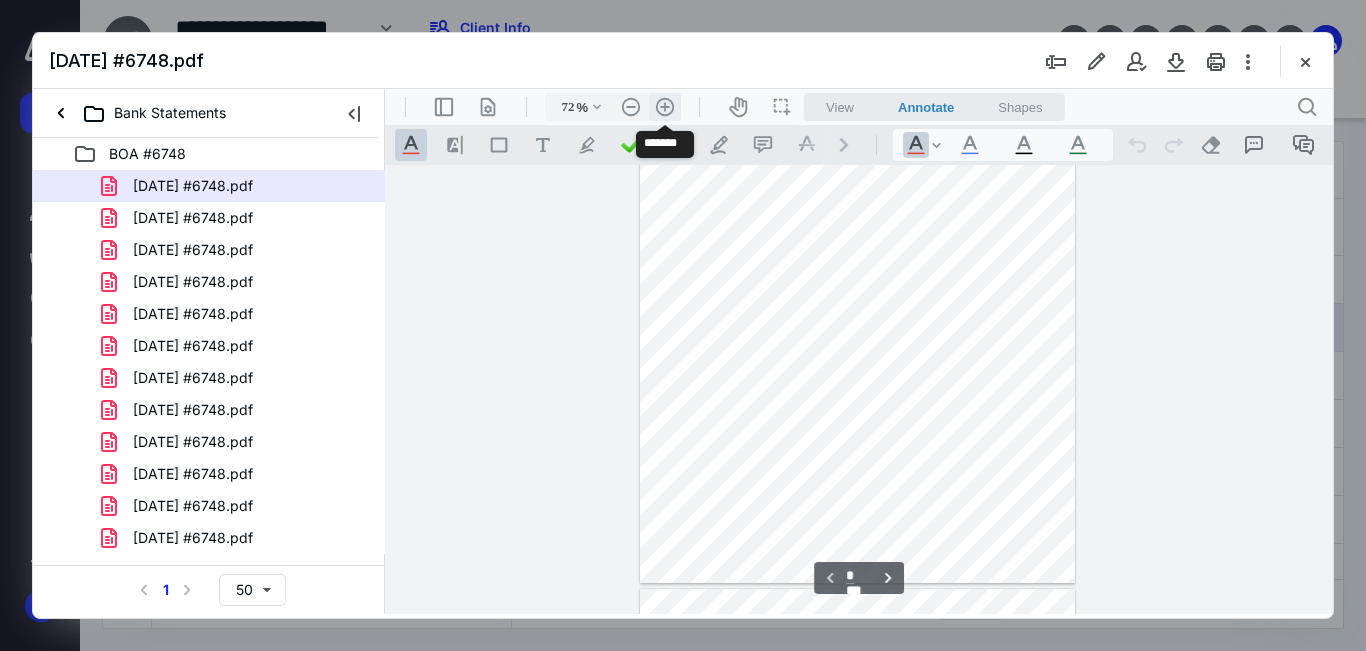 click on ".cls-1{fill:#abb0c4;} icon - header - zoom - in - line" at bounding box center (665, 107) 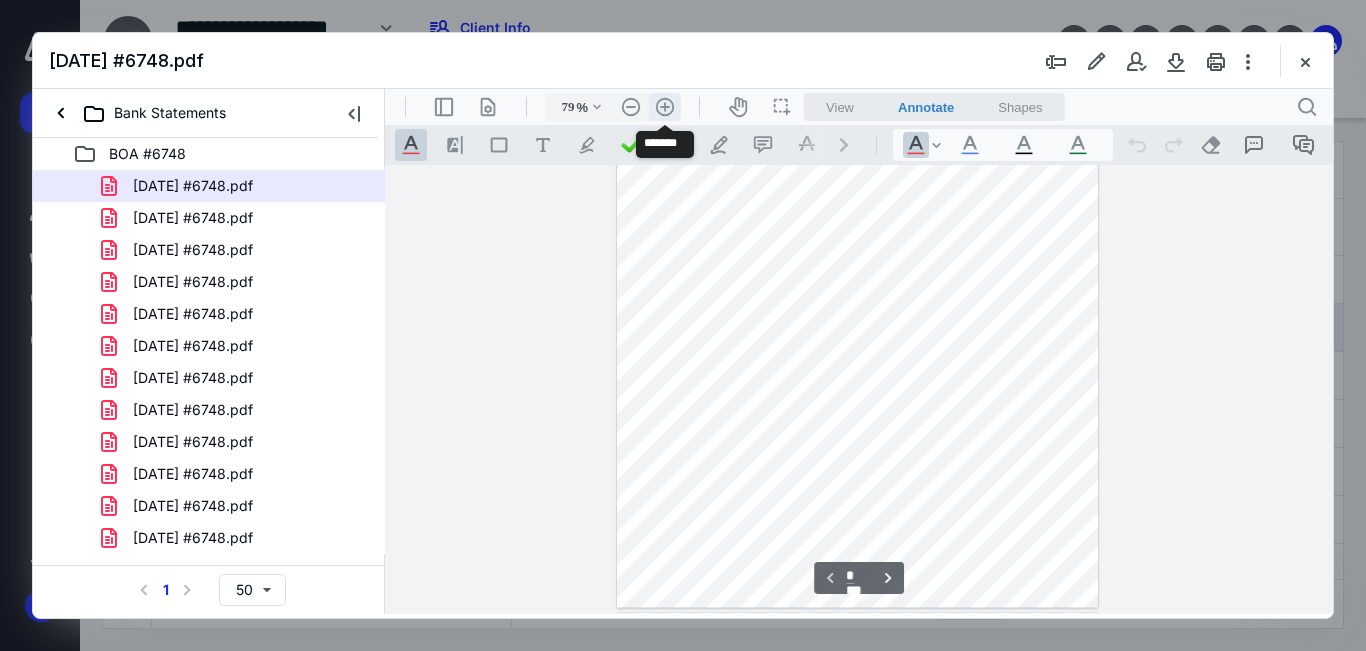 click on ".cls-1{fill:#abb0c4;} icon - header - zoom - in - line" at bounding box center [665, 107] 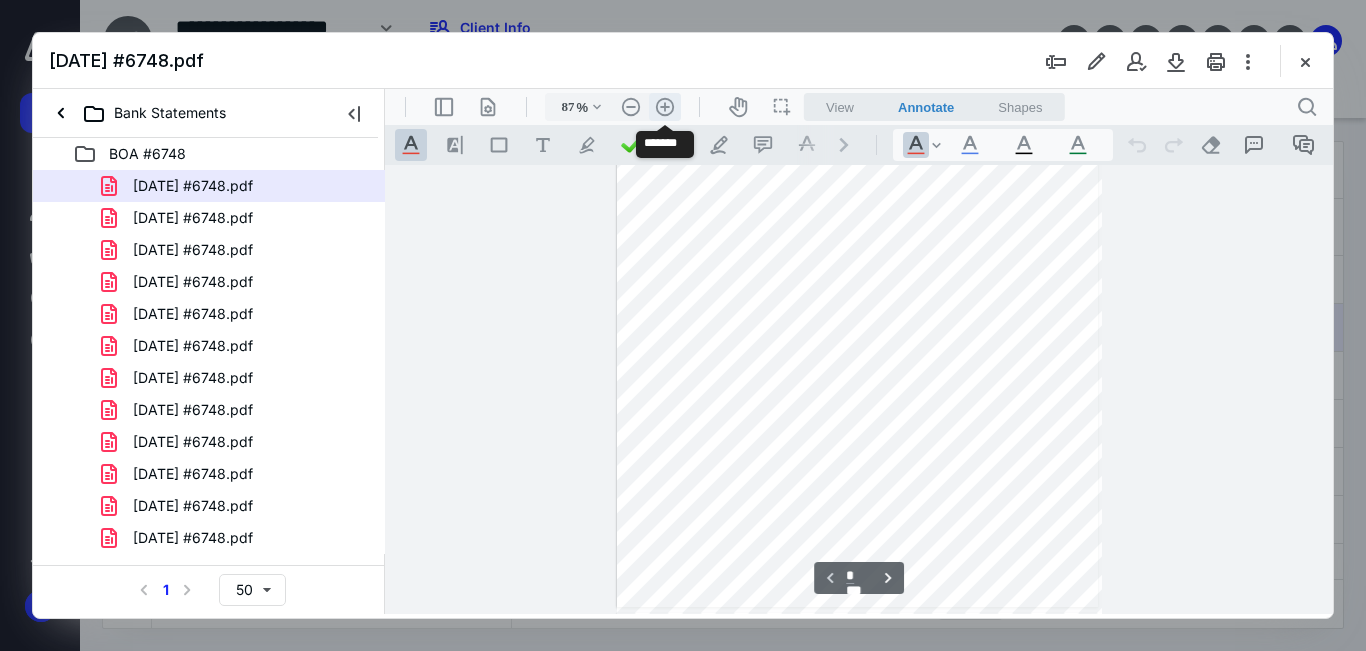 click on ".cls-1{fill:#abb0c4;} icon - header - zoom - in - line" at bounding box center (665, 107) 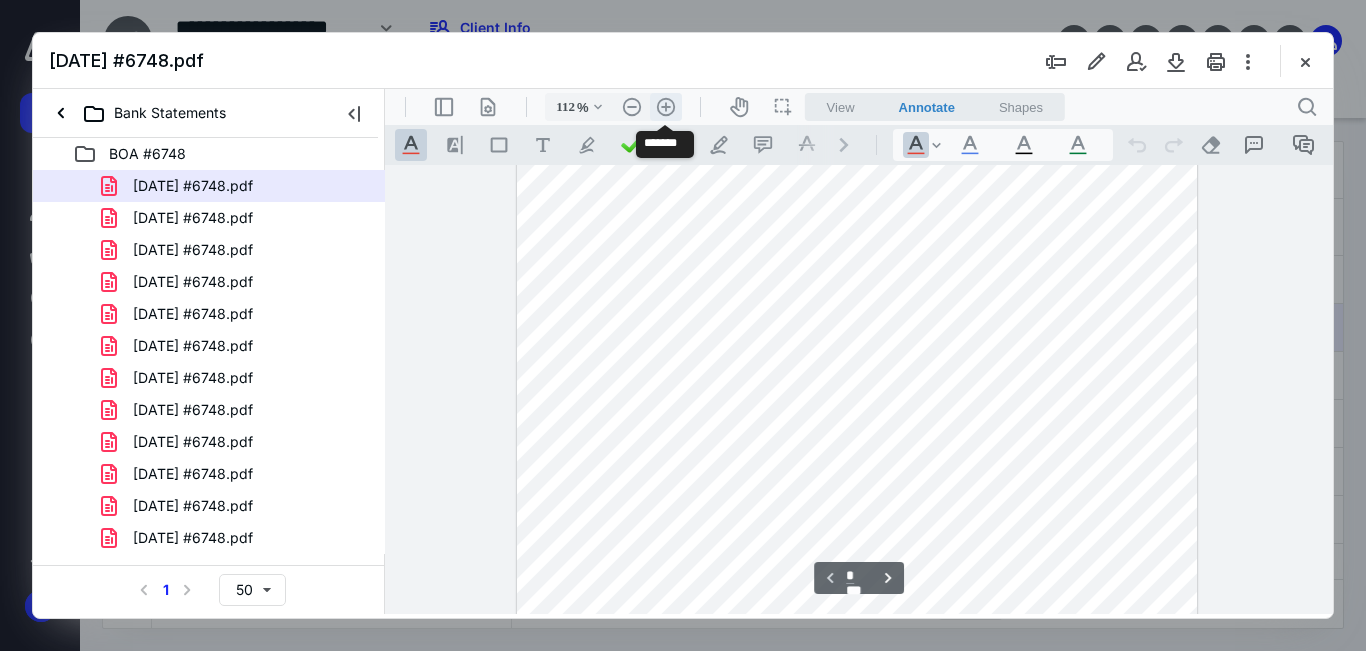 click on ".cls-1{fill:#abb0c4;} icon - header - zoom - in - line" at bounding box center [666, 107] 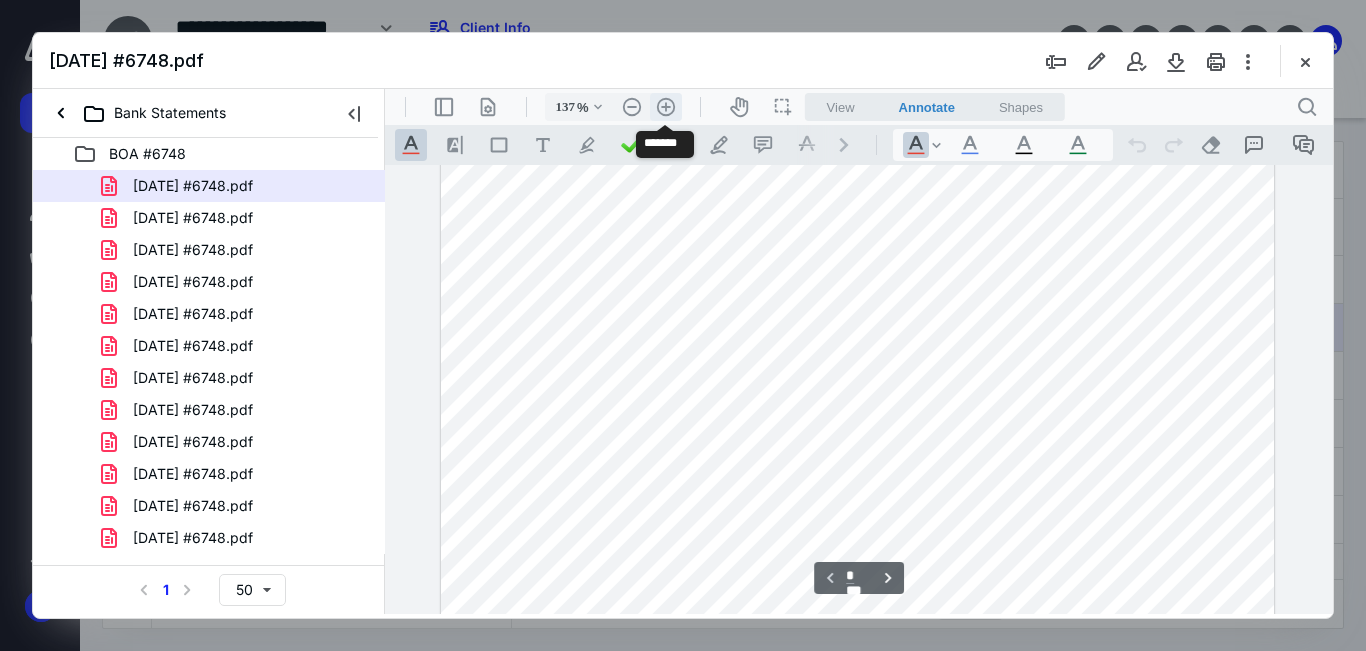 scroll, scrollTop: 452, scrollLeft: 0, axis: vertical 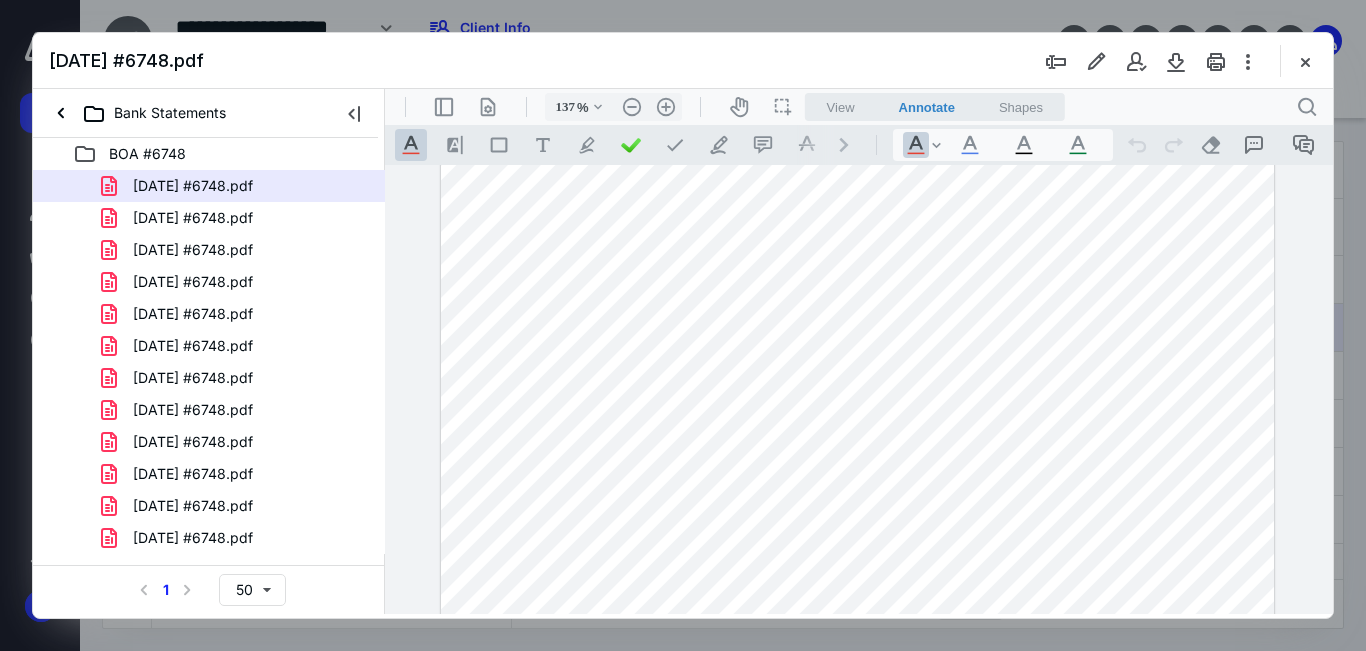 drag, startPoint x: 901, startPoint y: 388, endPoint x: 853, endPoint y: 381, distance: 48.507732 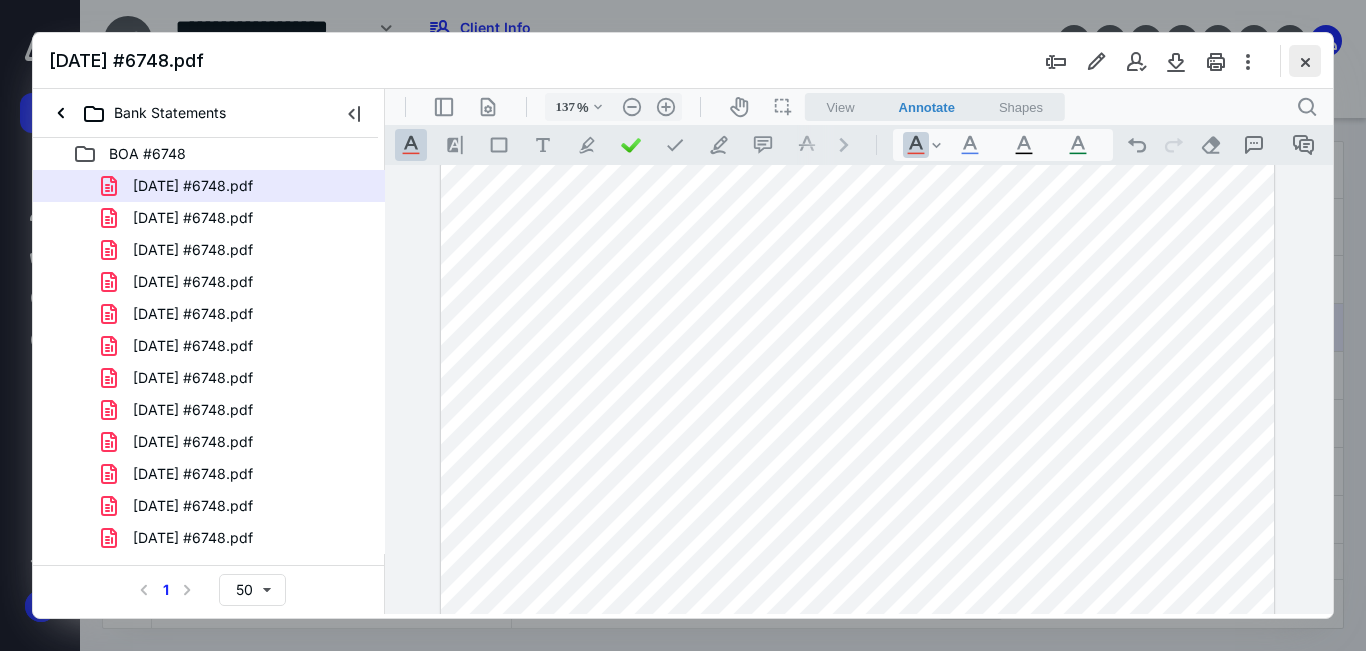 click at bounding box center [1305, 61] 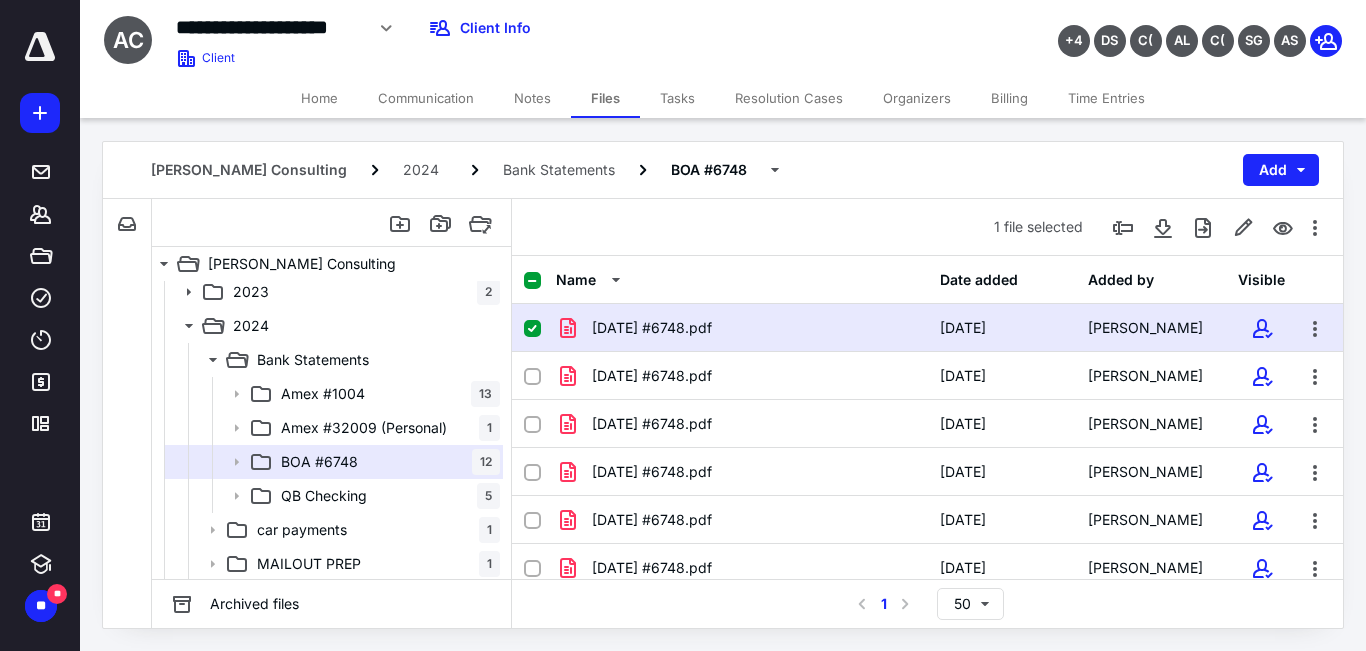click at bounding box center [532, 281] 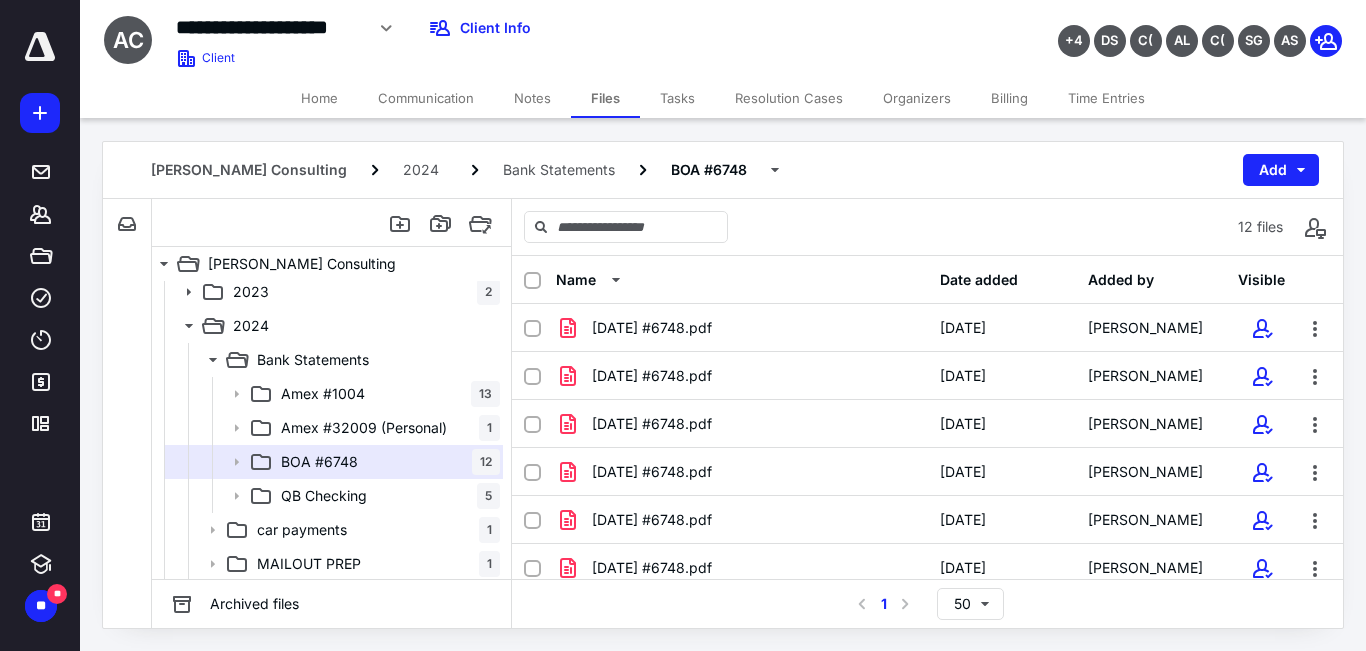 click 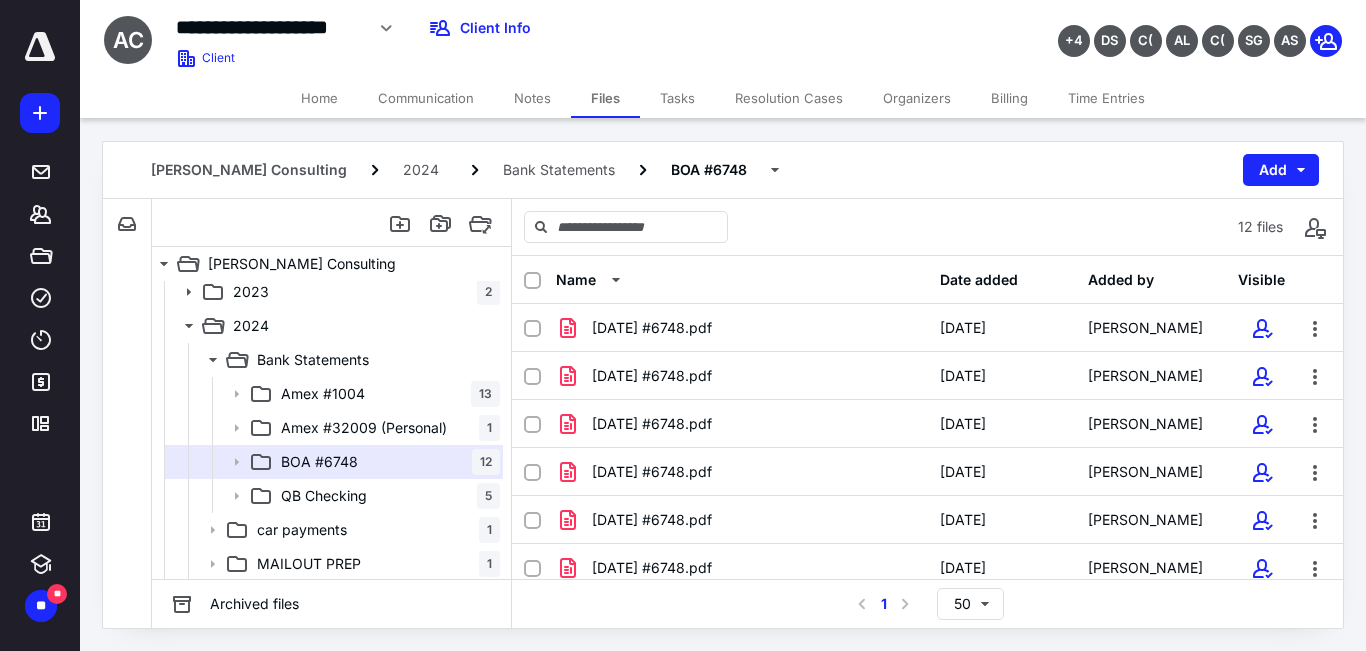 checkbox on "true" 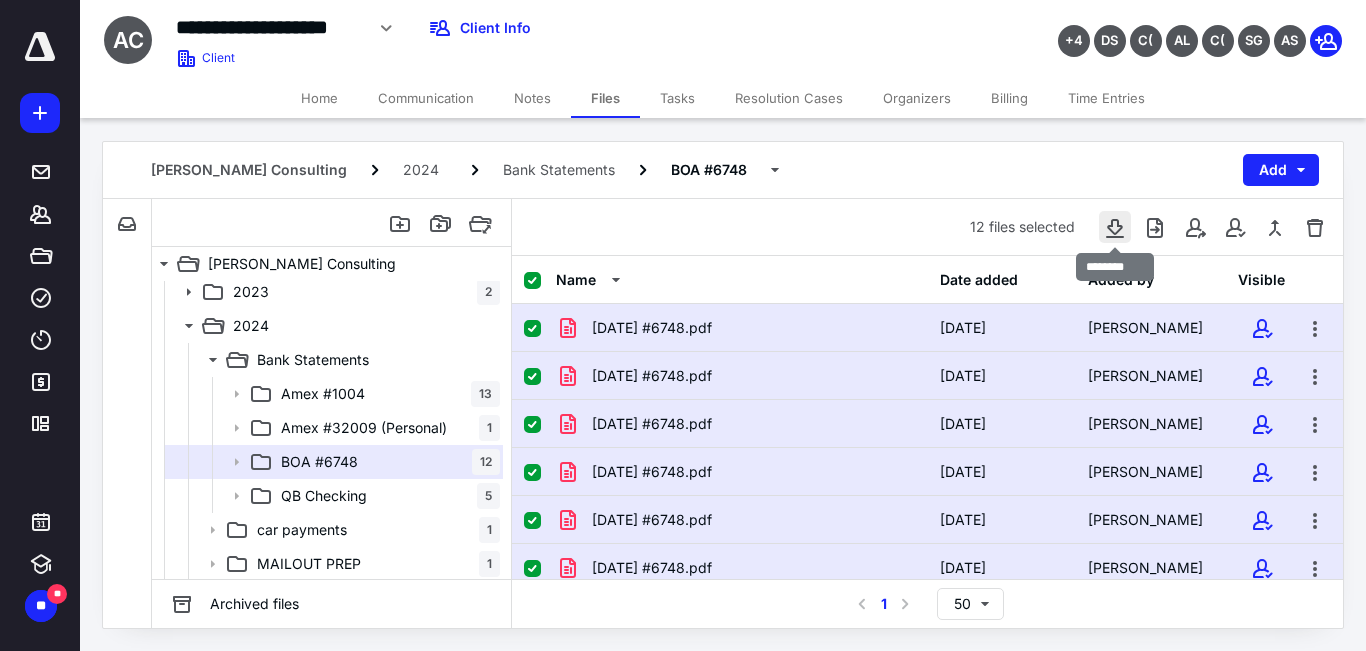 click at bounding box center [1115, 227] 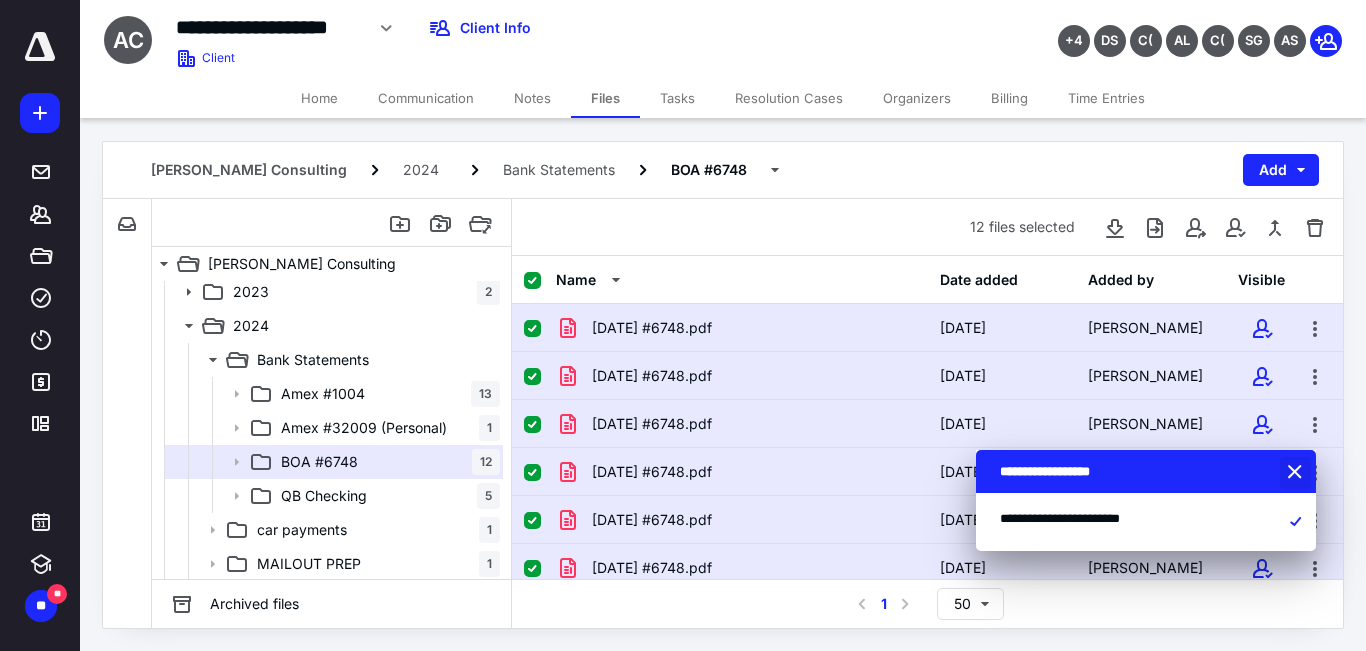 click at bounding box center [1297, 473] 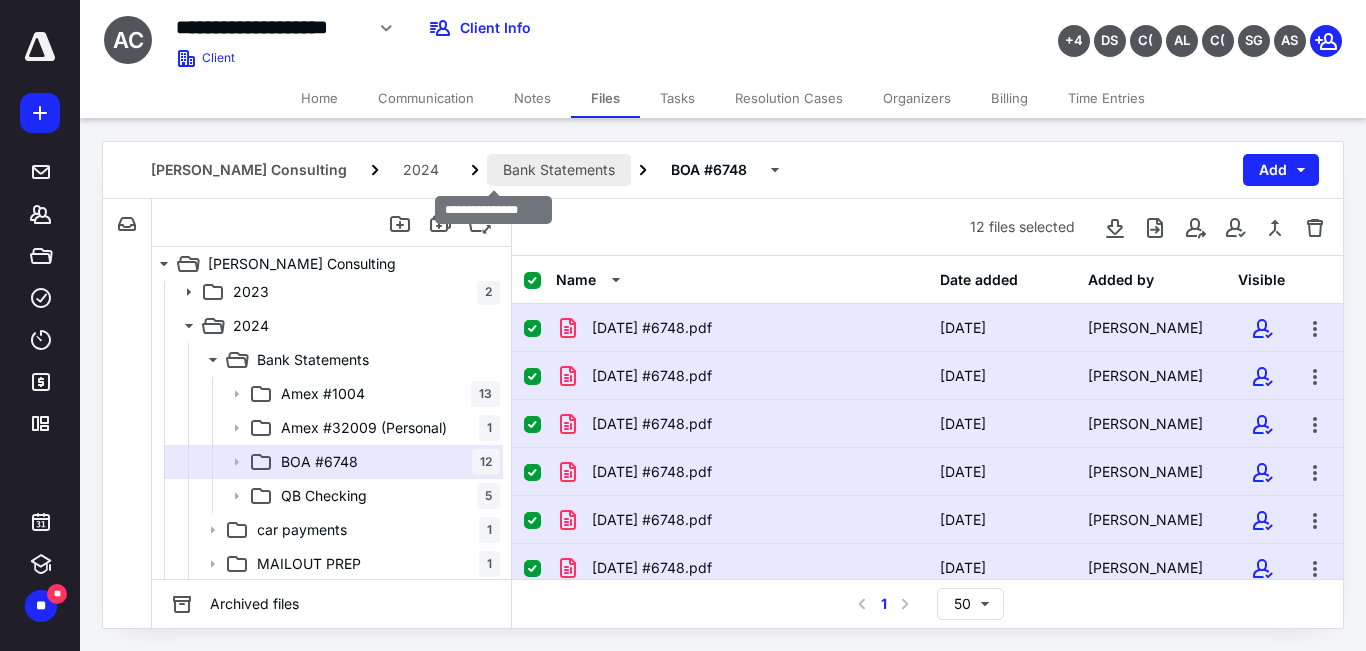 click on "Bank Statements" at bounding box center (559, 170) 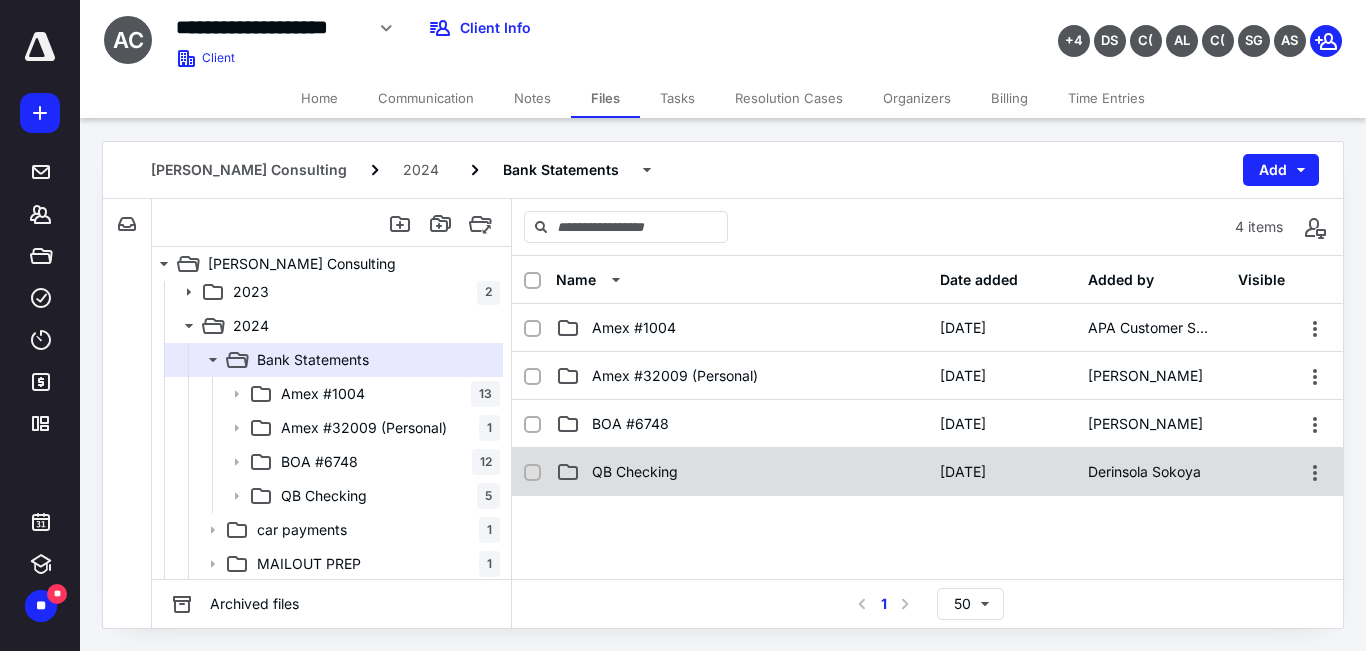 click on "QB Checking [DATE] Derinsola Sokoya" at bounding box center (927, 472) 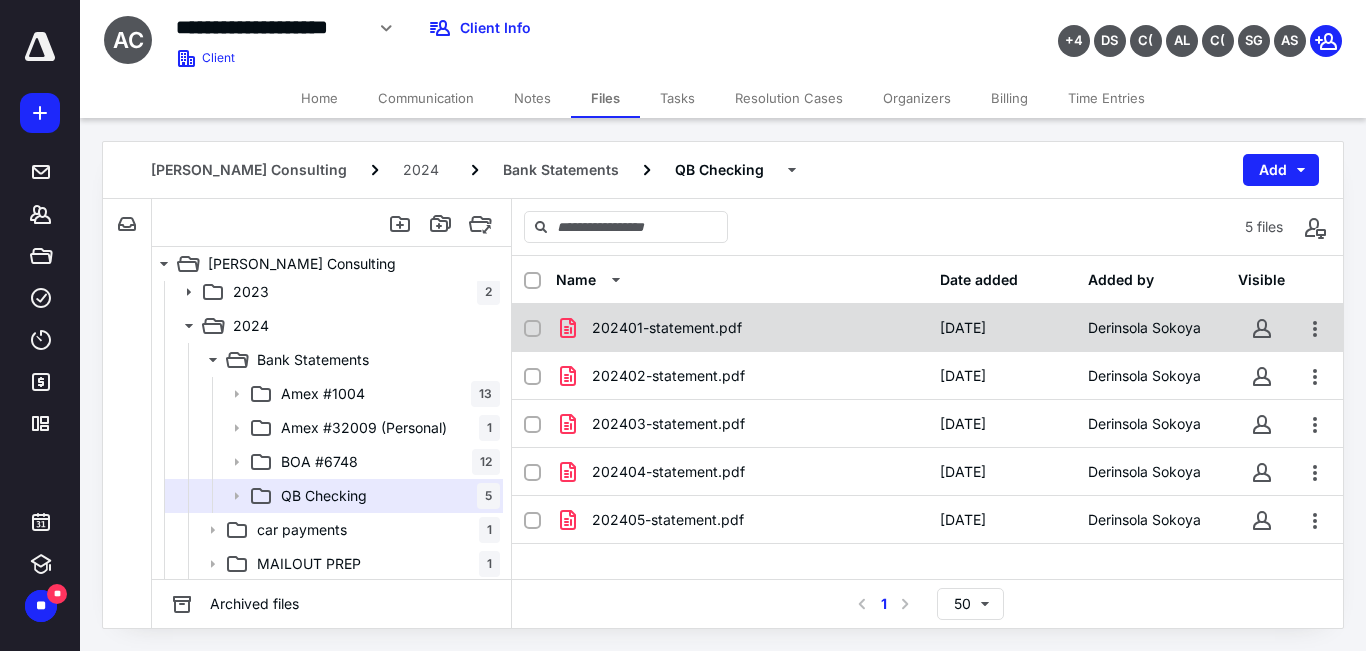 click on "202401-statement.pdf" at bounding box center [742, 328] 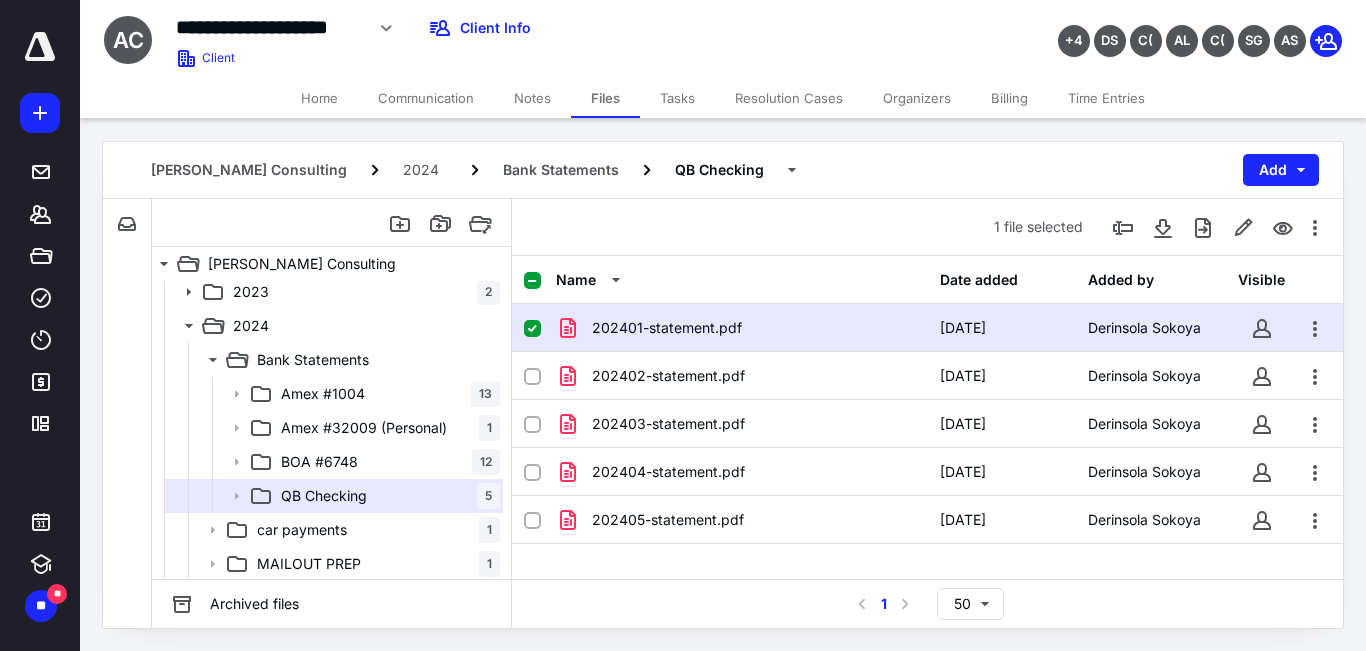 click on "202401-statement.pdf" at bounding box center (742, 328) 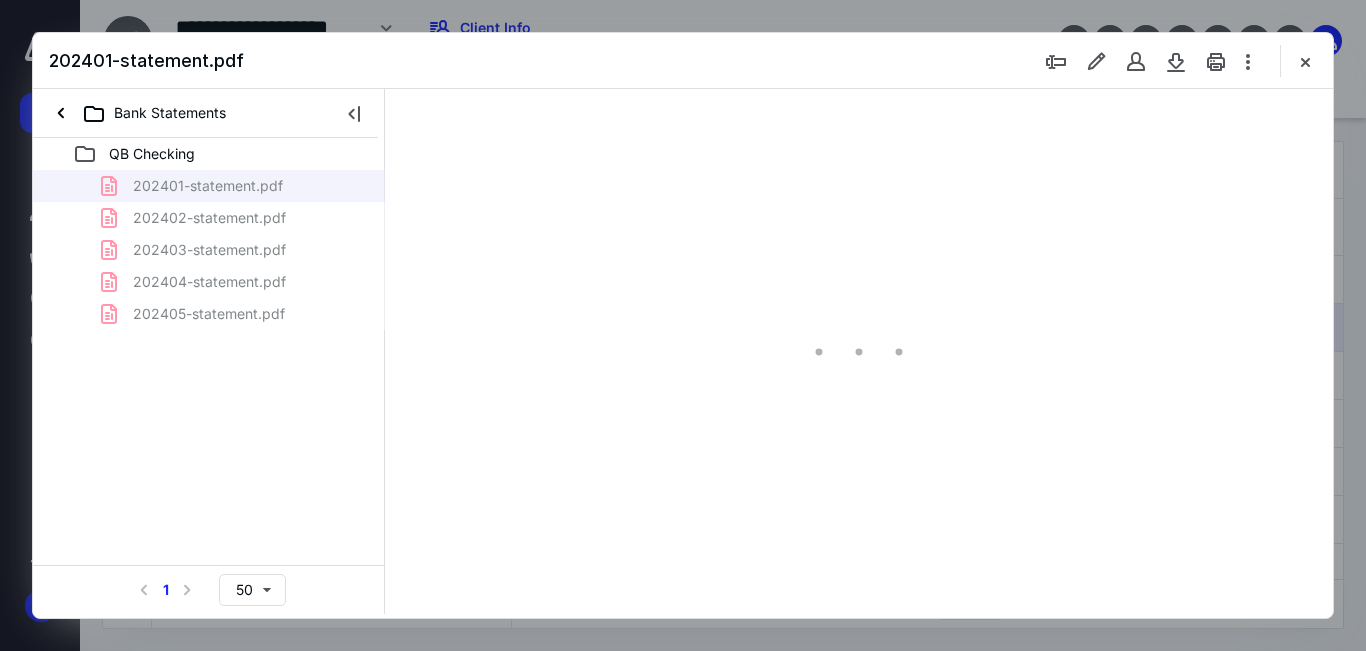 scroll, scrollTop: 0, scrollLeft: 0, axis: both 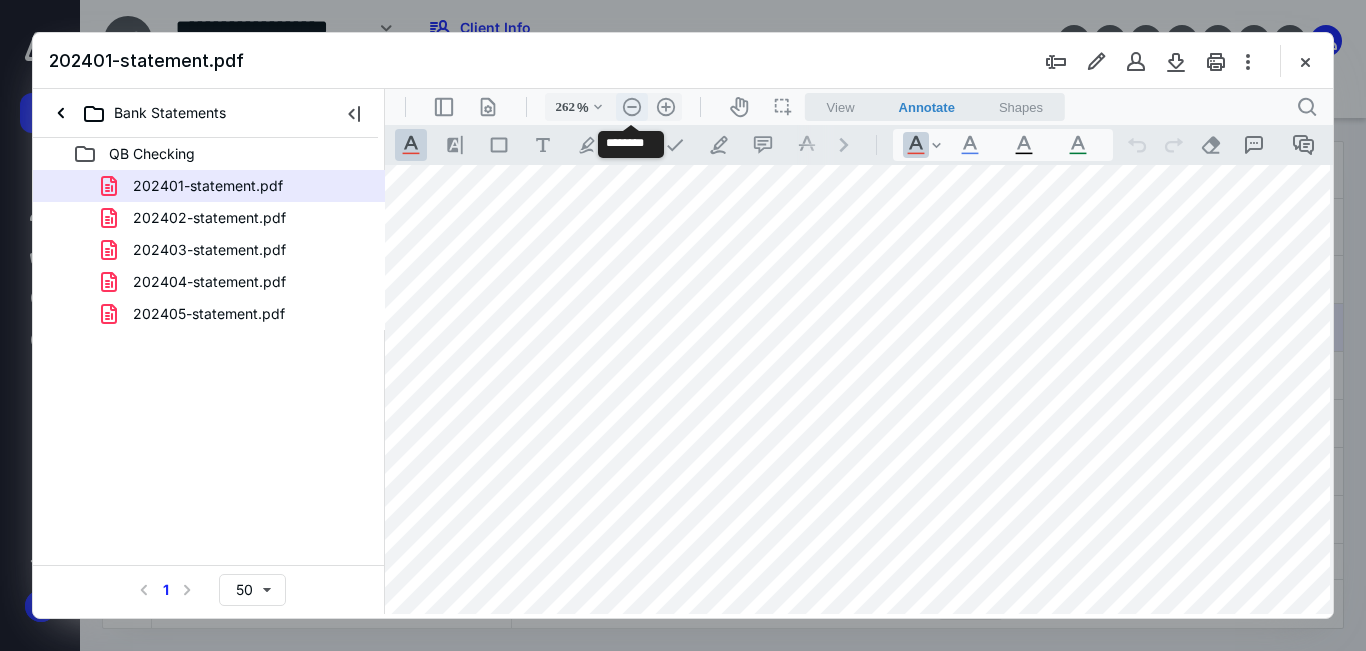 click on ".cls-1{fill:#abb0c4;} icon - header - zoom - out - line" at bounding box center (632, 107) 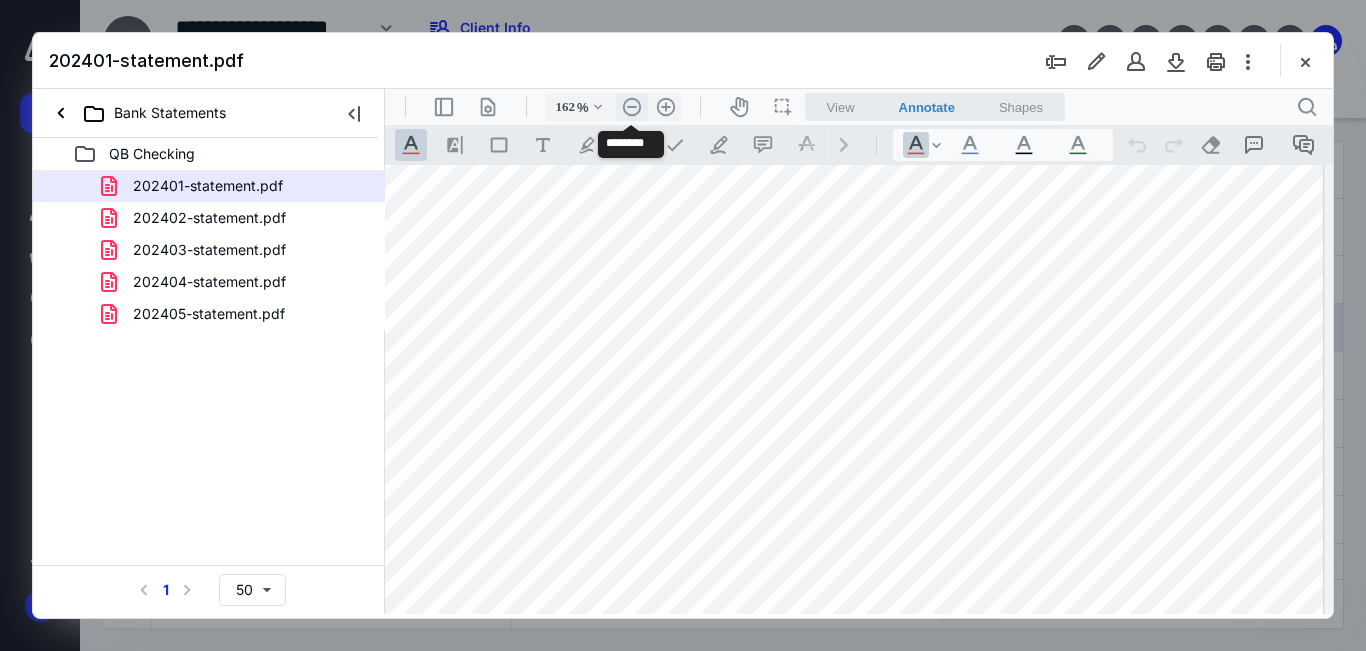 click on ".cls-1{fill:#abb0c4;} icon - header - zoom - out - line" at bounding box center [632, 107] 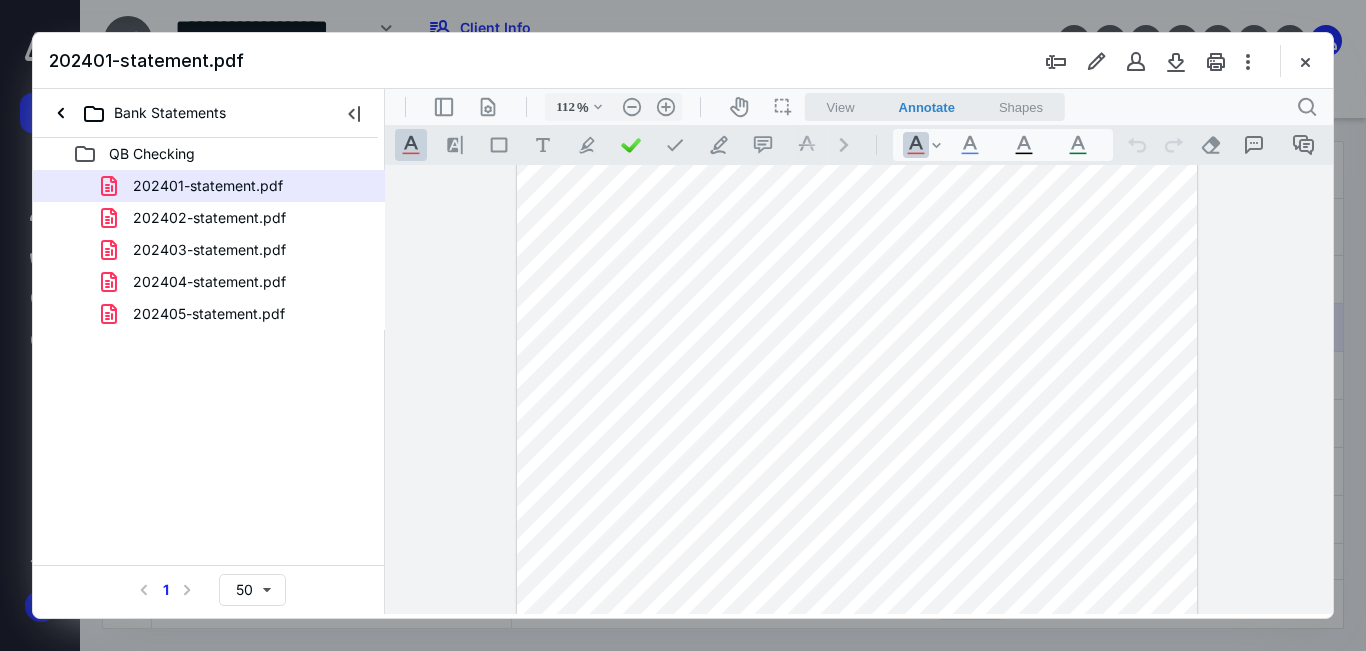 scroll, scrollTop: 0, scrollLeft: 0, axis: both 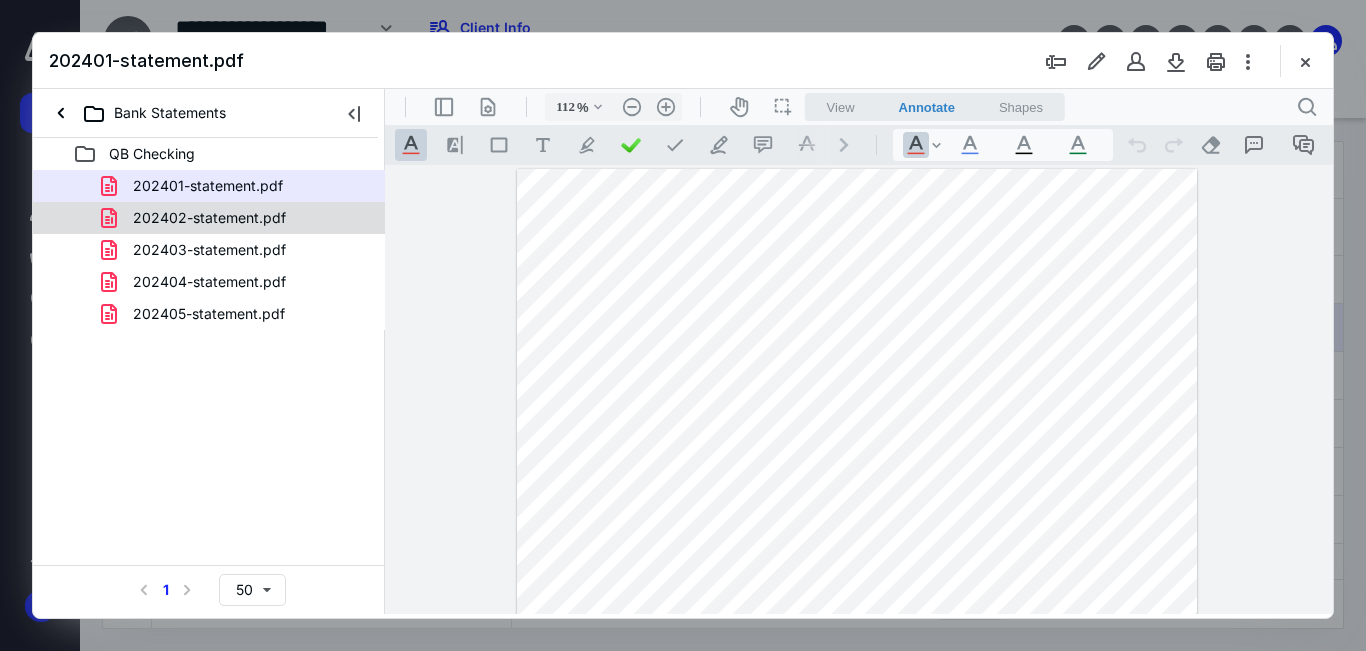 click on "202402-statement.pdf" at bounding box center [237, 218] 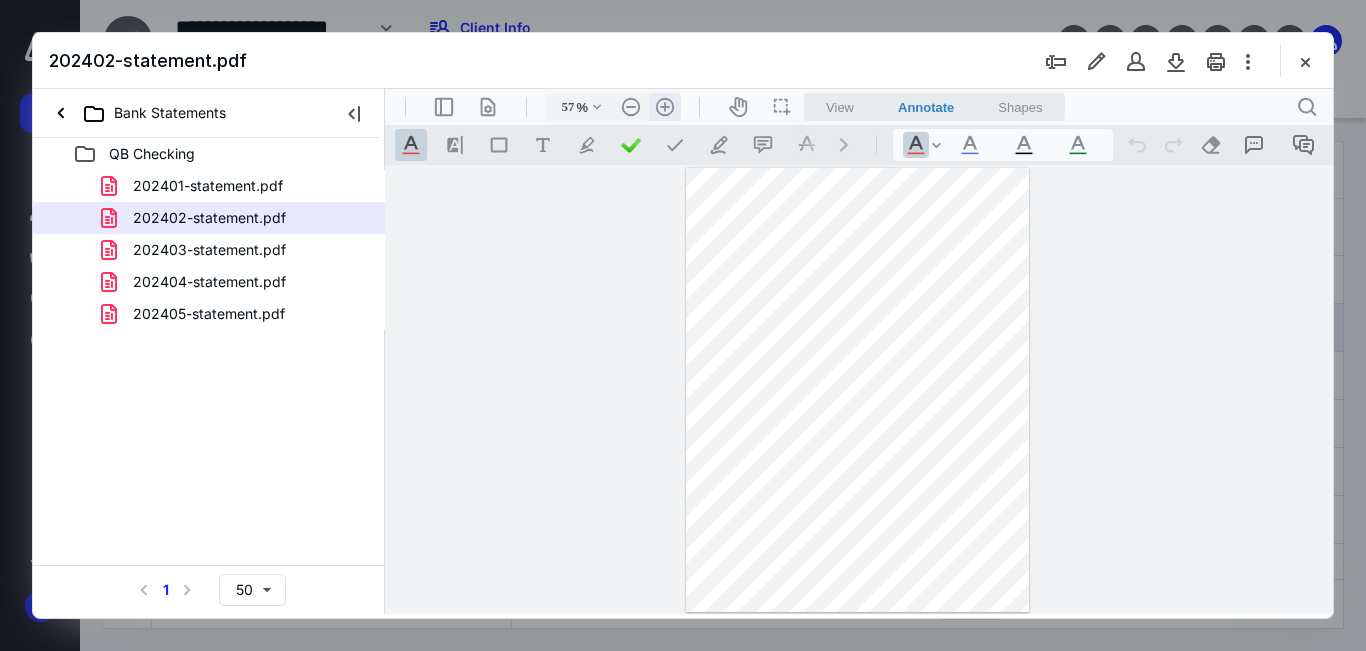 click on ".cls-1{fill:#abb0c4;} icon - header - zoom - in - line" at bounding box center (665, 107) 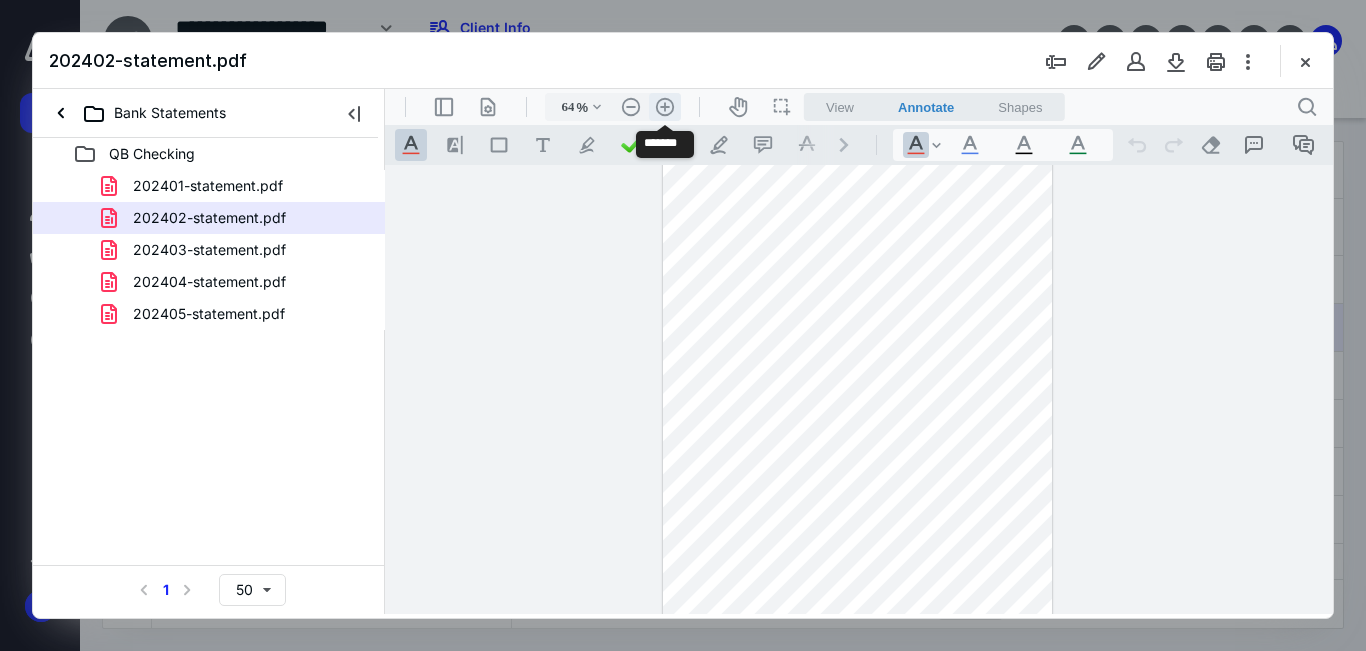 click on ".cls-1{fill:#abb0c4;} icon - header - zoom - in - line" at bounding box center (665, 107) 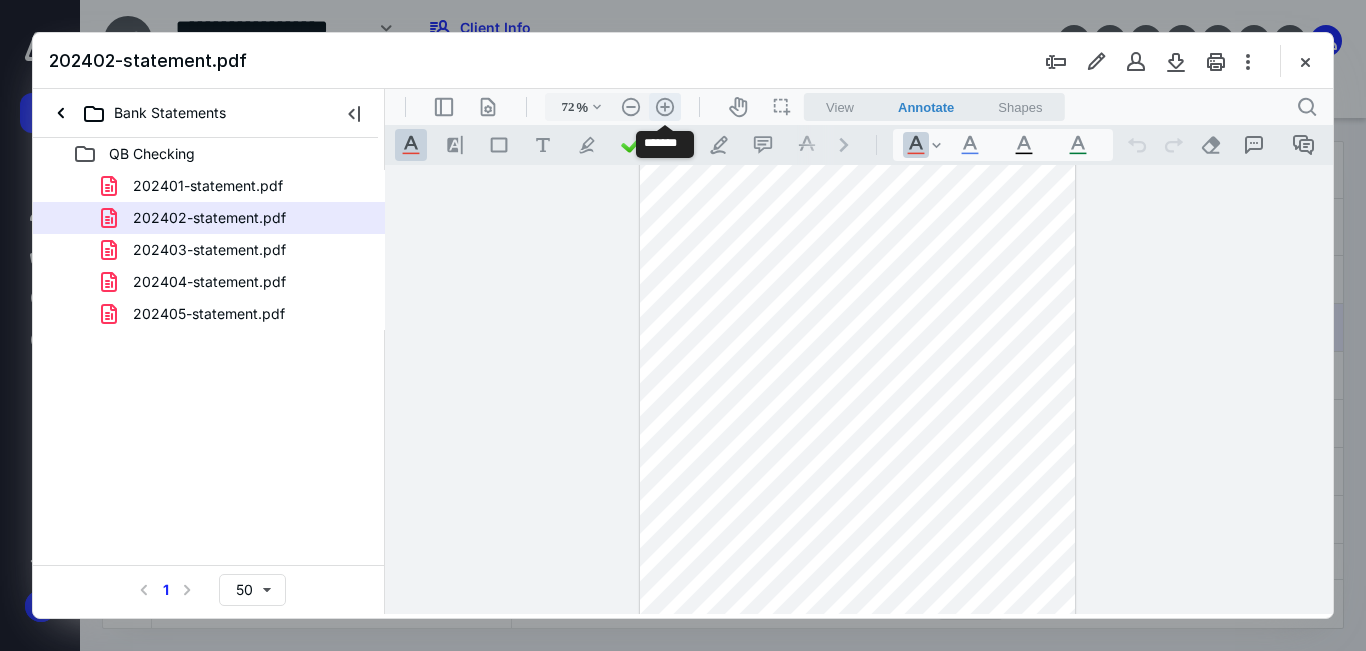 click on ".cls-1{fill:#abb0c4;} icon - header - zoom - in - line" at bounding box center [665, 107] 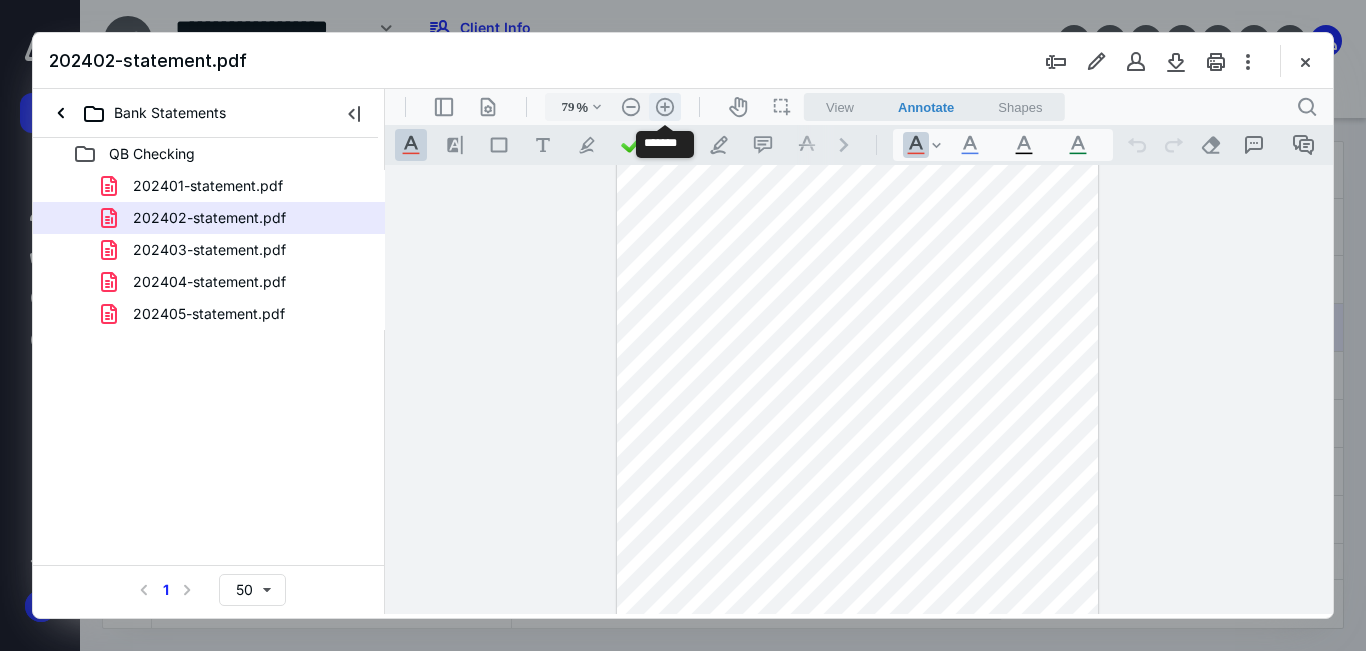 click on ".cls-1{fill:#abb0c4;} icon - header - zoom - in - line" at bounding box center (665, 107) 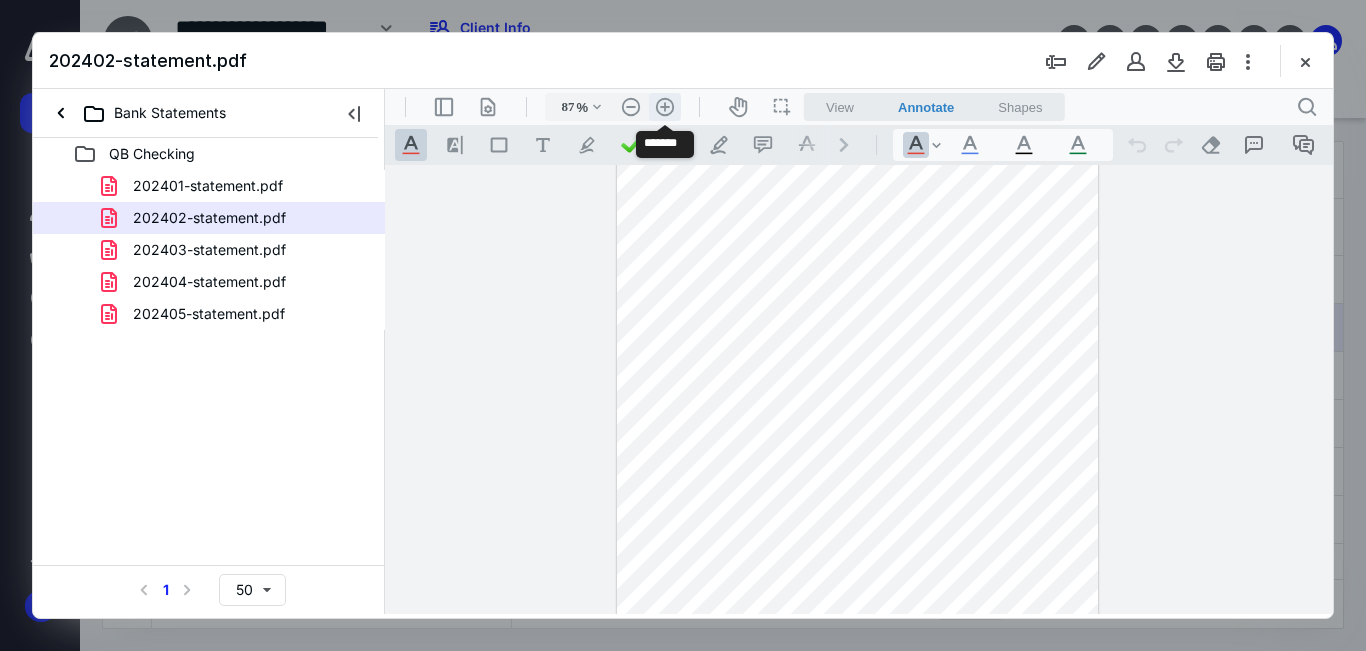 scroll, scrollTop: 99, scrollLeft: 0, axis: vertical 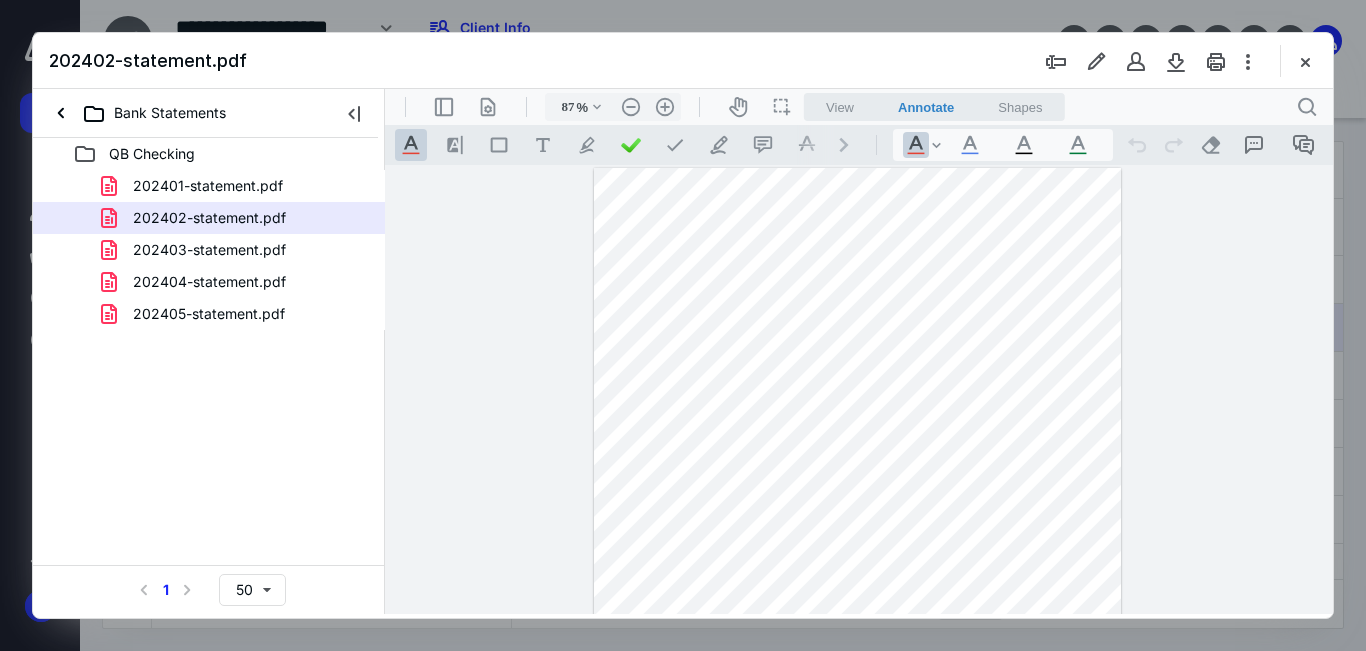 drag, startPoint x: 1101, startPoint y: 247, endPoint x: 1025, endPoint y: 232, distance: 77.46612 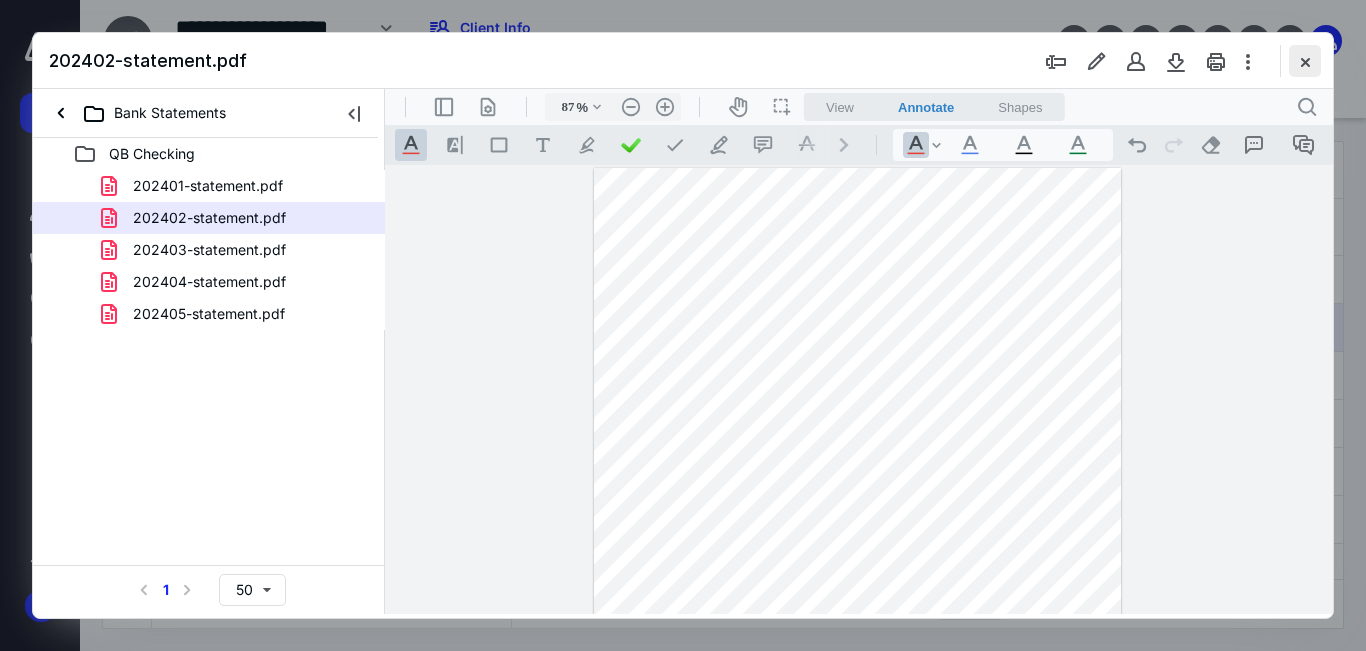 click at bounding box center [1305, 61] 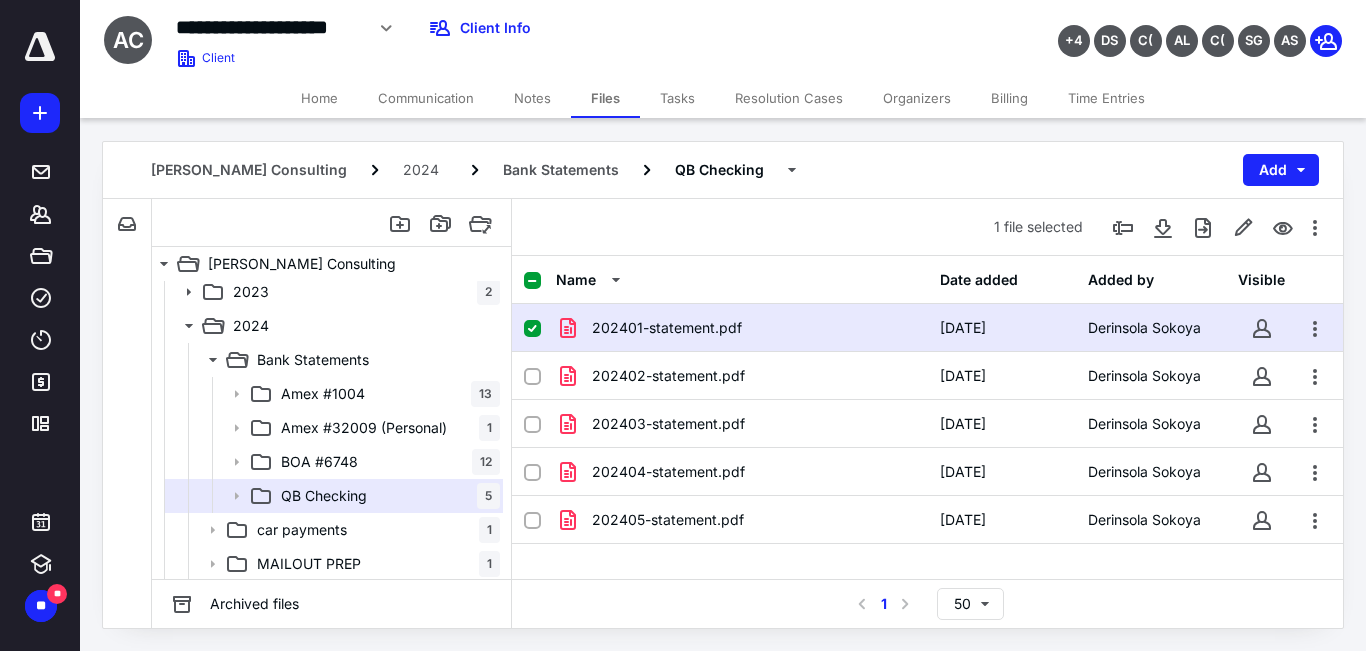 click on "Bank Statements" at bounding box center (561, 170) 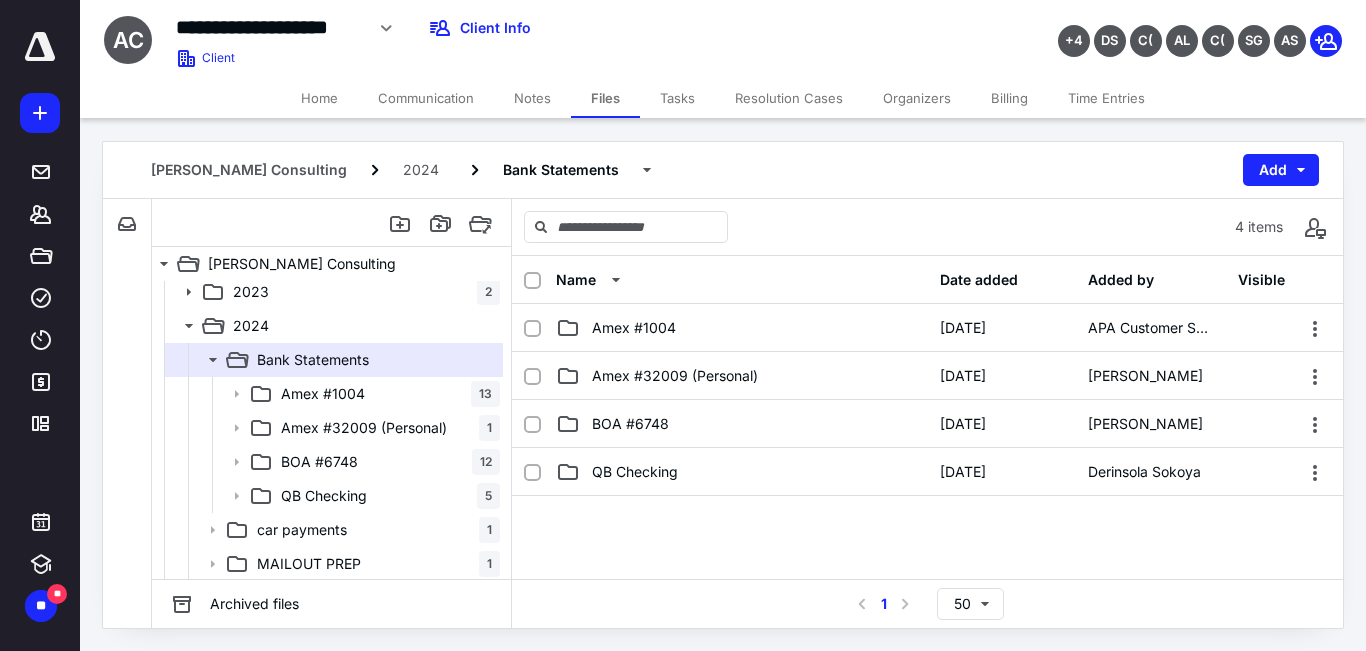 click on "Home" at bounding box center (319, 98) 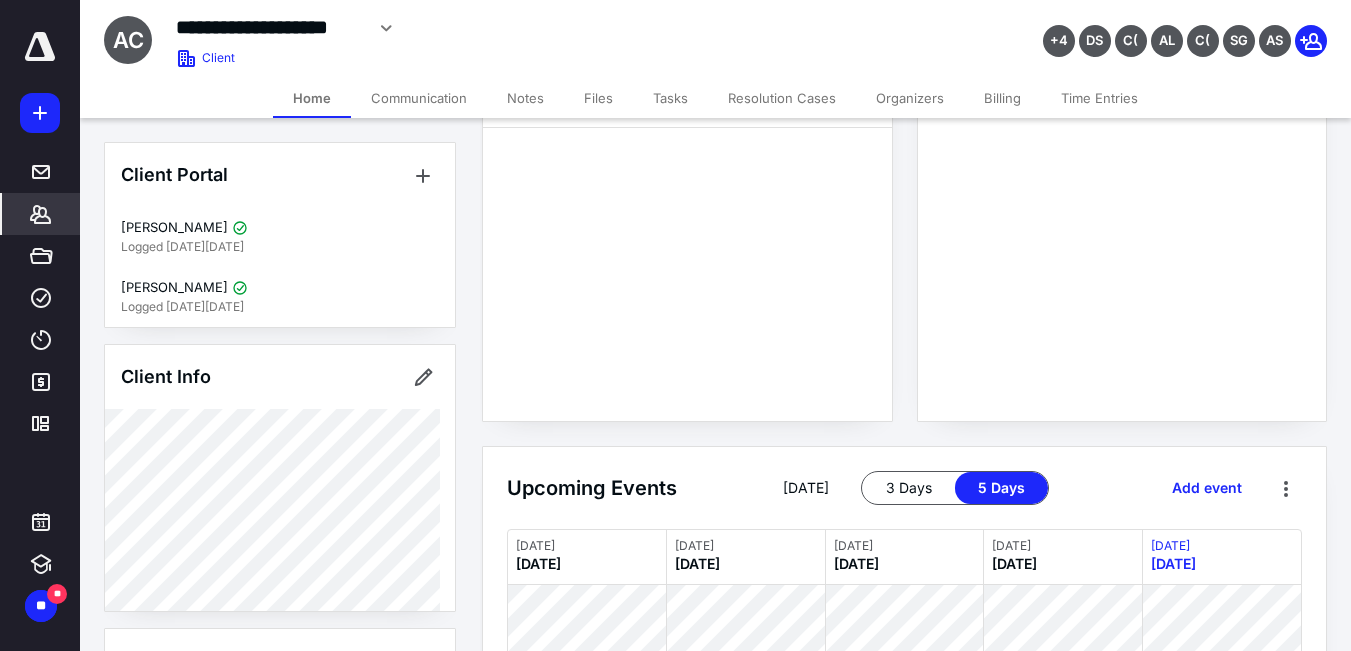 scroll, scrollTop: 741, scrollLeft: 0, axis: vertical 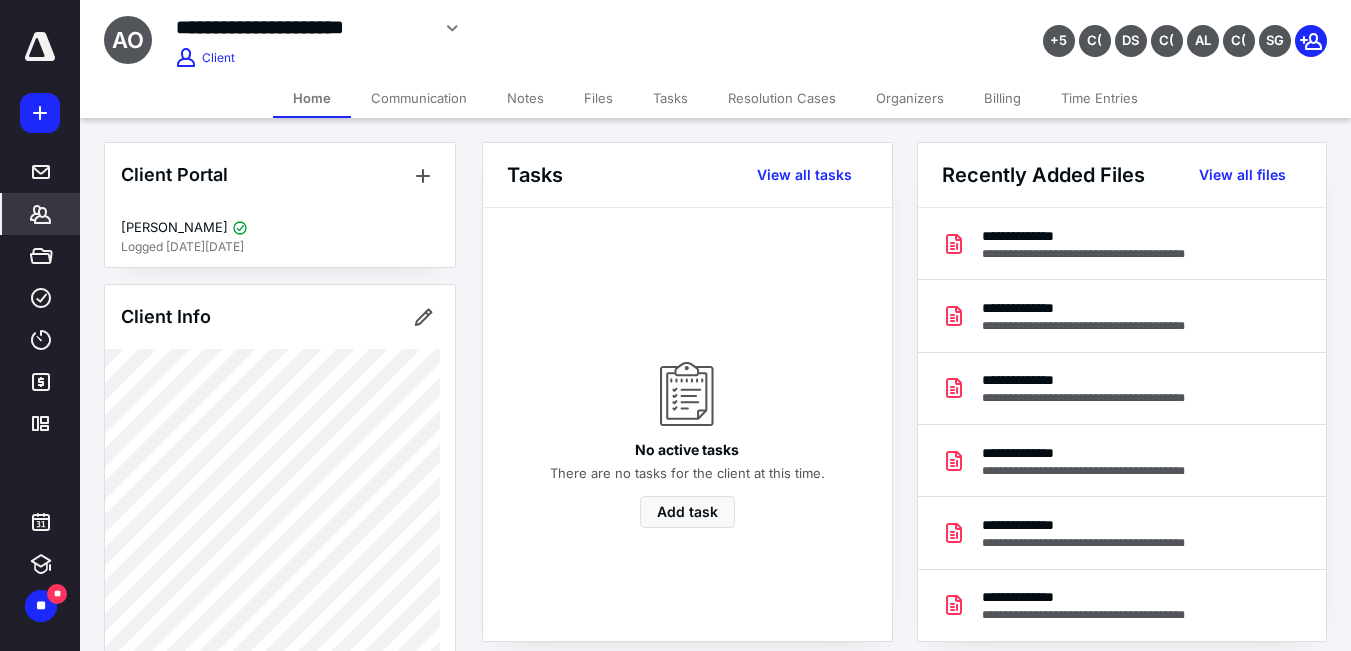 click on "Files" at bounding box center [598, 98] 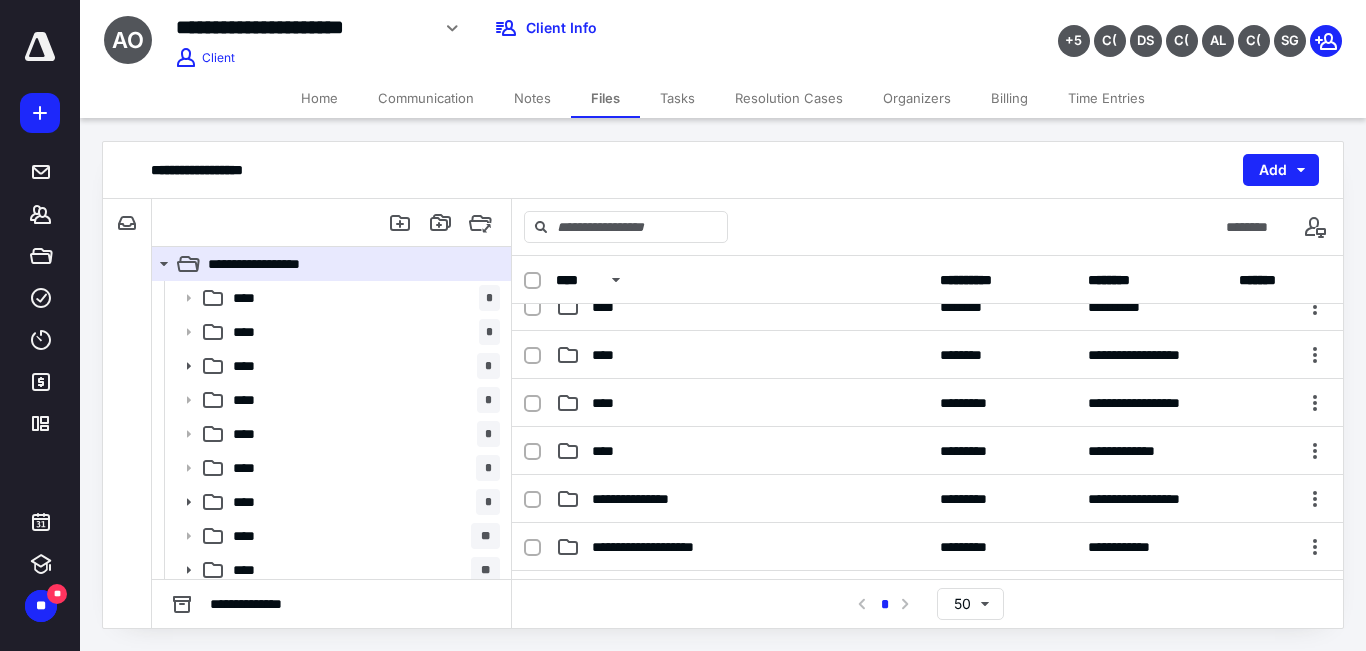 scroll, scrollTop: 657, scrollLeft: 0, axis: vertical 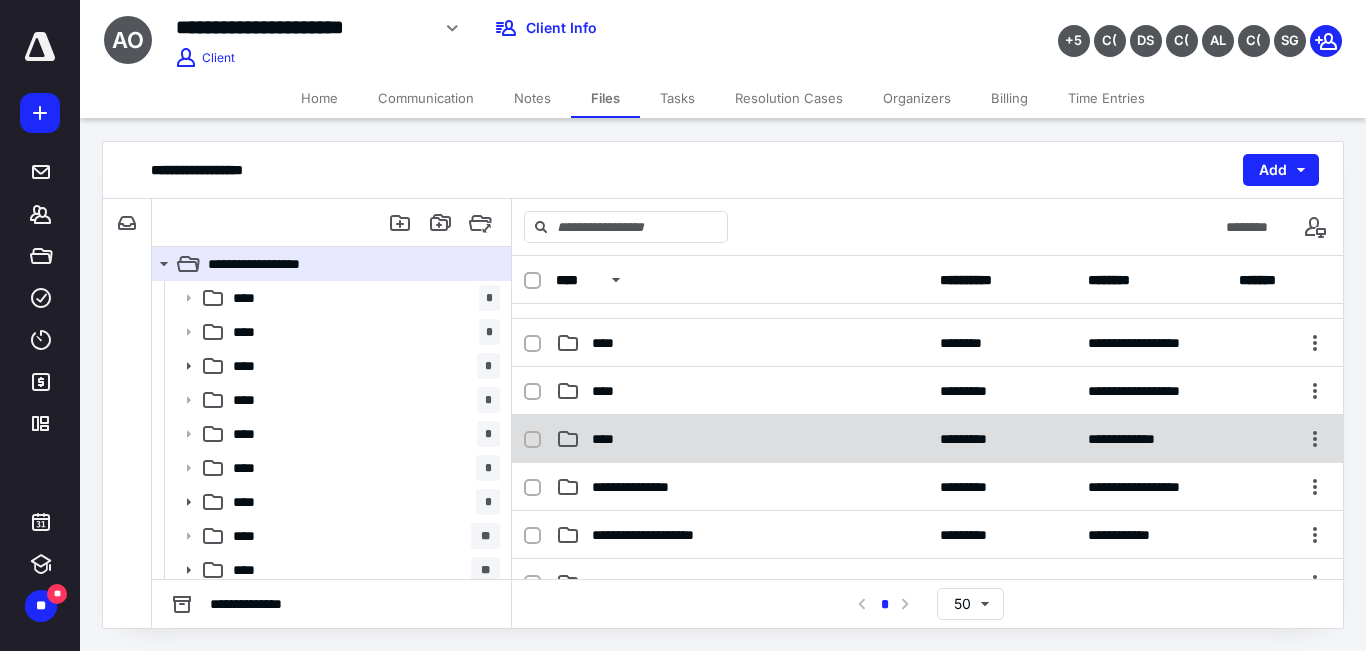 click on "****" at bounding box center (742, 439) 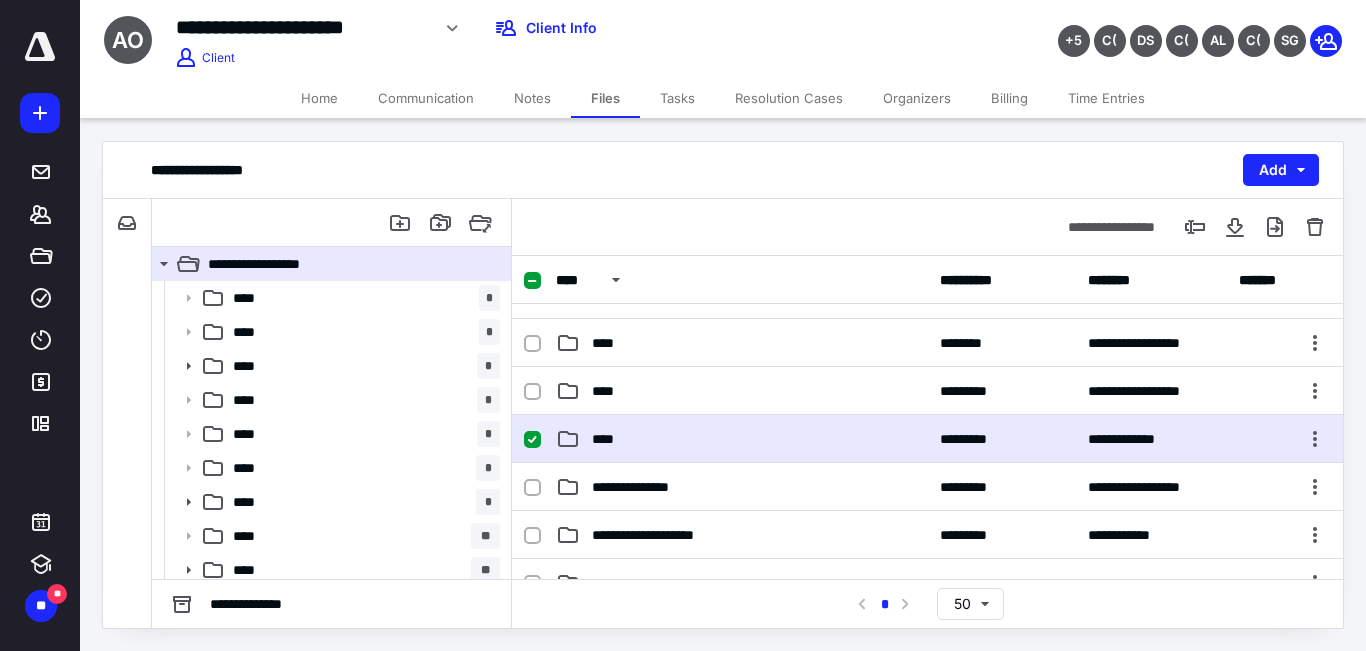 click on "****" at bounding box center (742, 439) 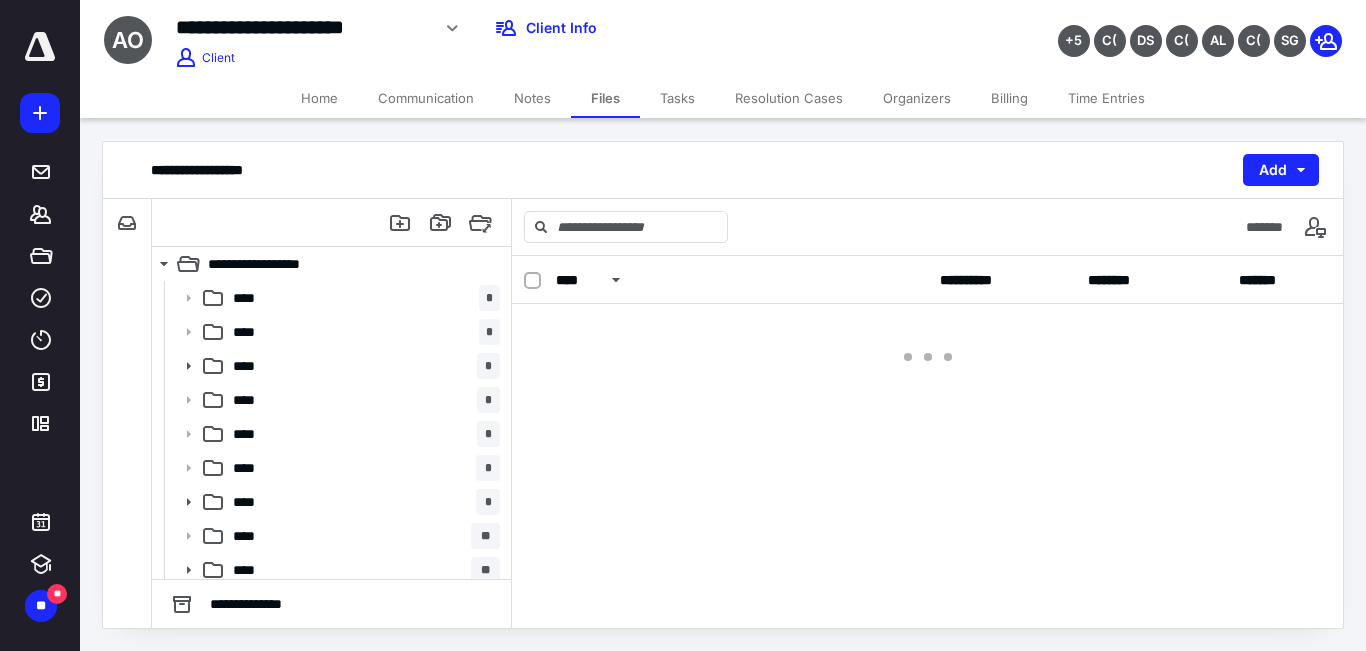 scroll, scrollTop: 0, scrollLeft: 0, axis: both 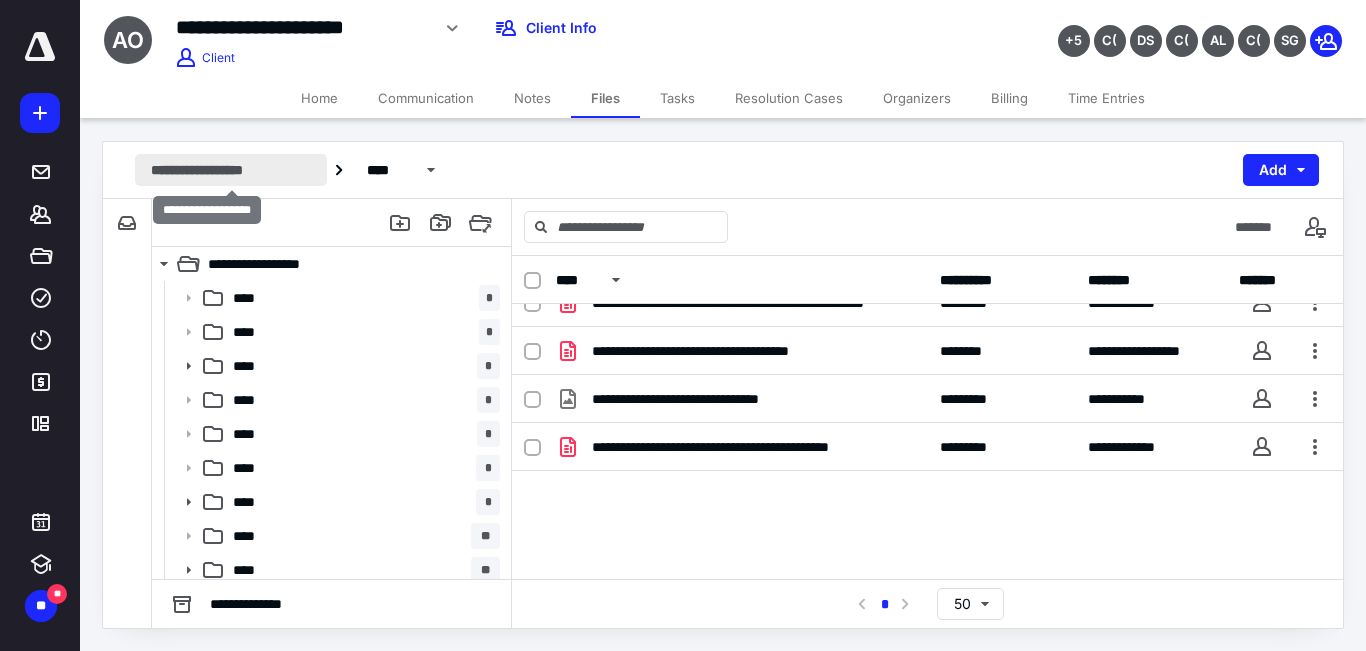 click on "**********" at bounding box center (231, 170) 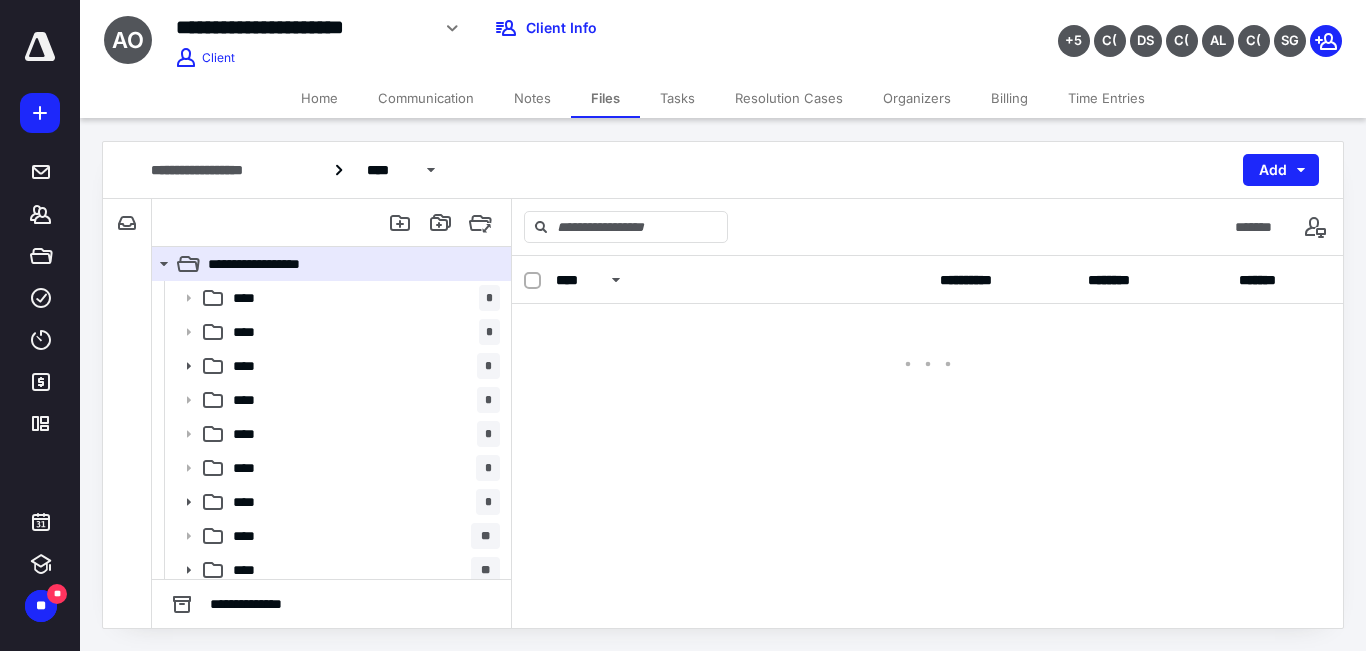 scroll, scrollTop: 0, scrollLeft: 0, axis: both 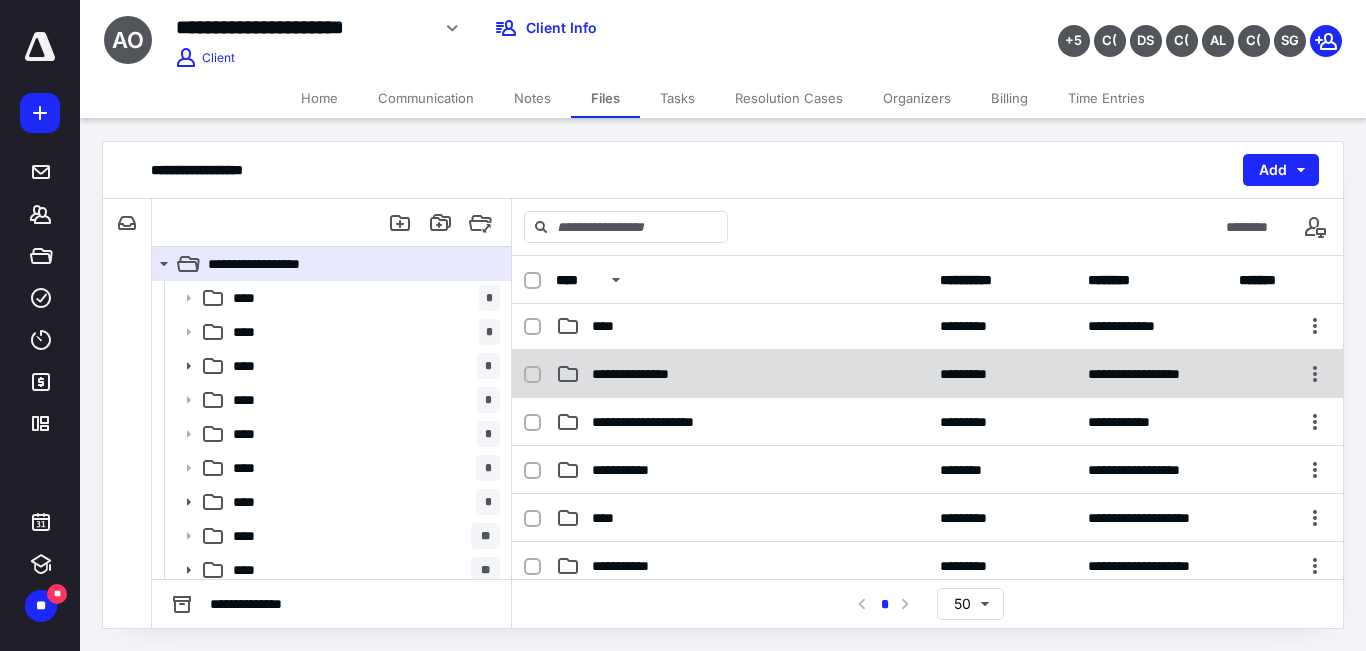 click on "**********" at bounding box center [742, 374] 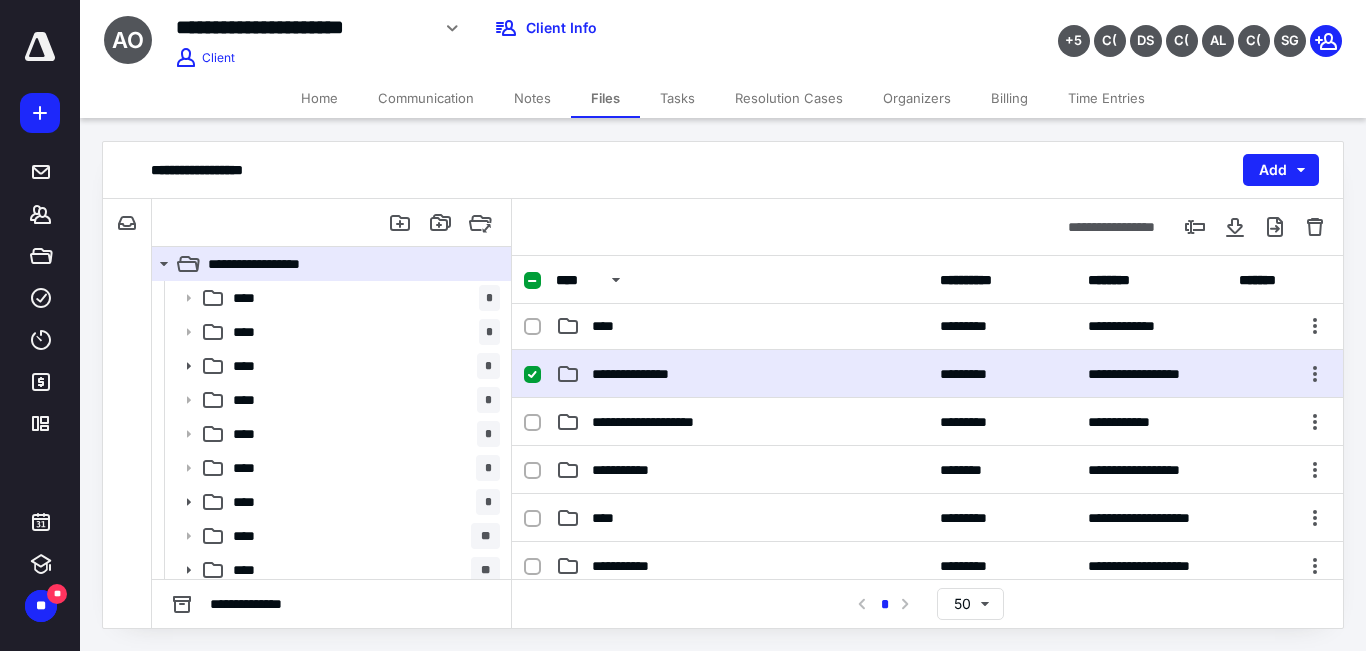 click on "**********" at bounding box center [742, 374] 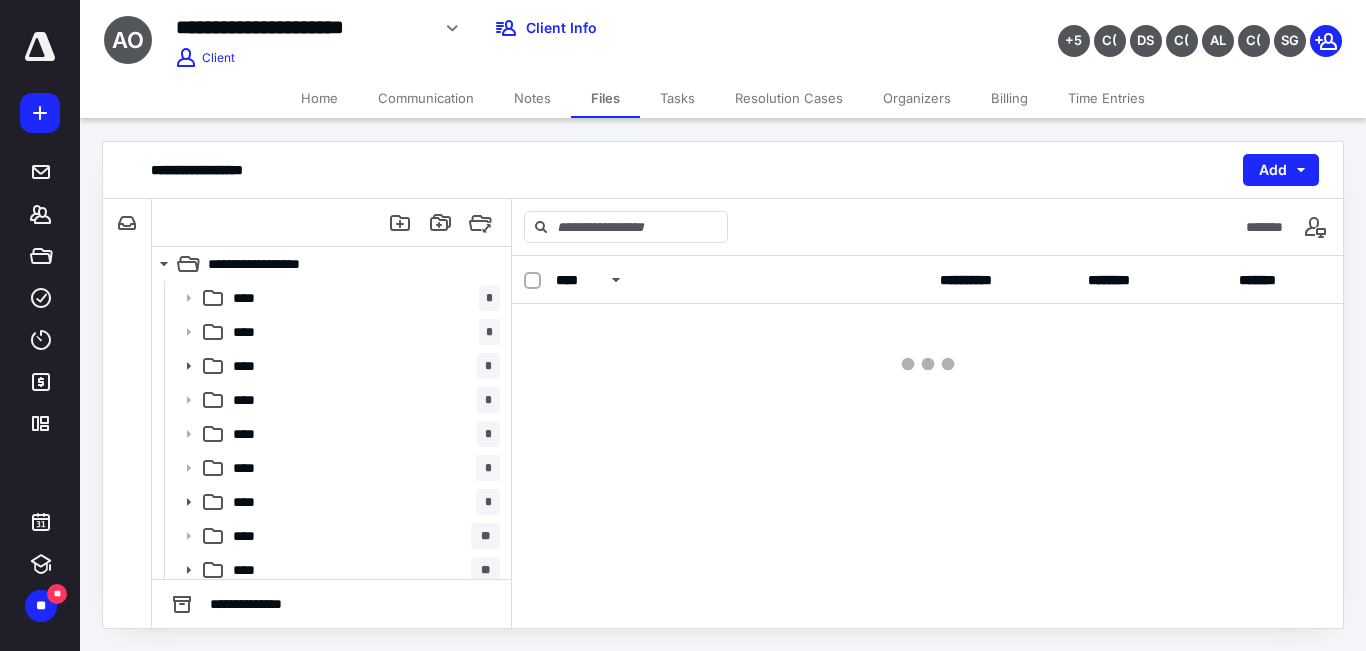 scroll, scrollTop: 0, scrollLeft: 0, axis: both 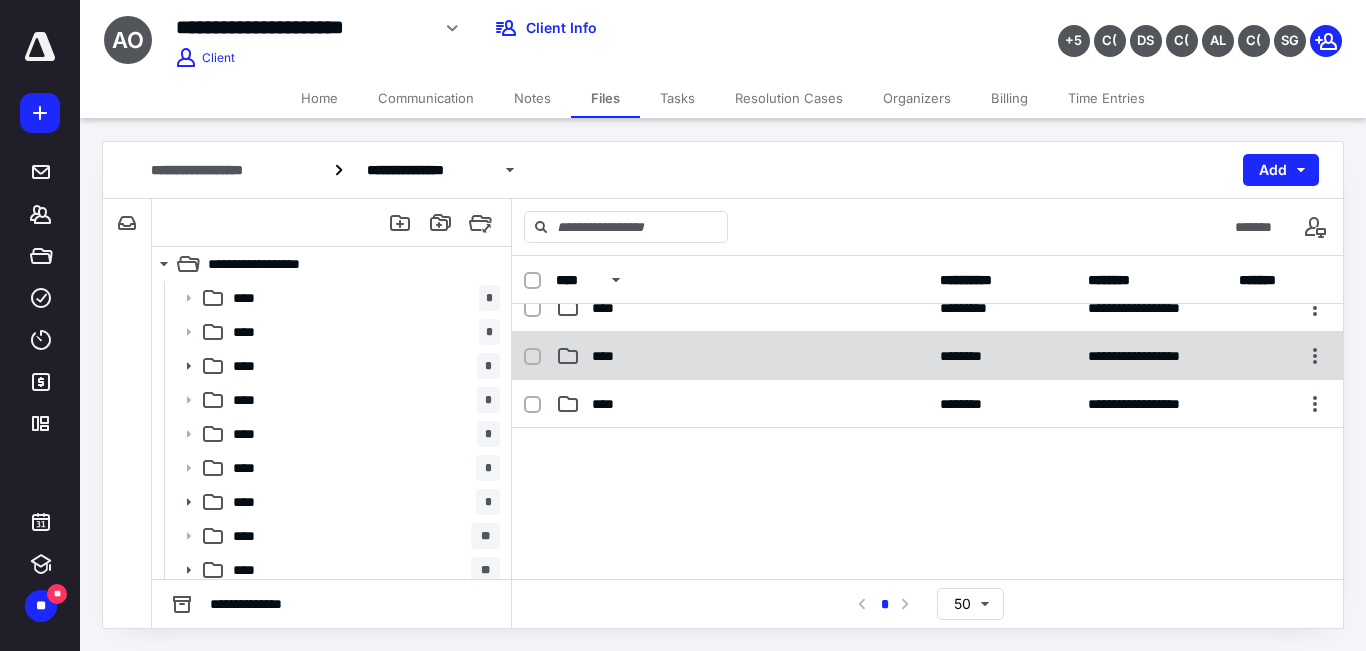 click on "****" at bounding box center [742, 356] 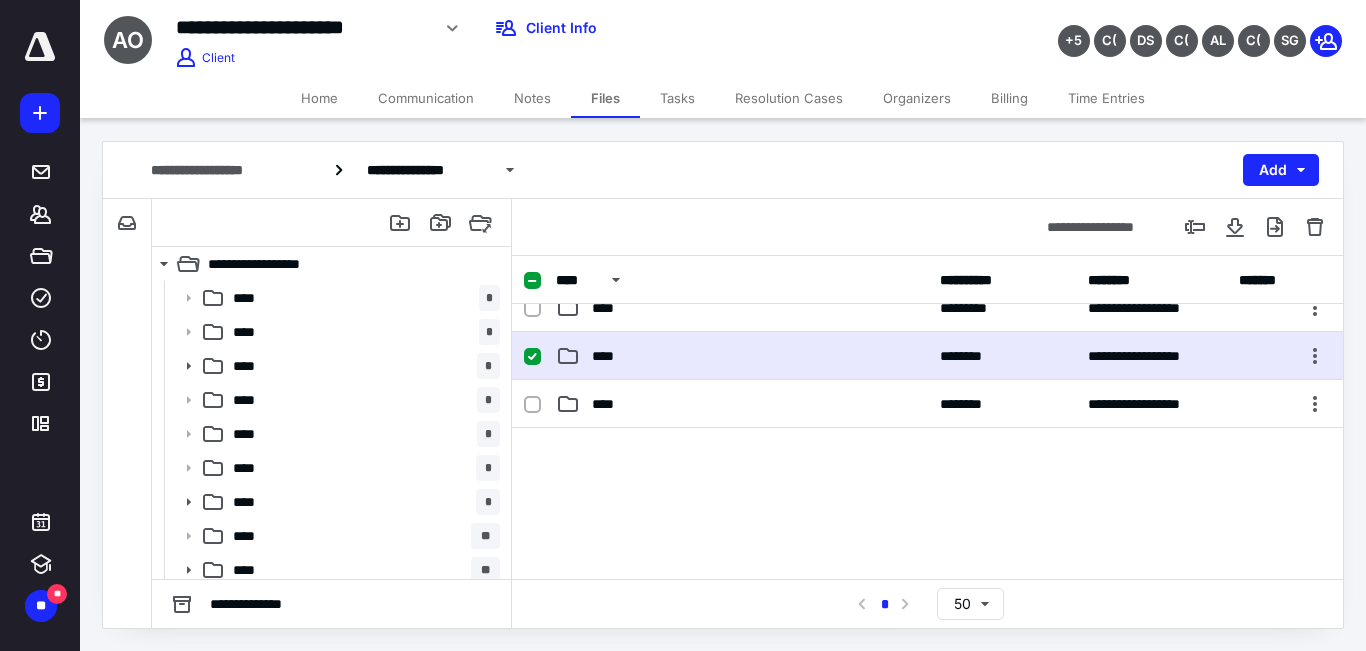 click on "****" at bounding box center (742, 356) 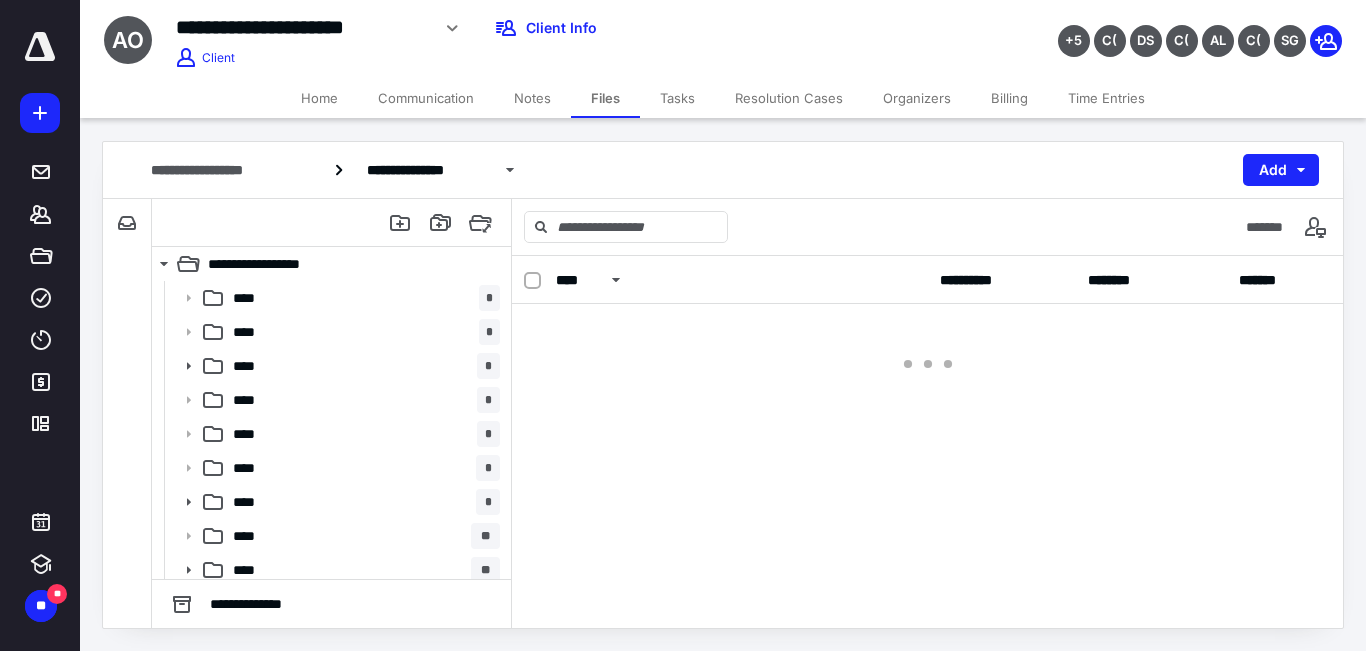 scroll, scrollTop: 0, scrollLeft: 0, axis: both 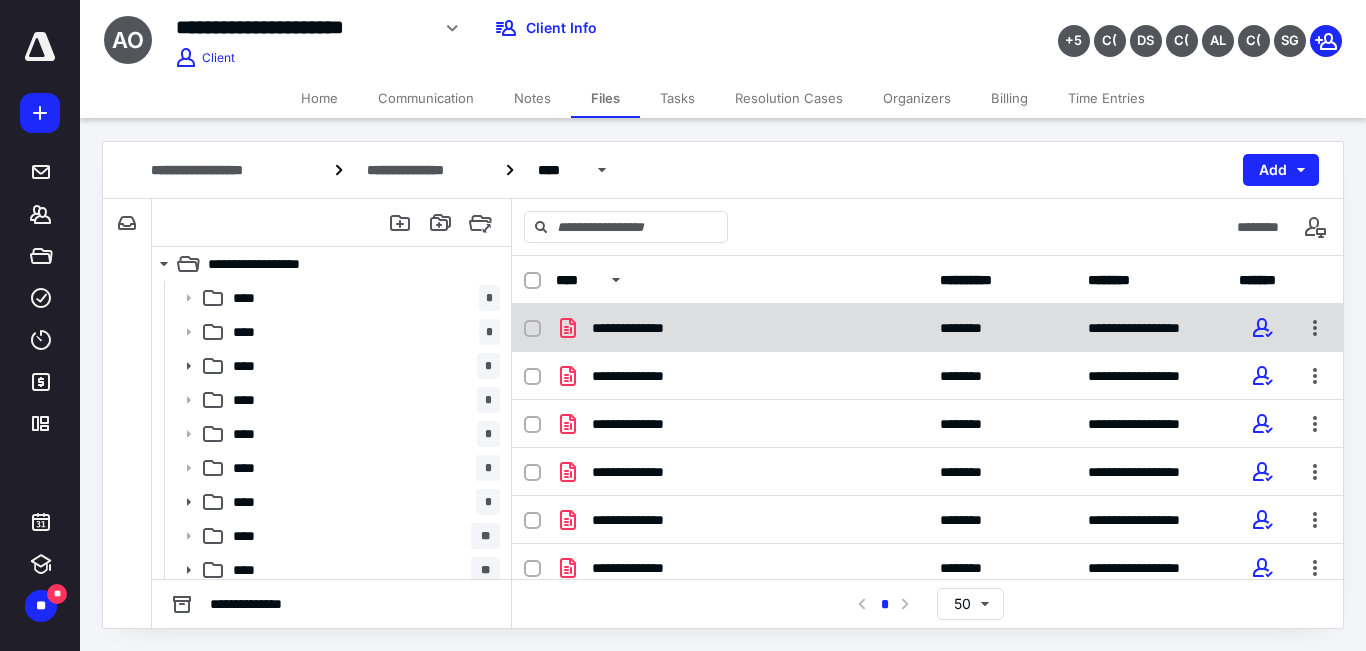 click on "**********" at bounding box center [742, 328] 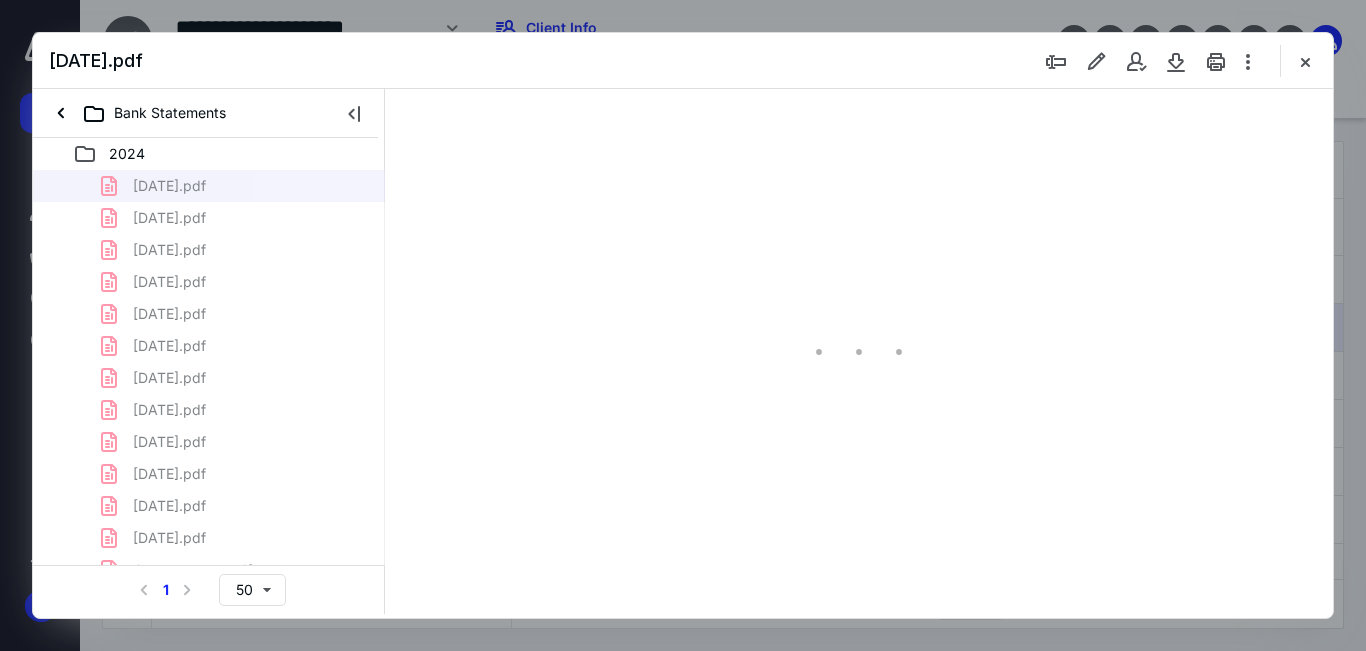 scroll, scrollTop: 0, scrollLeft: 0, axis: both 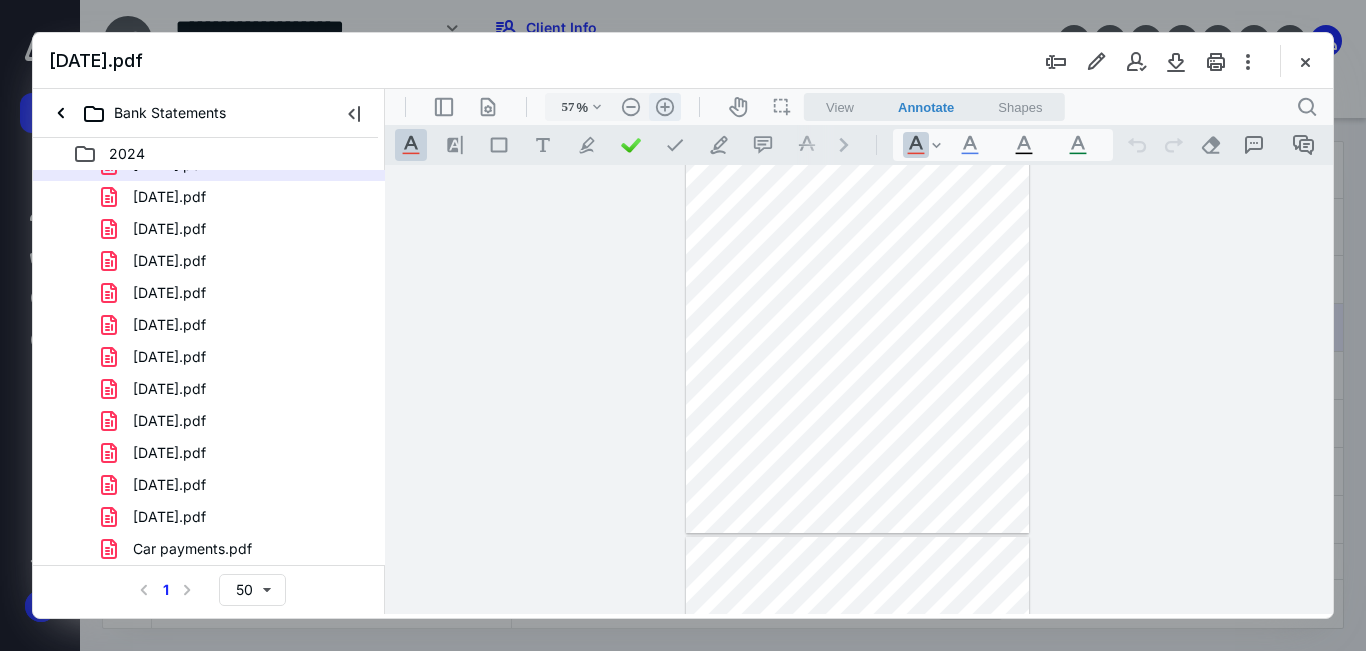 click on ".cls-1{fill:#abb0c4;} icon - header - zoom - in - line" at bounding box center [665, 107] 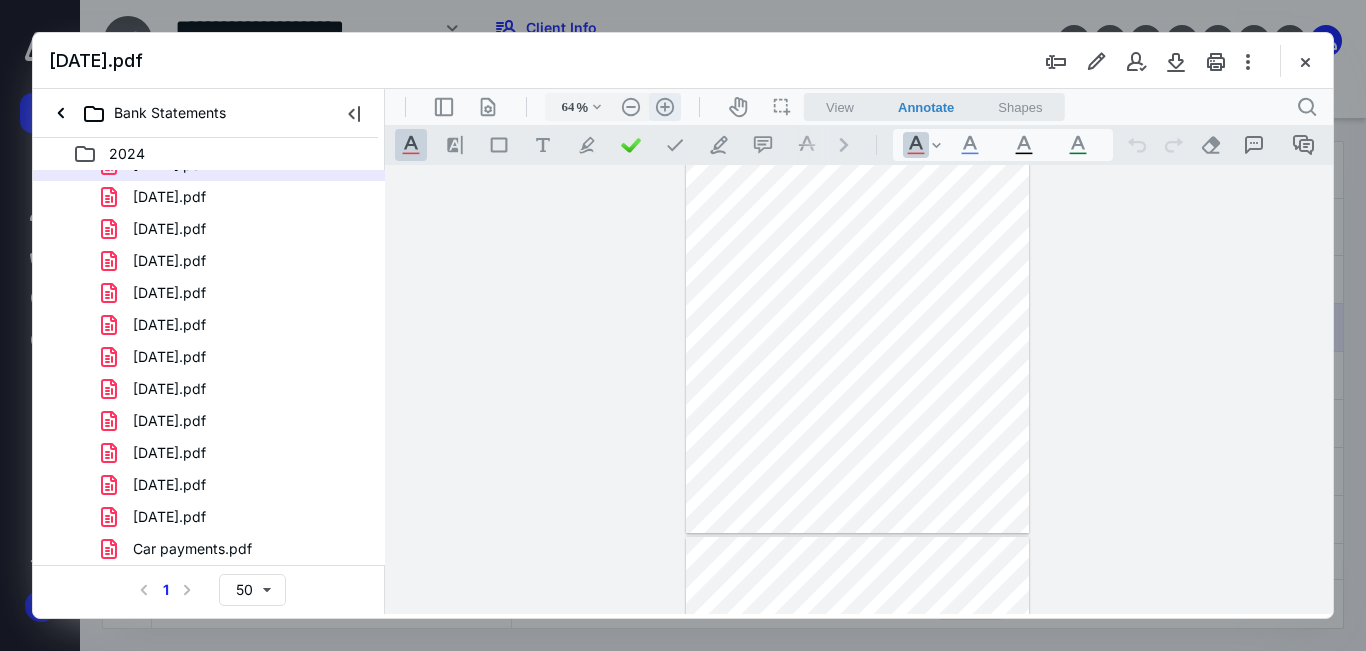 click on ".cls-1{fill:#abb0c4;} icon - header - zoom - in - line" at bounding box center [665, 107] 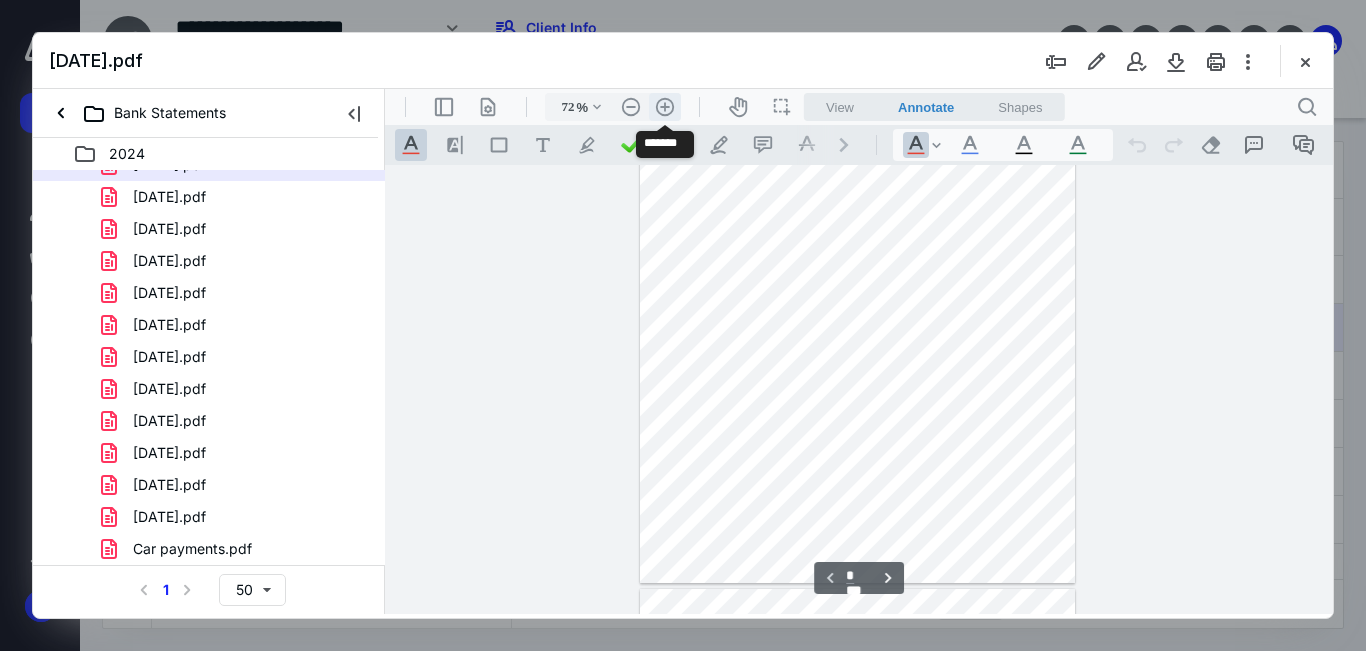 click on ".cls-1{fill:#abb0c4;} icon - header - zoom - in - line" at bounding box center [665, 107] 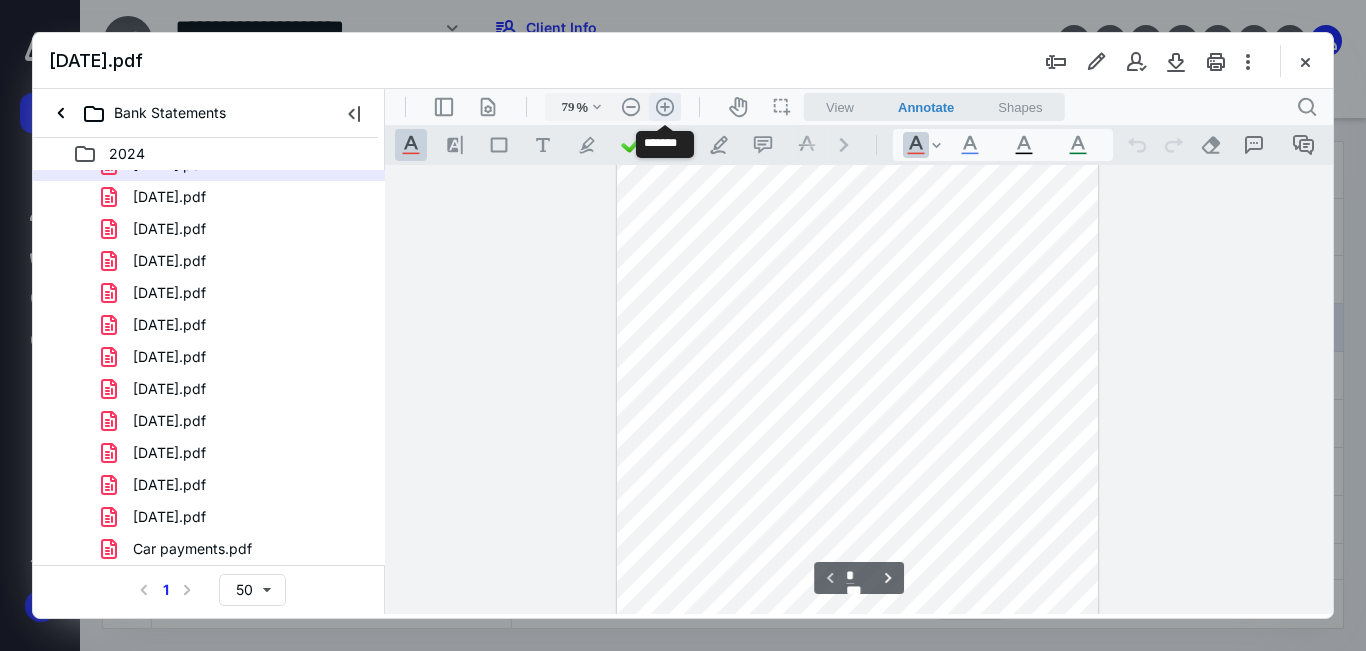 click on ".cls-1{fill:#abb0c4;} icon - header - zoom - in - line" at bounding box center (665, 107) 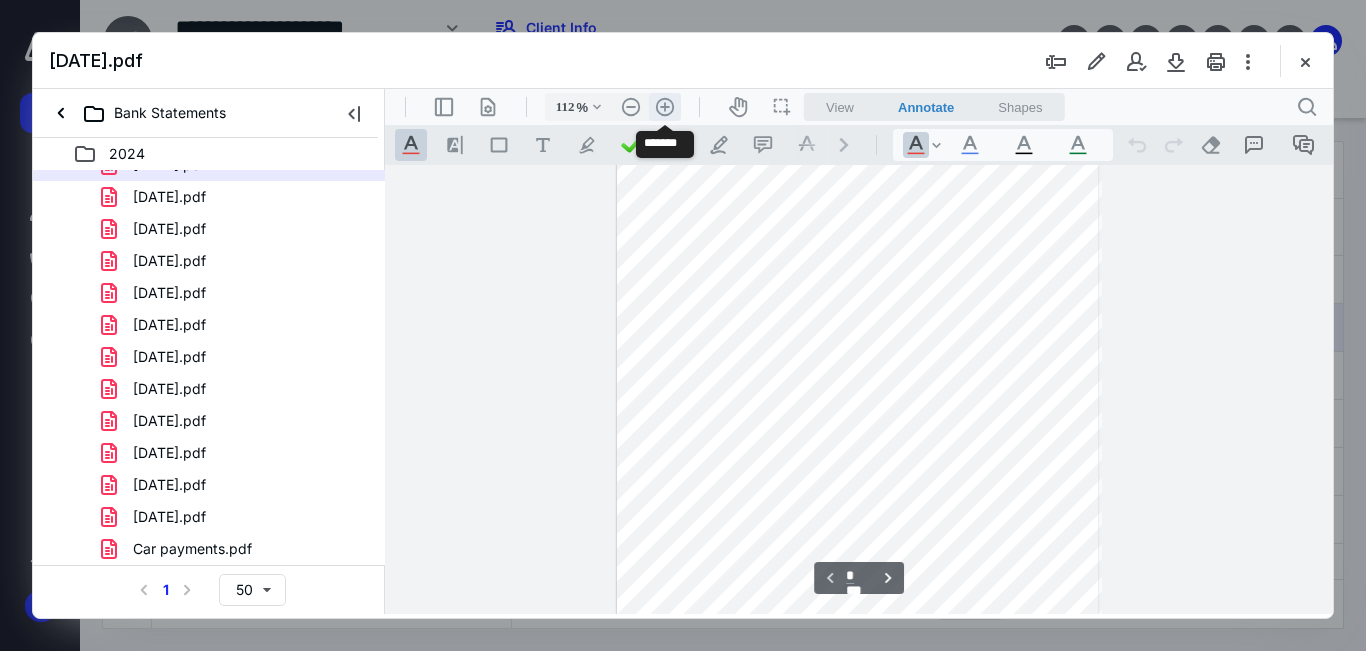 scroll, scrollTop: 335, scrollLeft: 0, axis: vertical 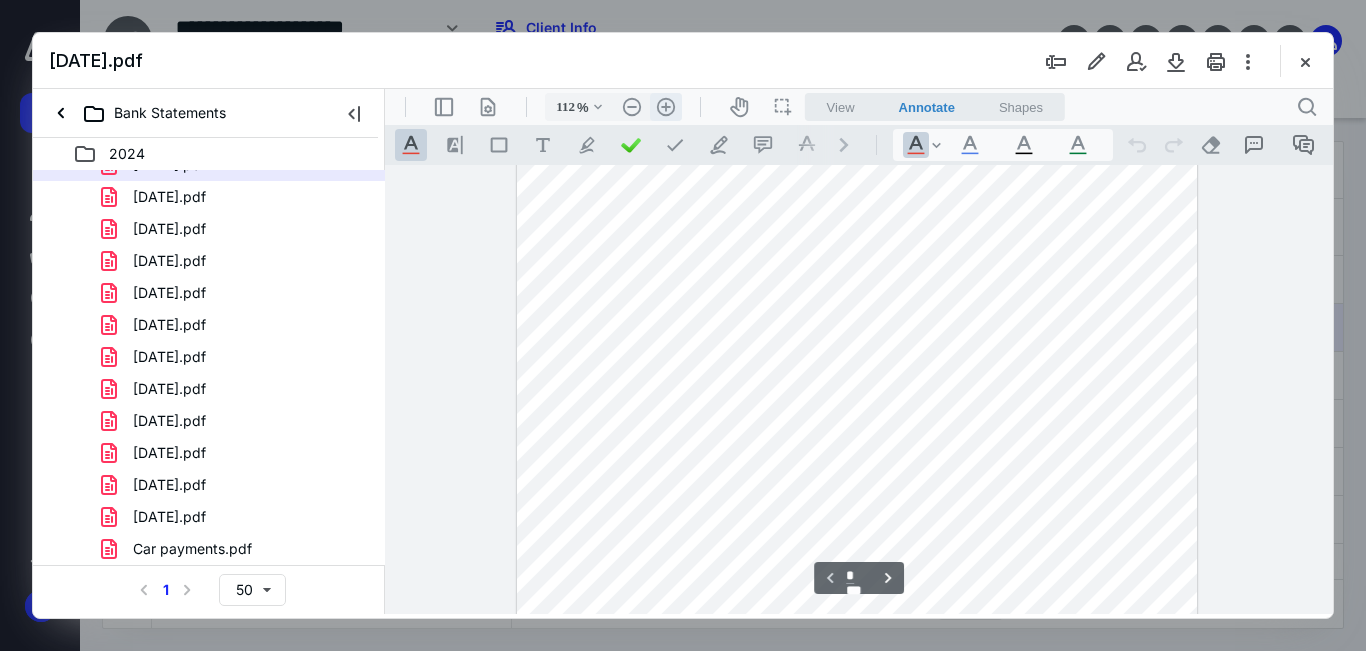 click on ".cls-1{fill:#abb0c4;} icon - header - zoom - in - line" at bounding box center [666, 107] 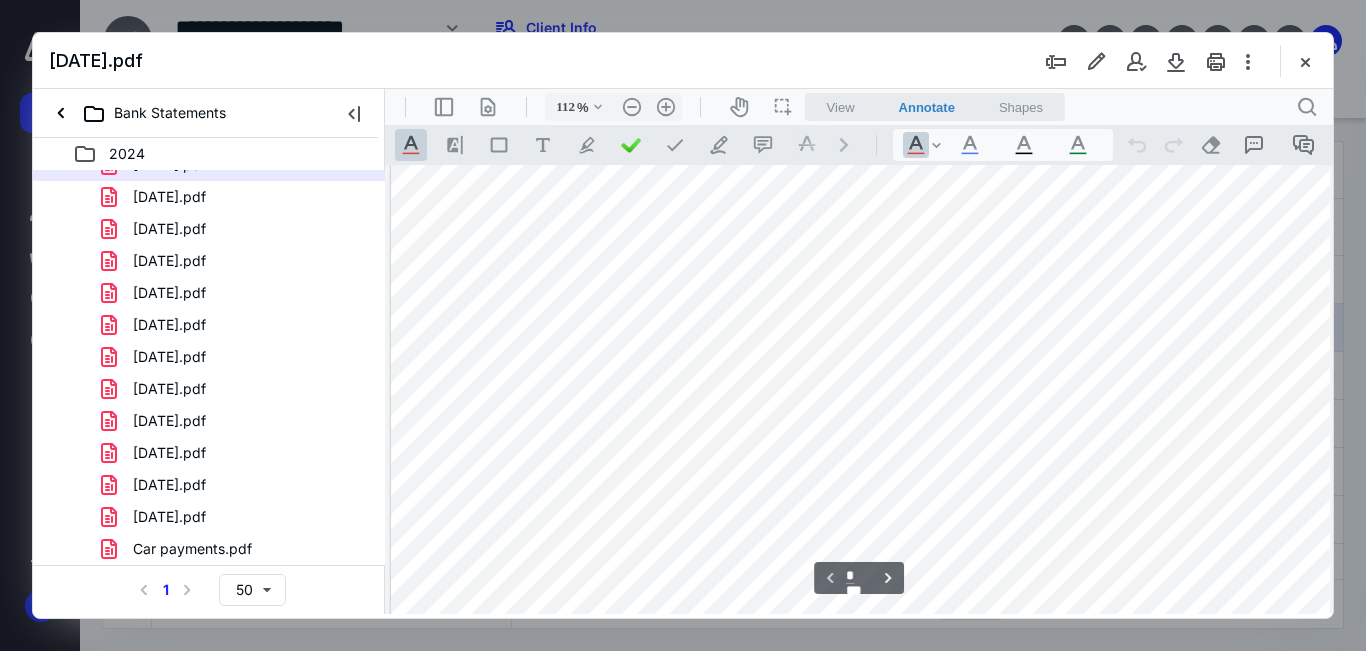 type on "162" 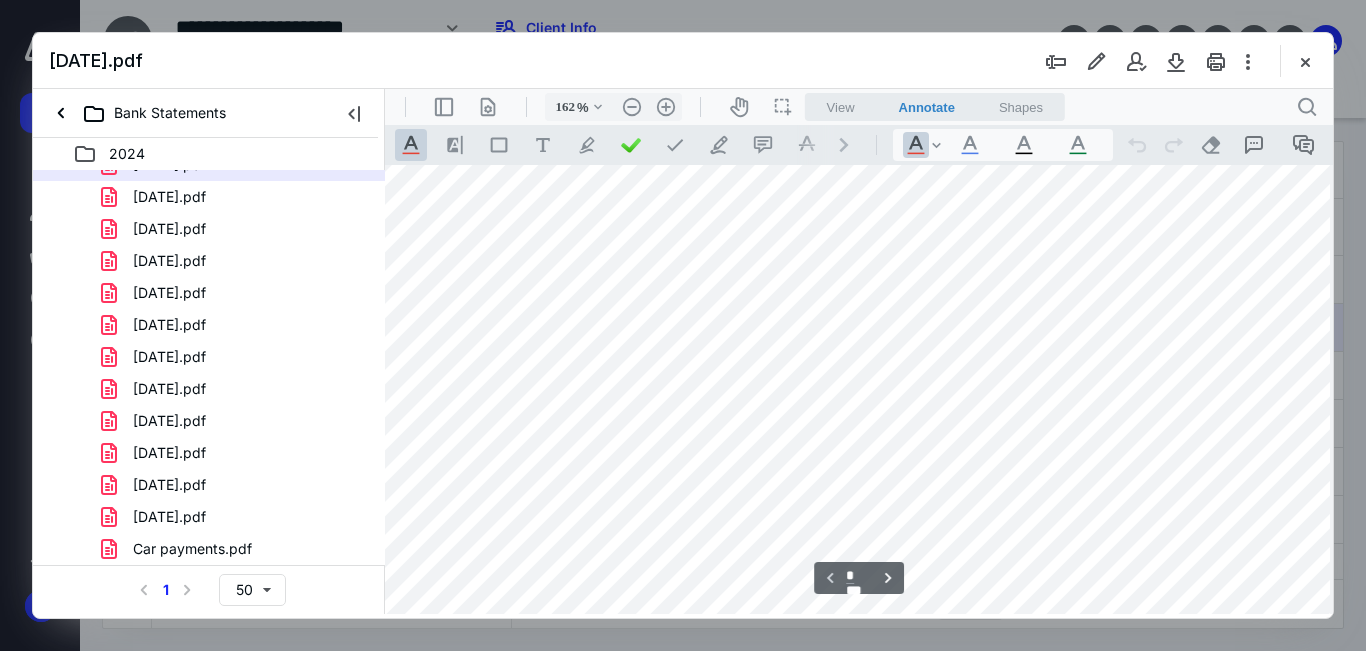 scroll, scrollTop: 0, scrollLeft: 31, axis: horizontal 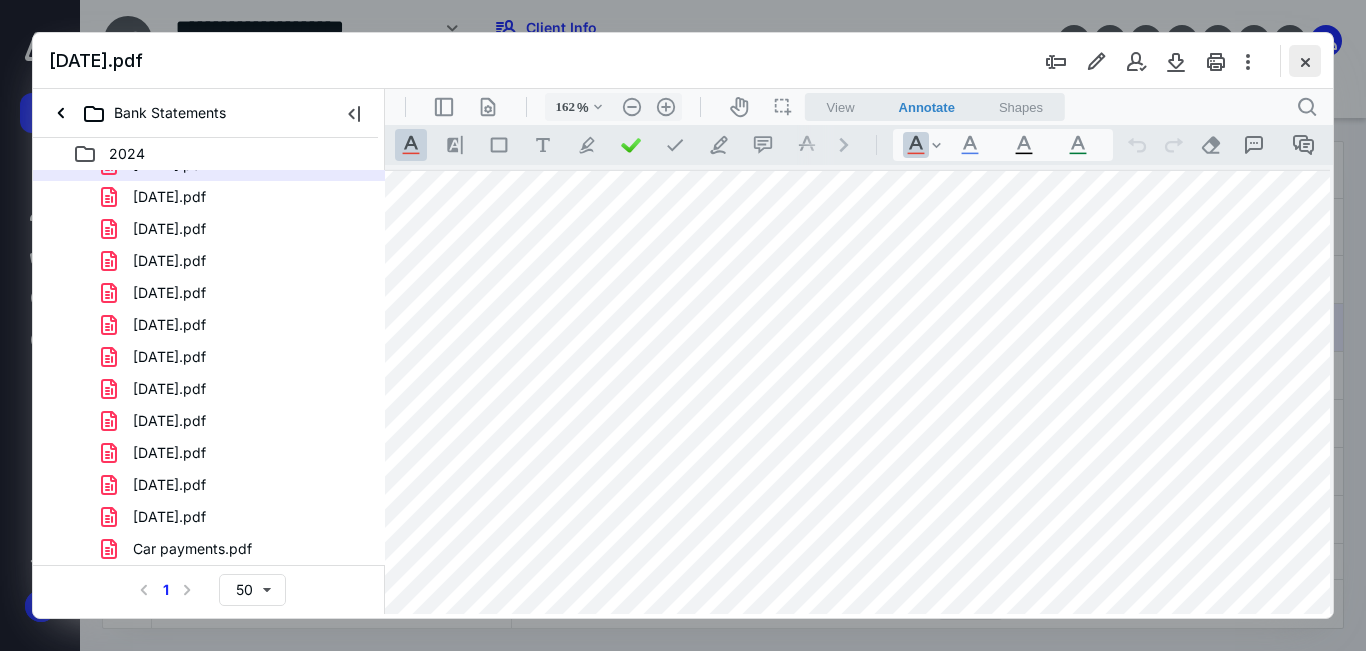 click at bounding box center (1305, 61) 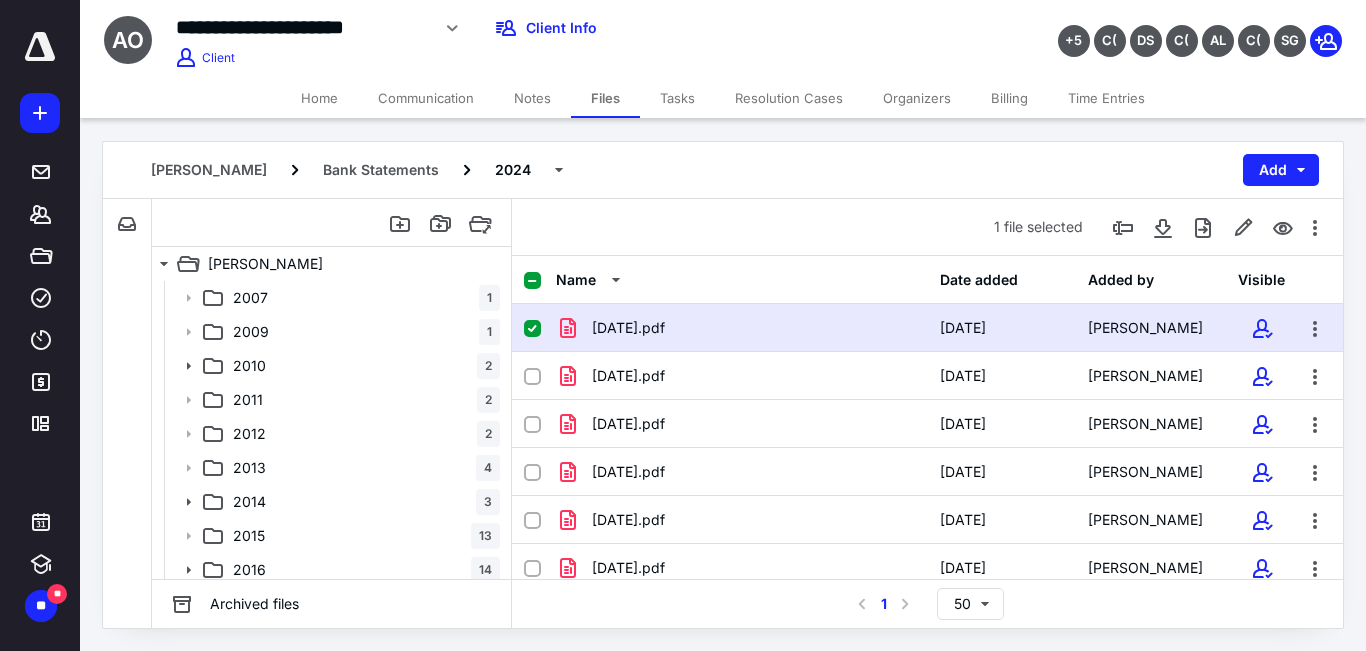 click on "Home" at bounding box center [319, 98] 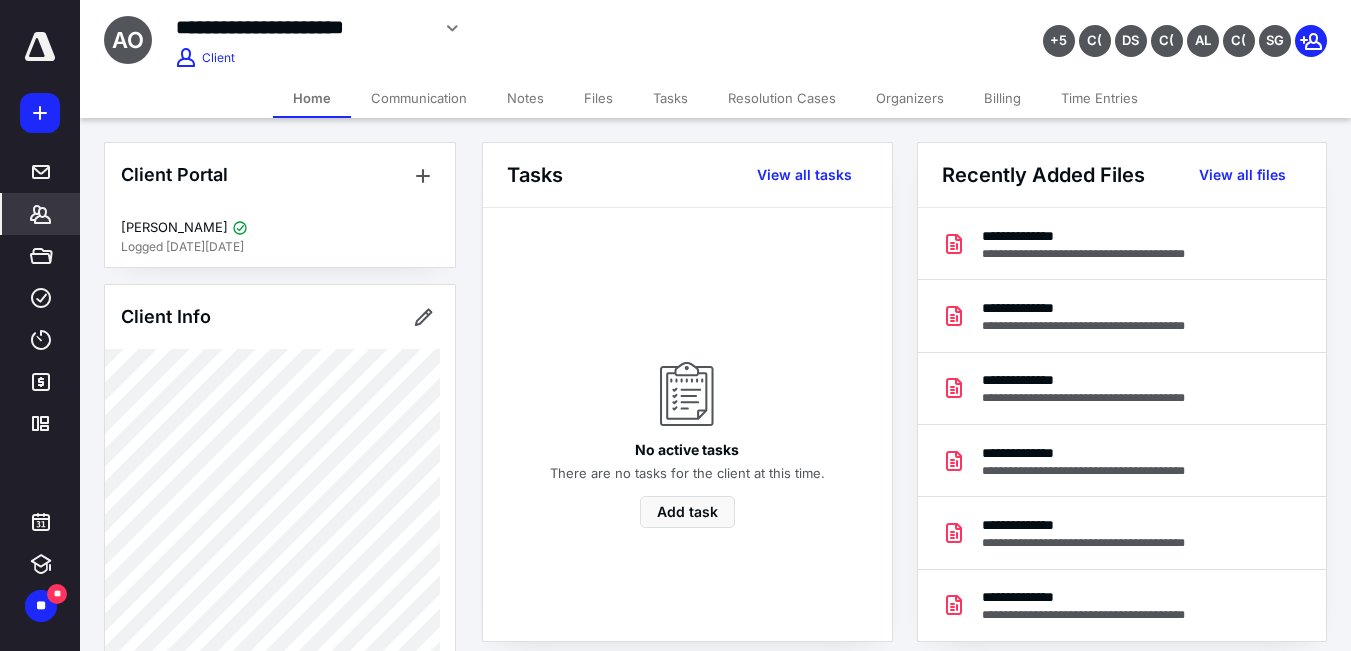 click on "Files" at bounding box center (598, 98) 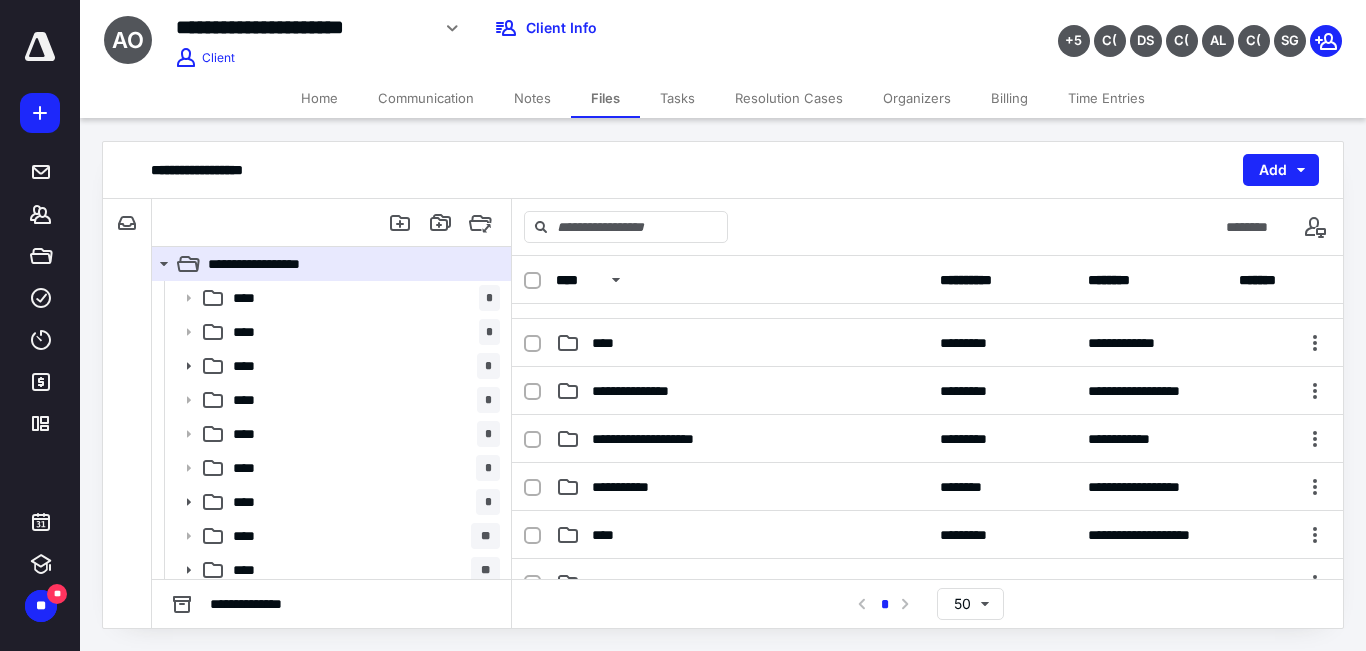 scroll, scrollTop: 758, scrollLeft: 0, axis: vertical 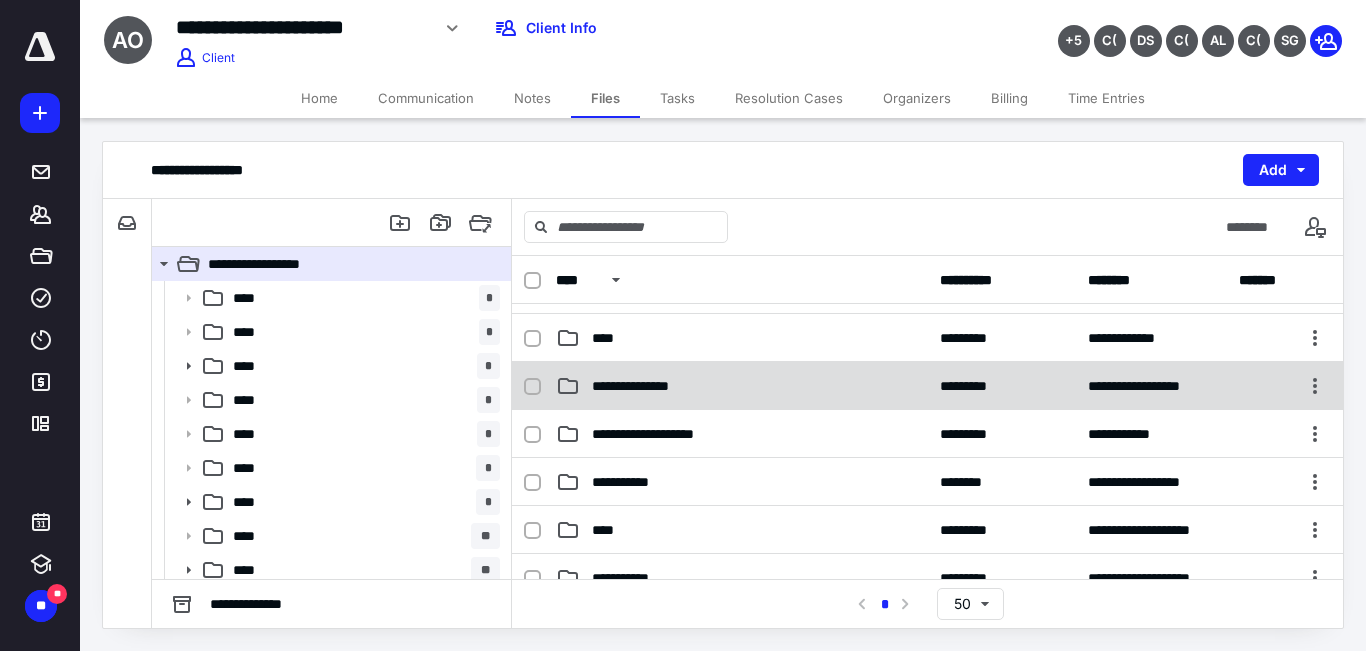 click on "**********" at bounding box center [927, 386] 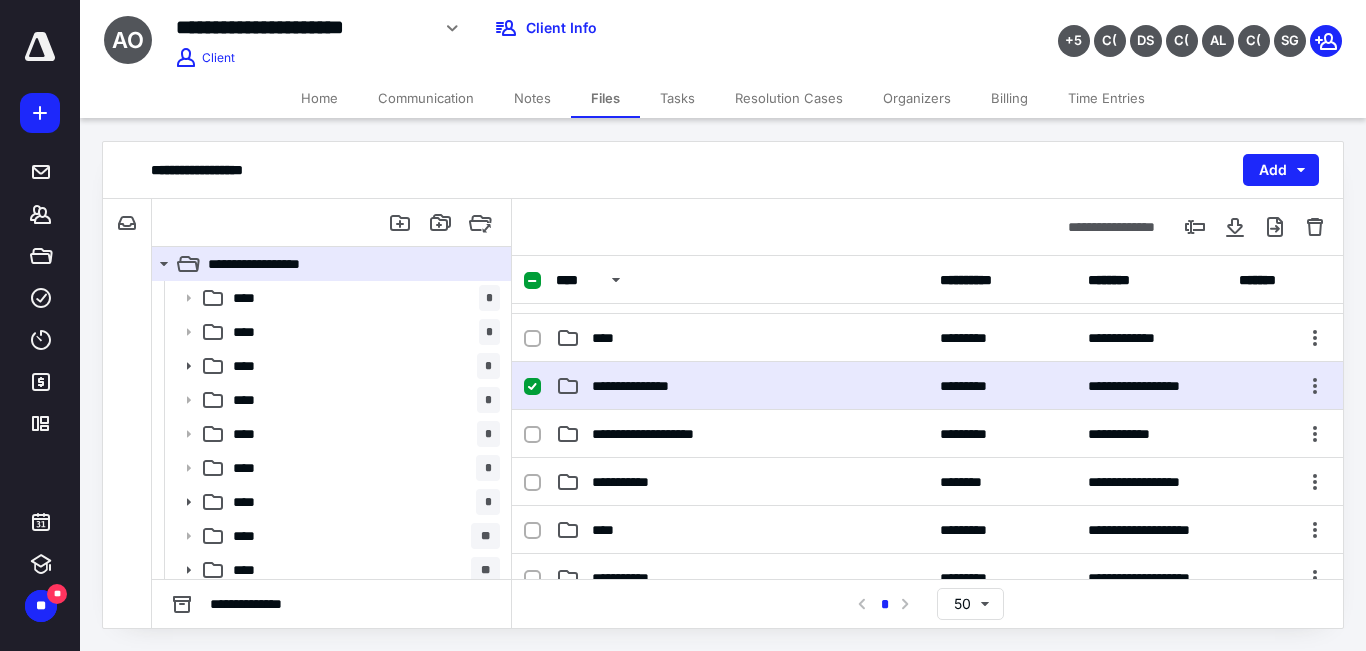 click on "**********" at bounding box center [927, 386] 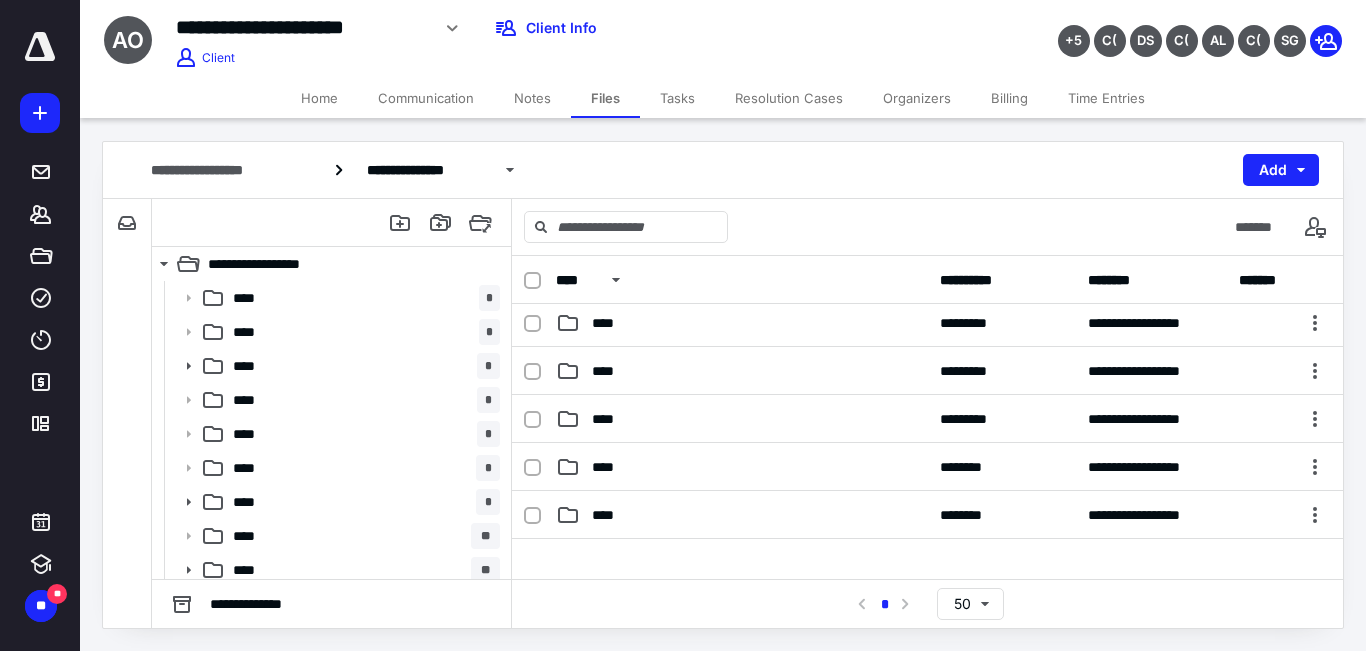 scroll, scrollTop: 104, scrollLeft: 0, axis: vertical 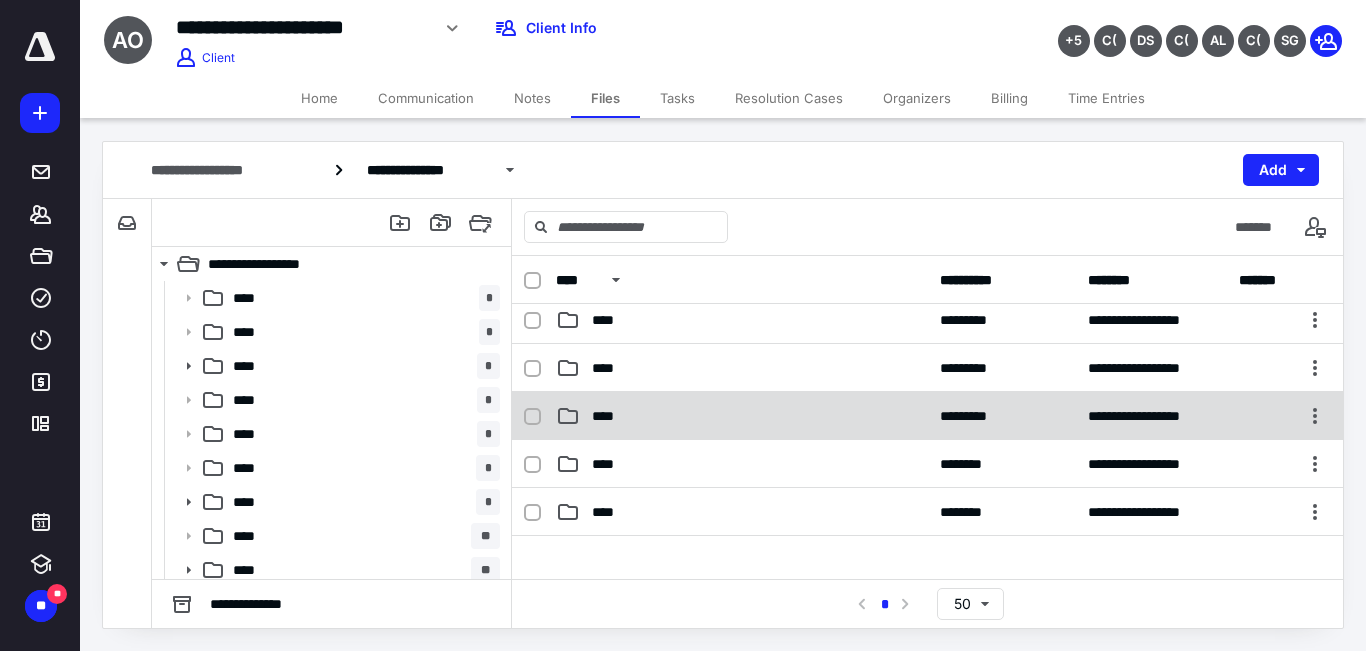 click on "****" at bounding box center [742, 416] 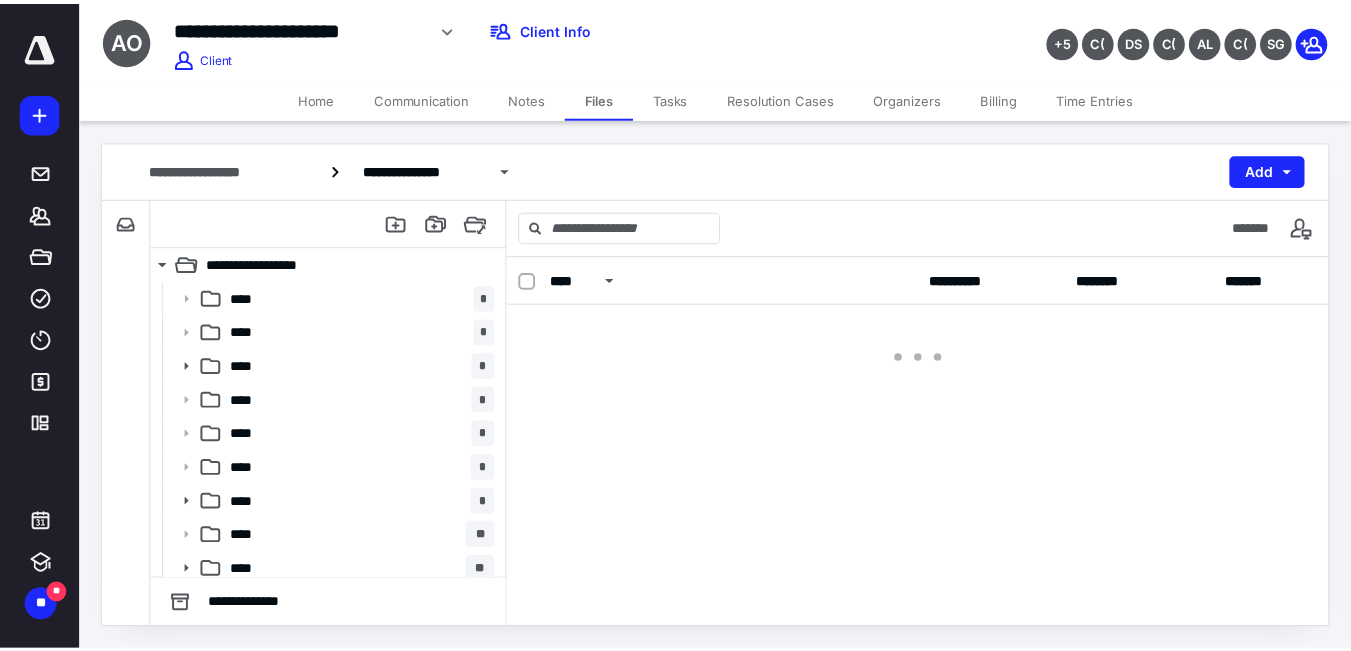 scroll, scrollTop: 0, scrollLeft: 0, axis: both 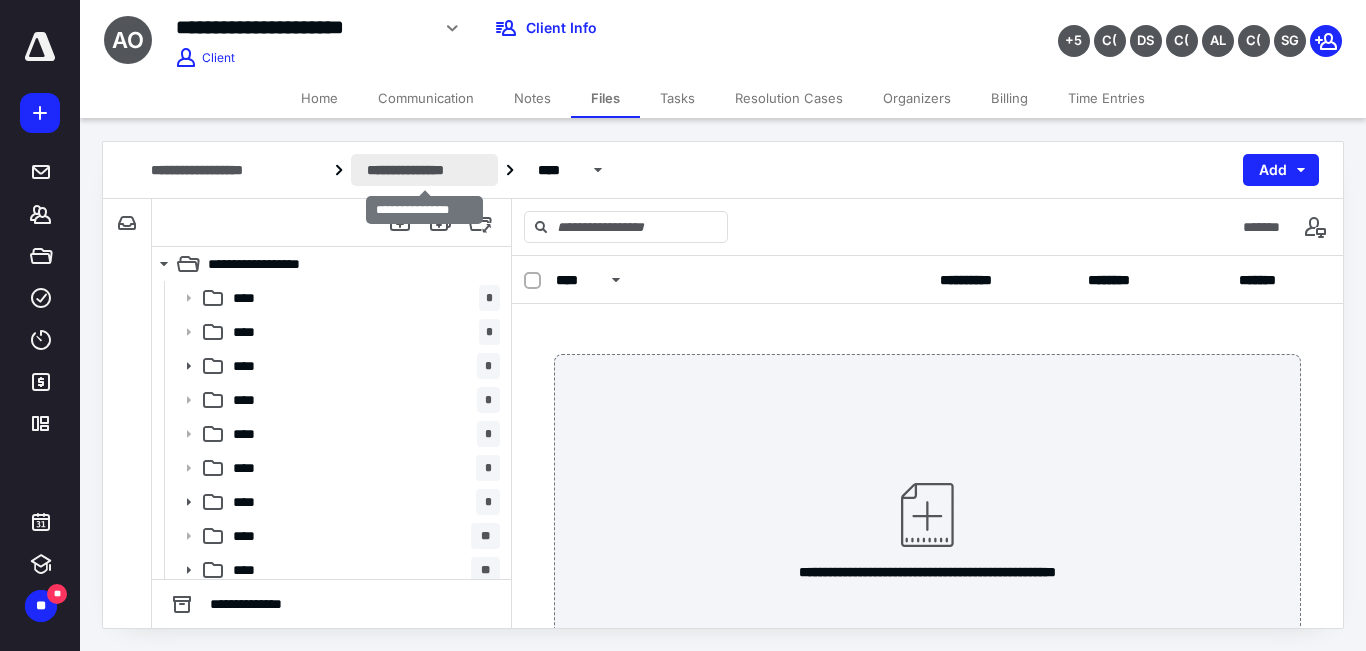 click on "**********" at bounding box center [424, 170] 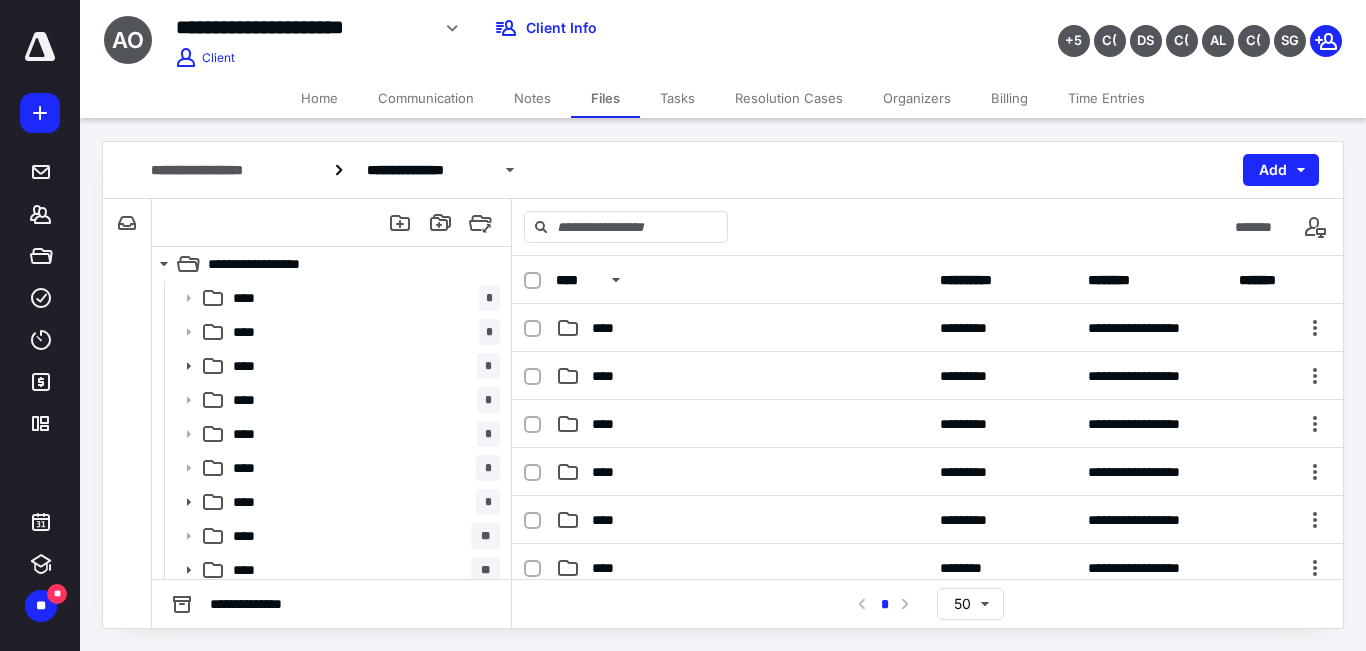 click on "Tasks" at bounding box center (677, 98) 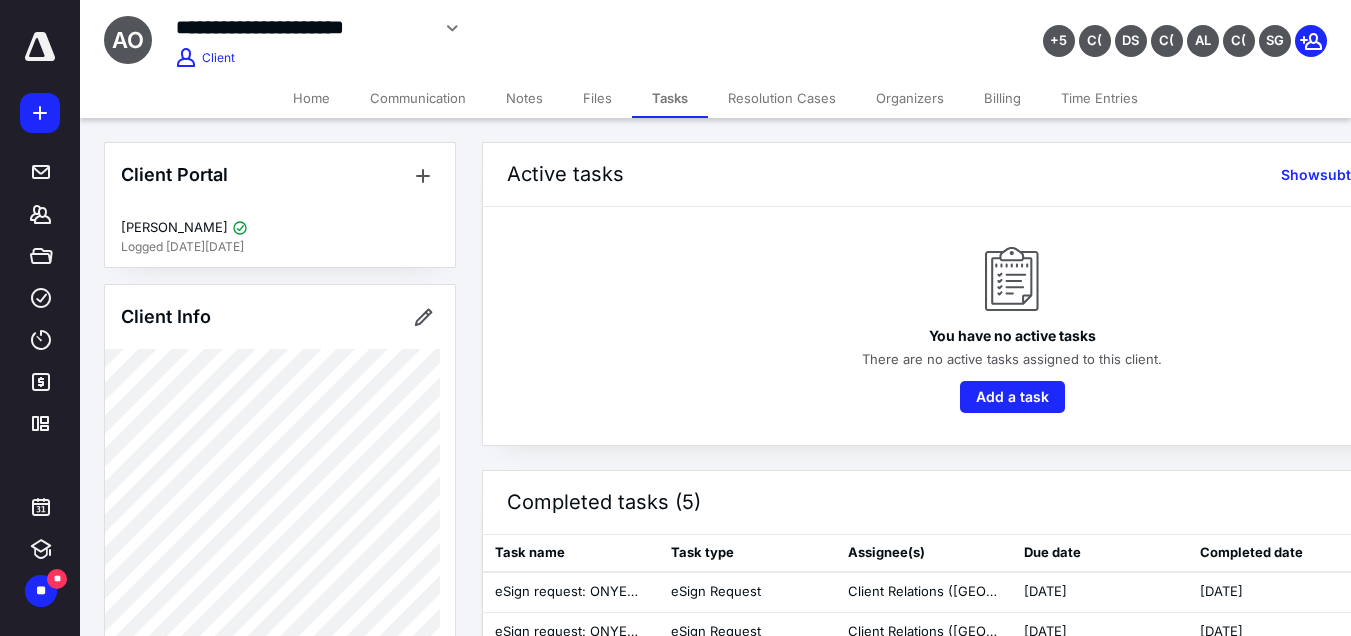 click on "Home" at bounding box center [311, 98] 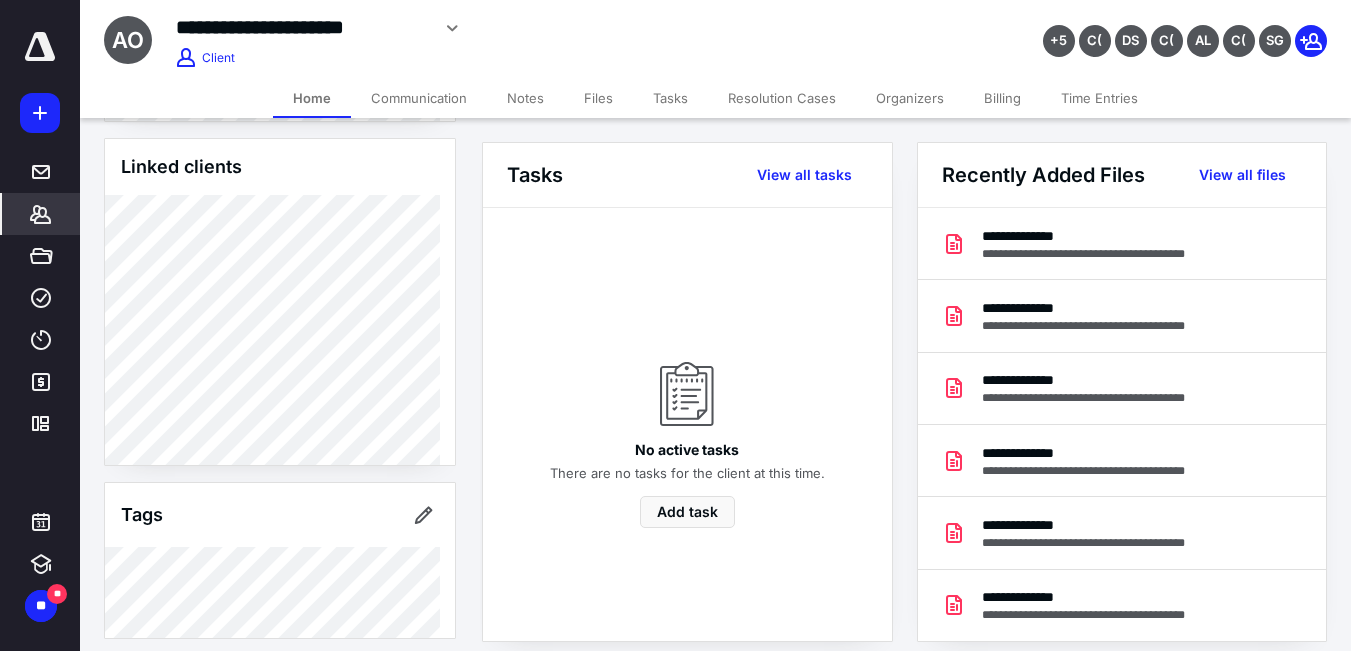 scroll, scrollTop: 1463, scrollLeft: 0, axis: vertical 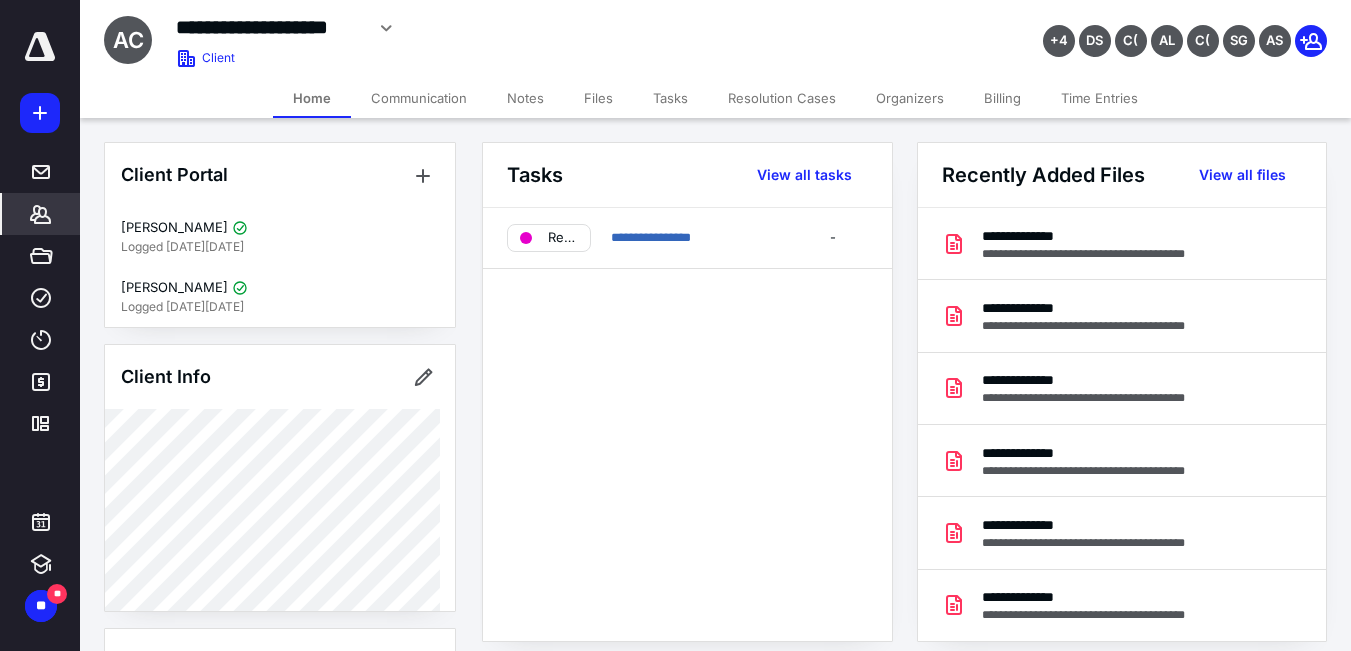 click on "Tasks" at bounding box center (670, 98) 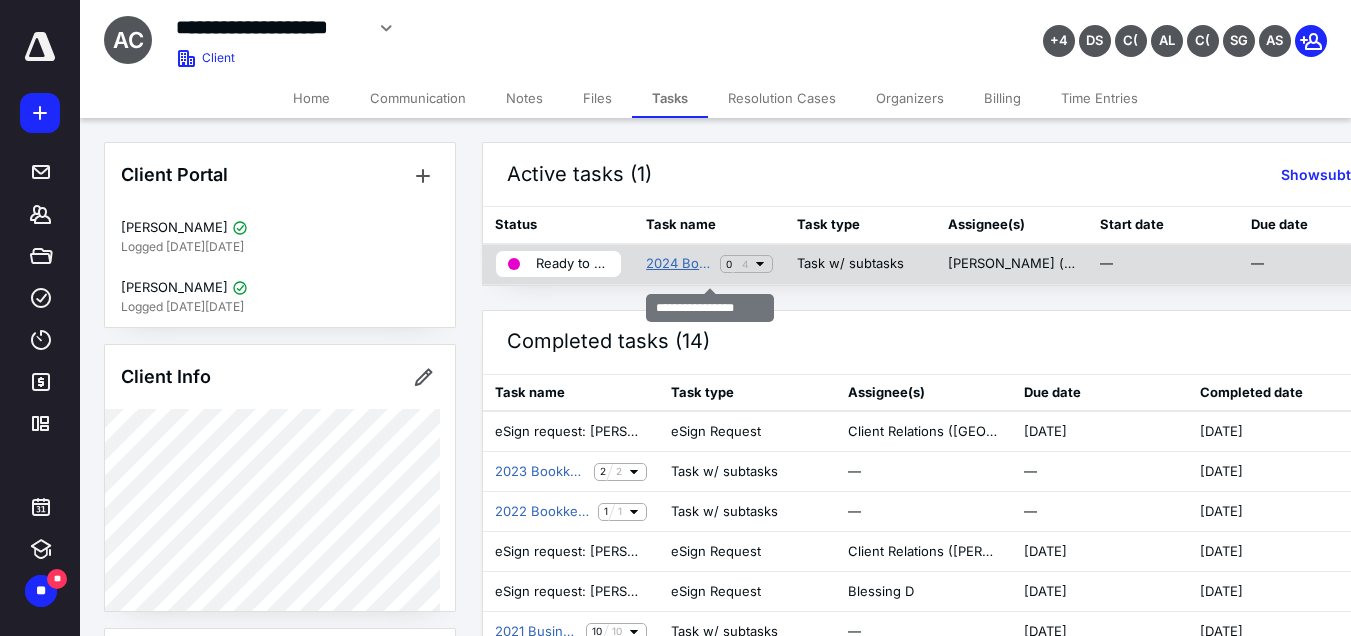 click on "2024 Bookkeeping" at bounding box center (679, 264) 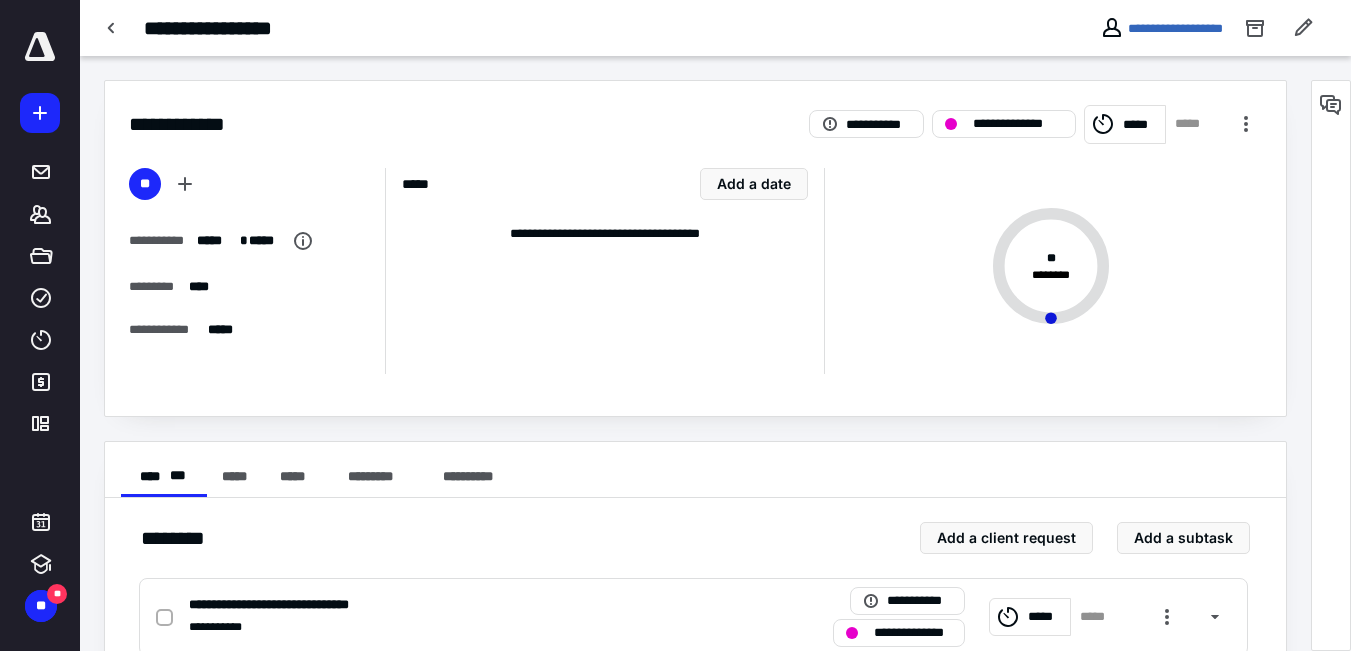 click 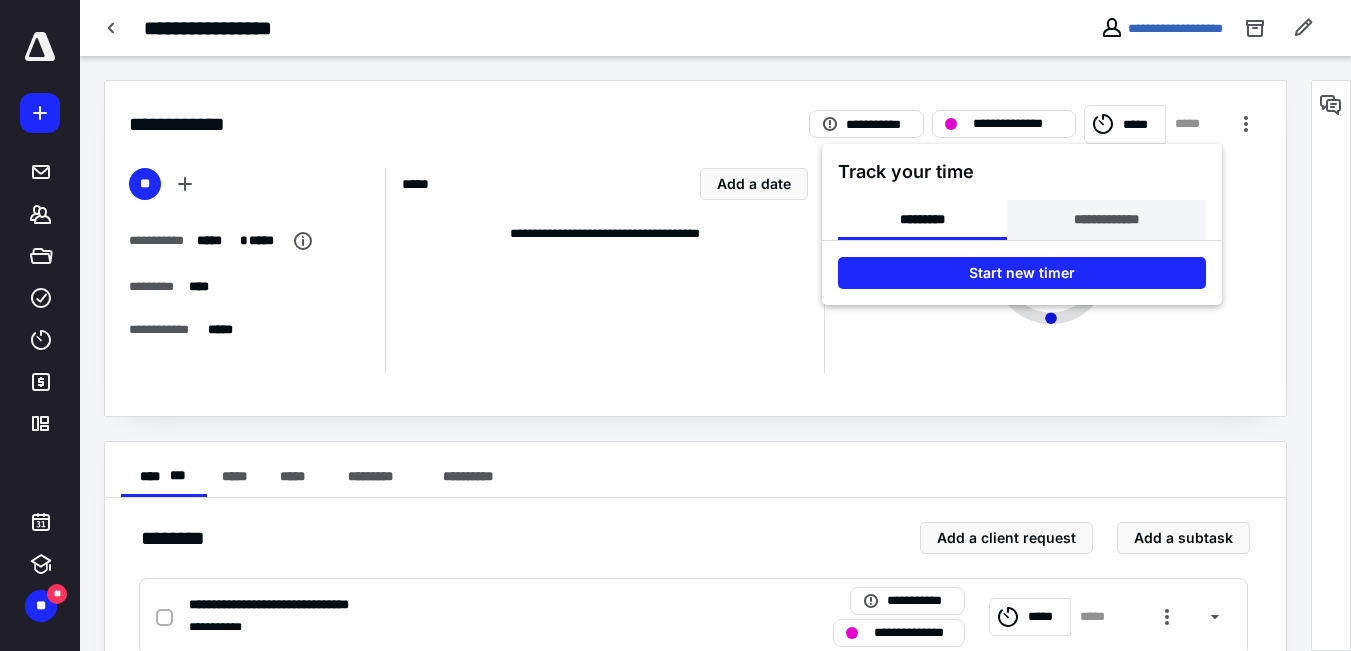 click on "**********" at bounding box center [1106, 220] 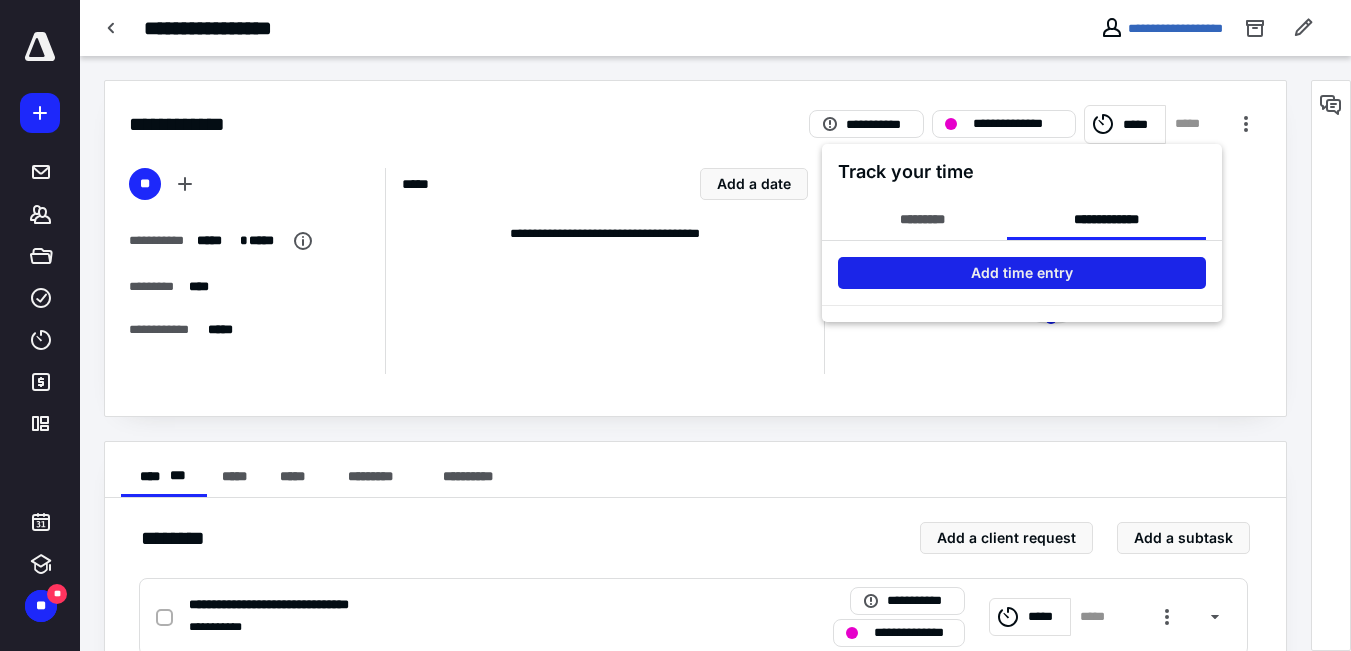 click on "Add time entry" at bounding box center (1022, 273) 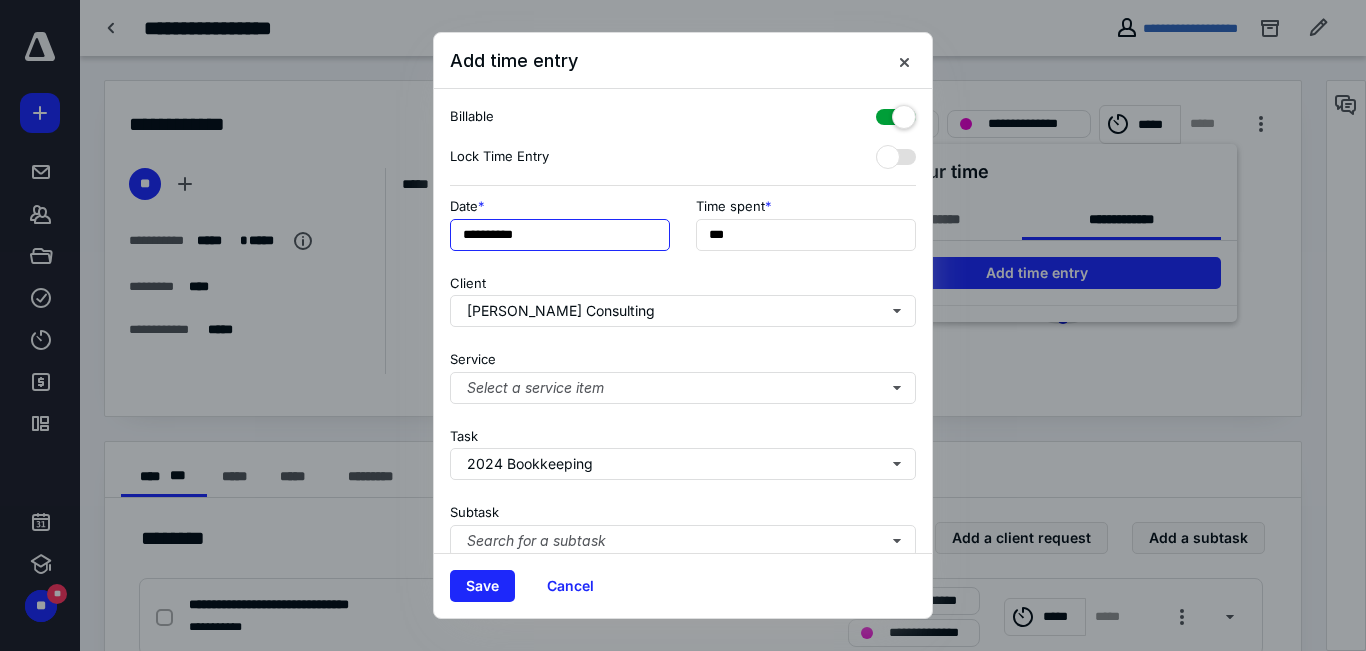 click on "**********" at bounding box center [560, 235] 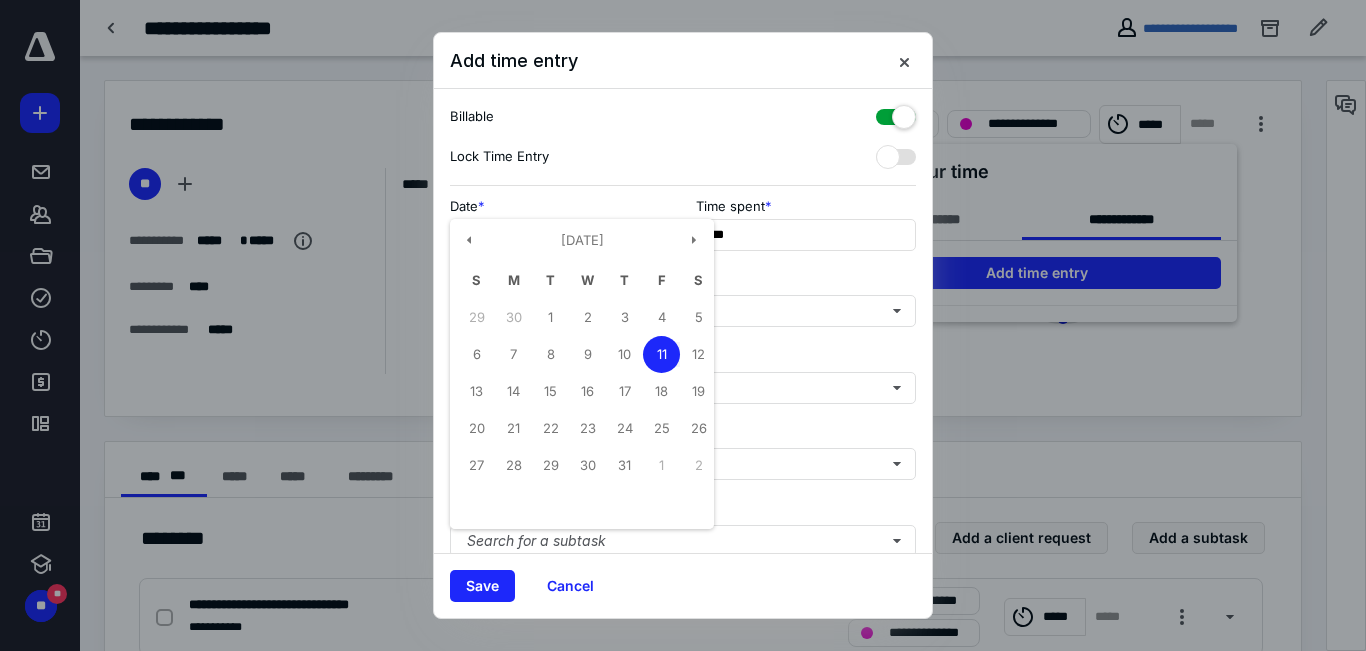 click on "**********" at bounding box center (683, 230) 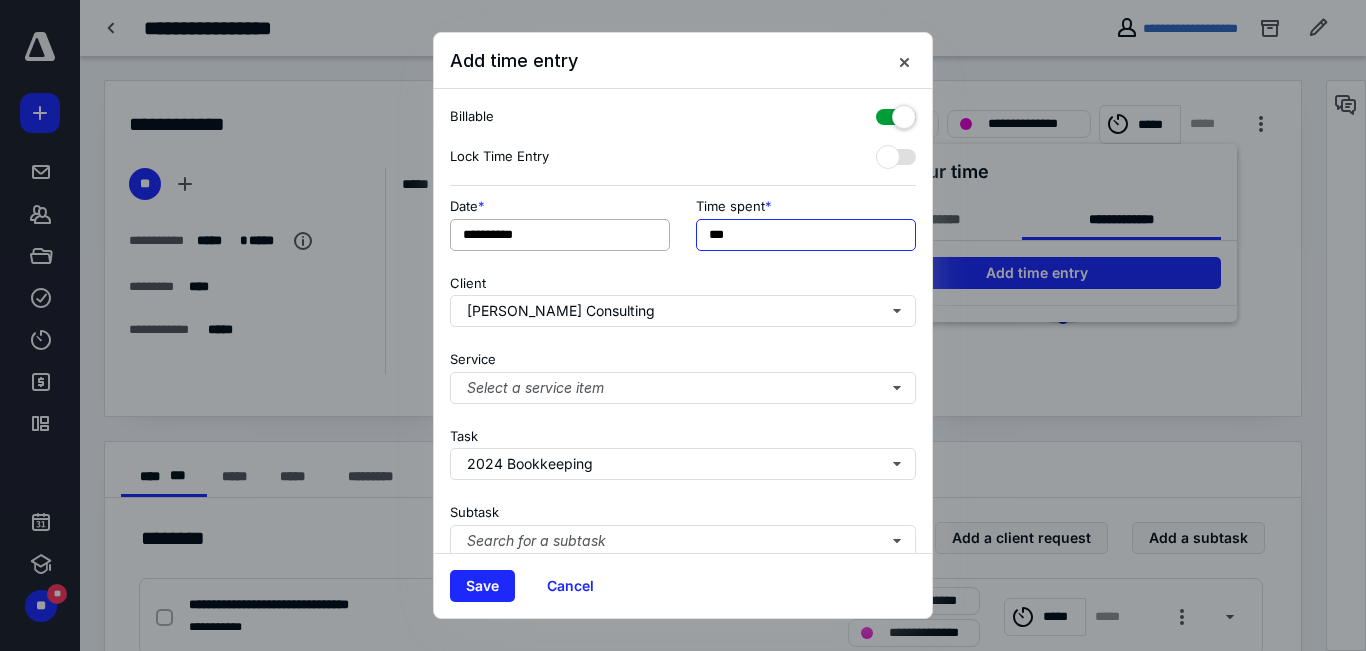 drag, startPoint x: 761, startPoint y: 227, endPoint x: 652, endPoint y: 218, distance: 109.370926 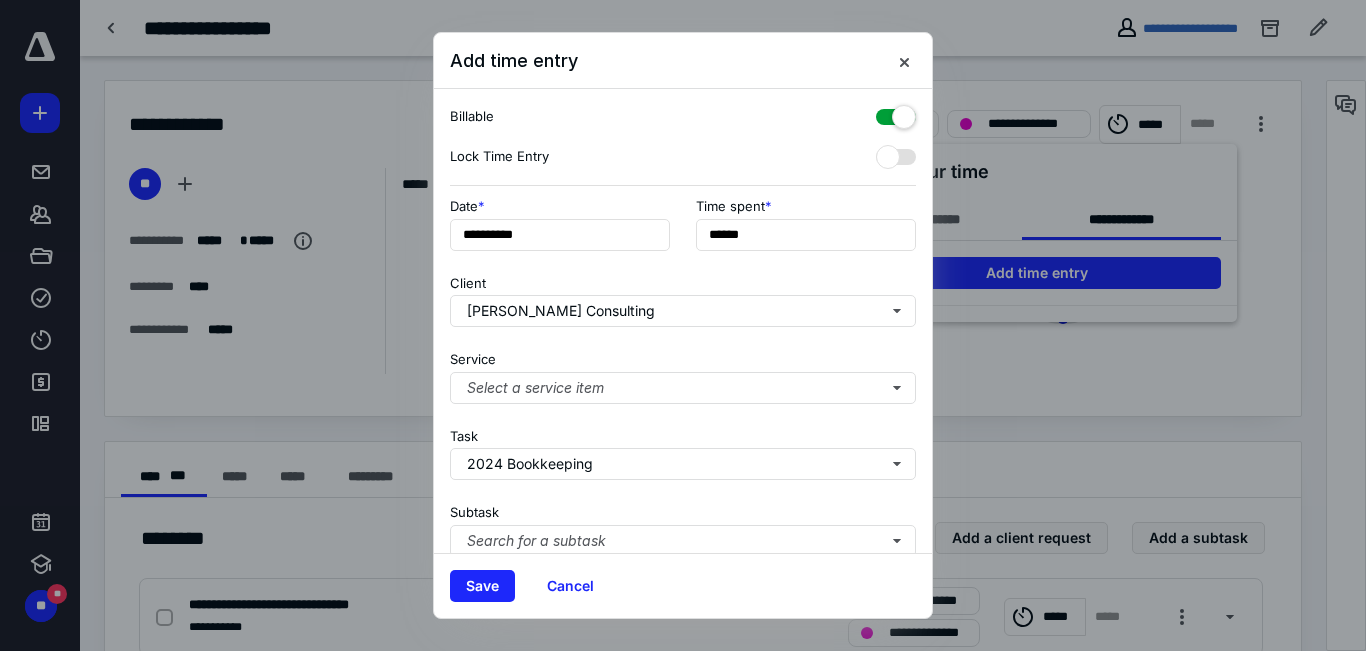 type on "**" 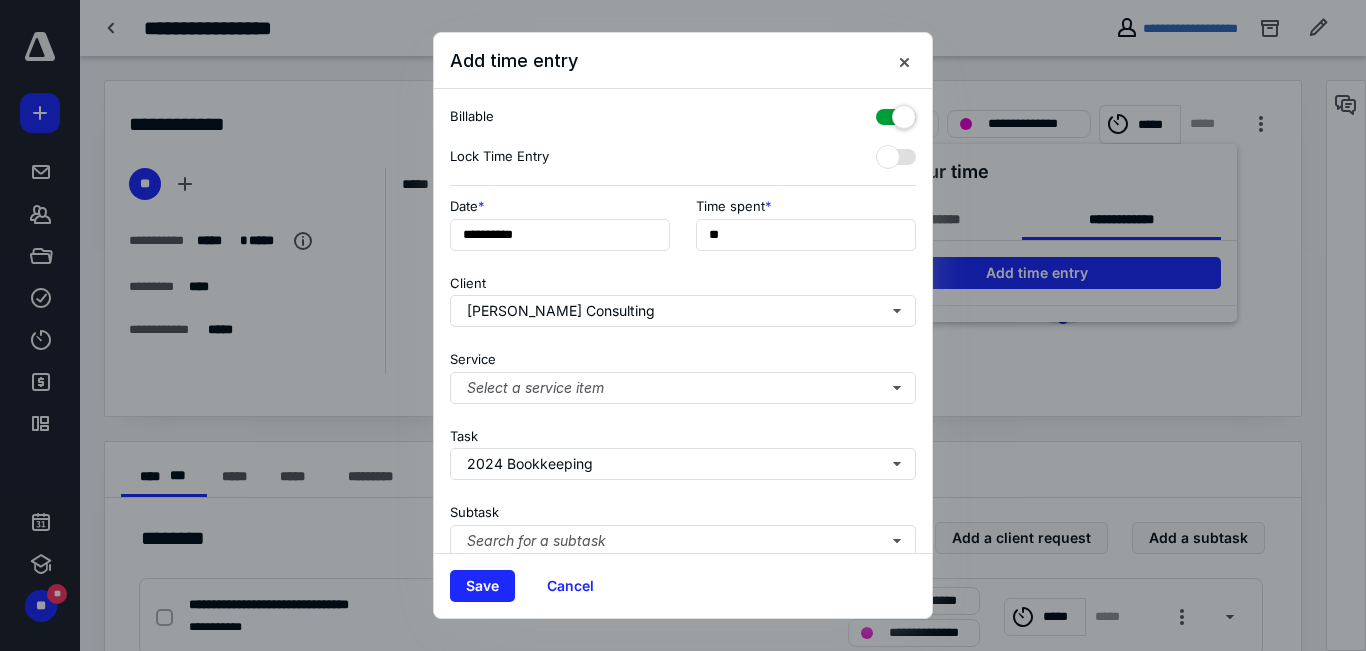 click on "Client [PERSON_NAME] Consulting" at bounding box center (683, 297) 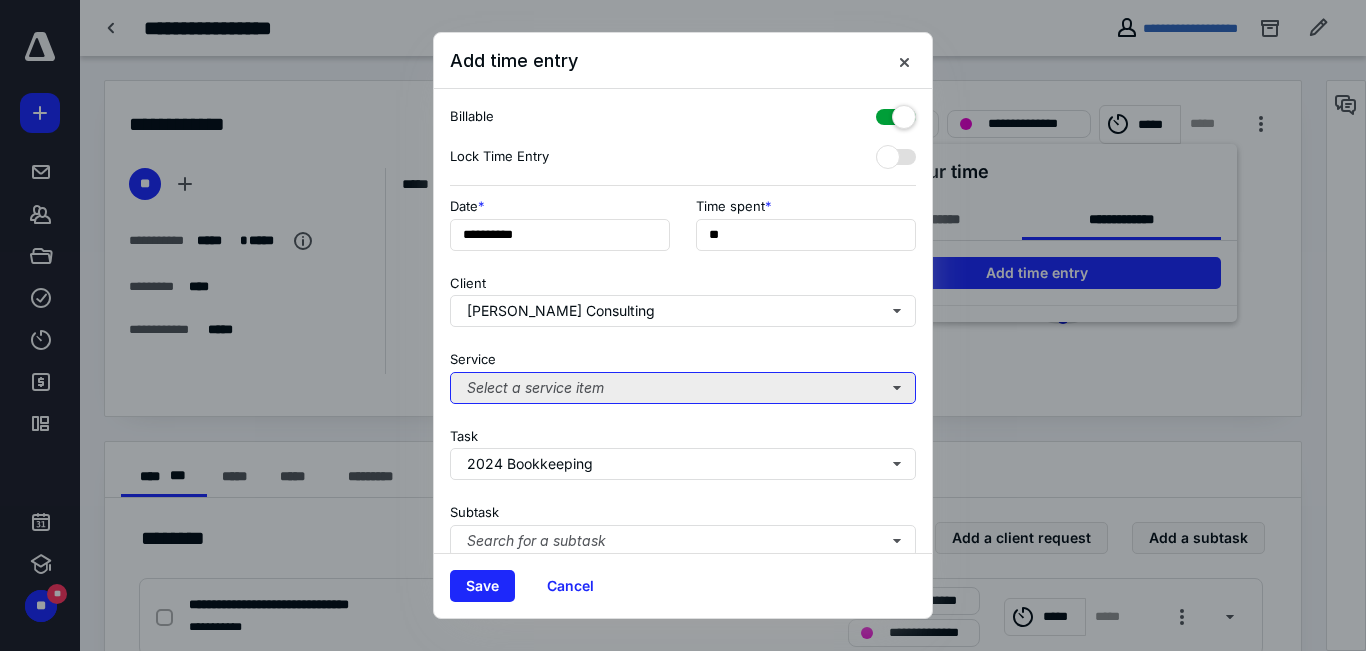 click on "Select a service item" at bounding box center (683, 388) 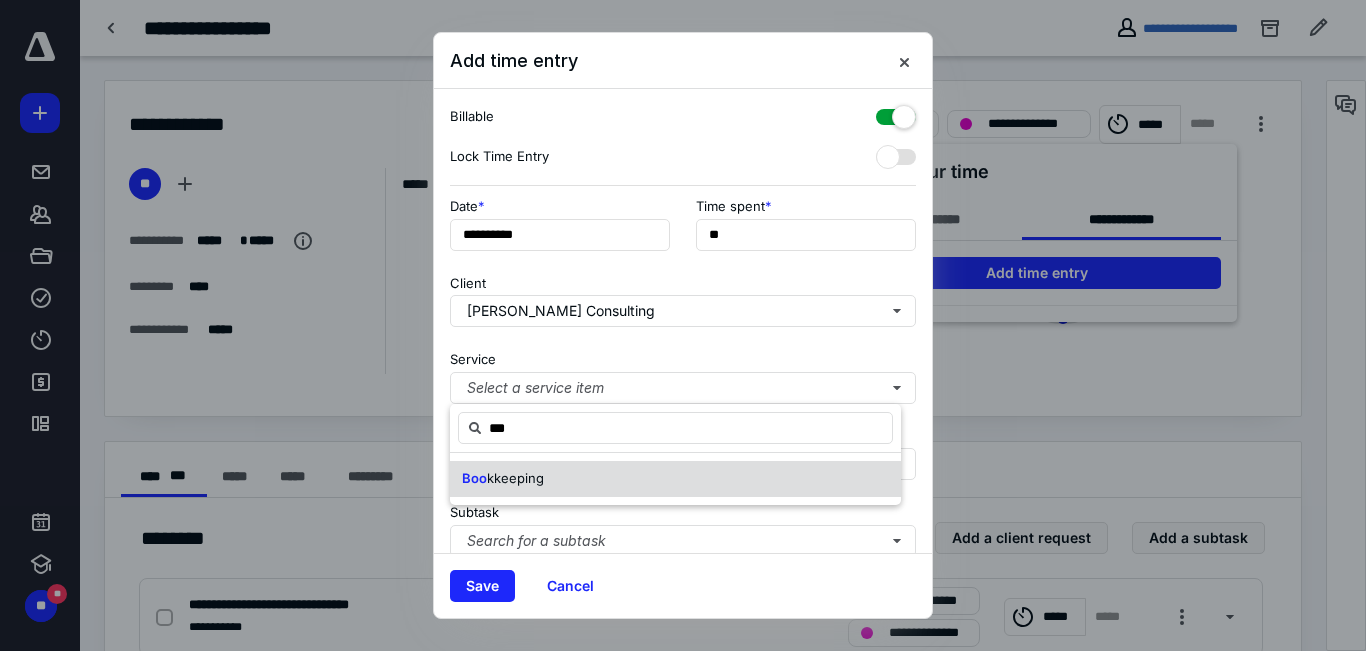 click on "Boo kkeeping" at bounding box center (675, 479) 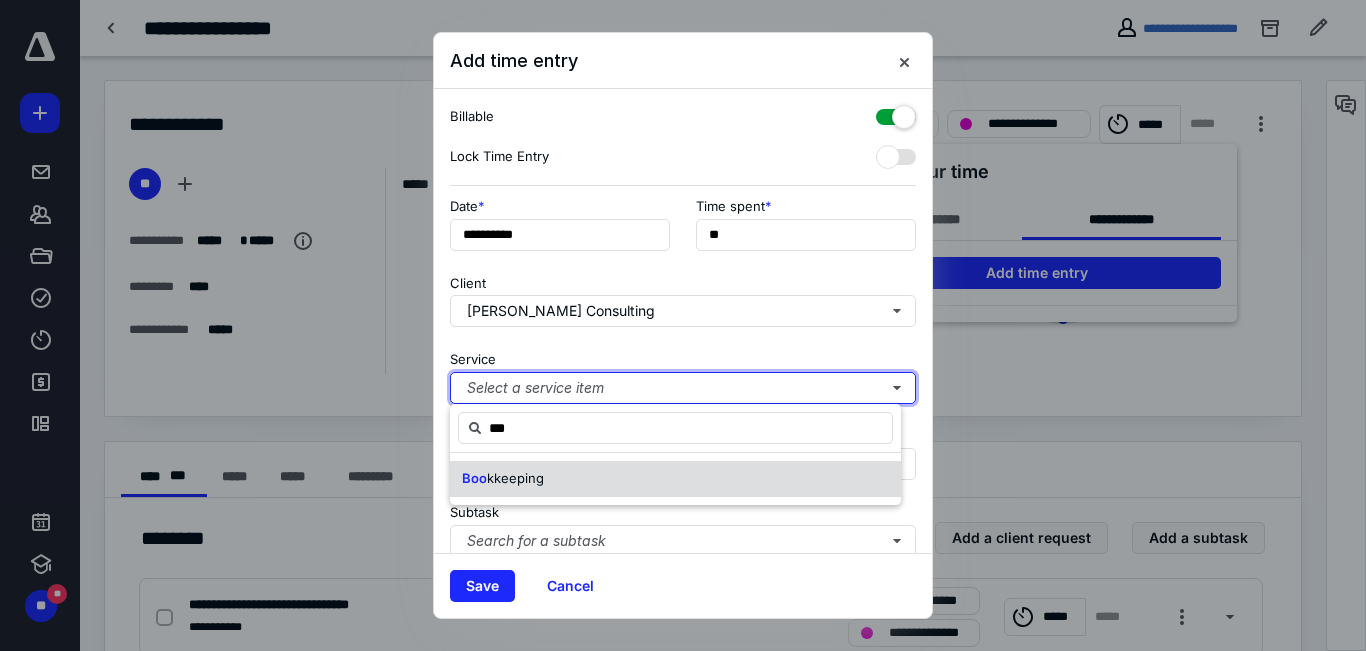 type 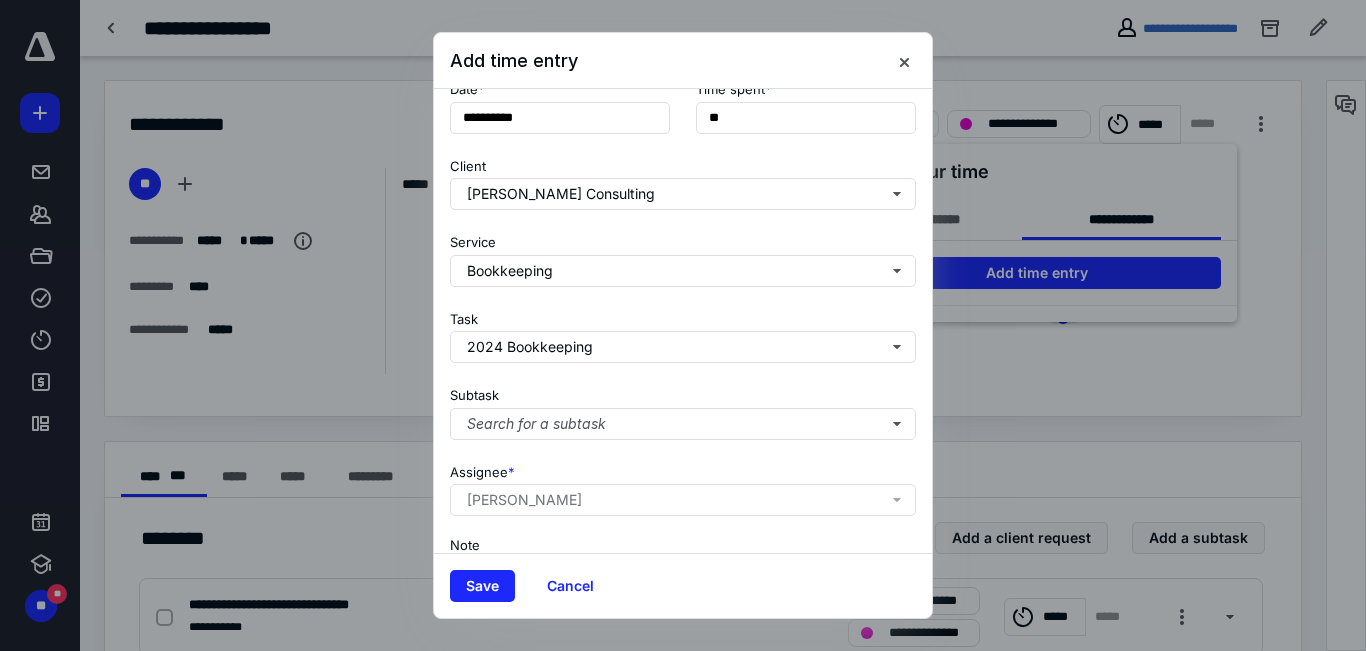 scroll, scrollTop: 119, scrollLeft: 0, axis: vertical 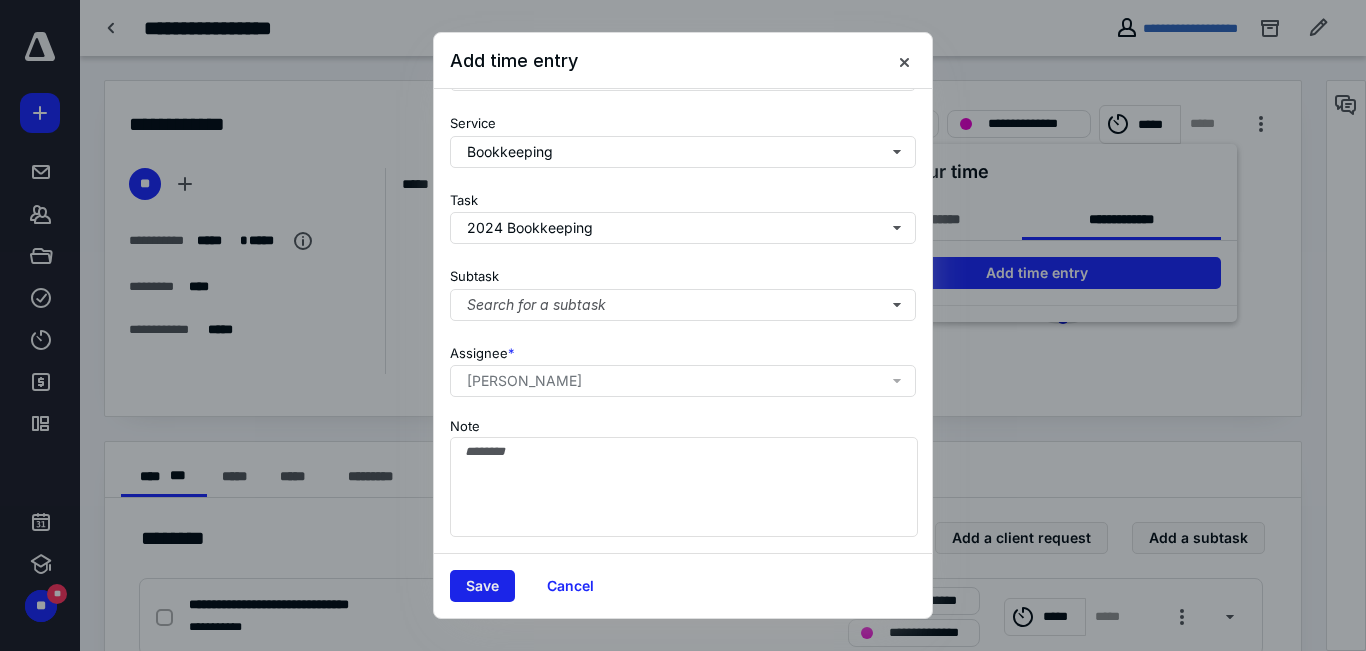 click on "Save" at bounding box center [482, 586] 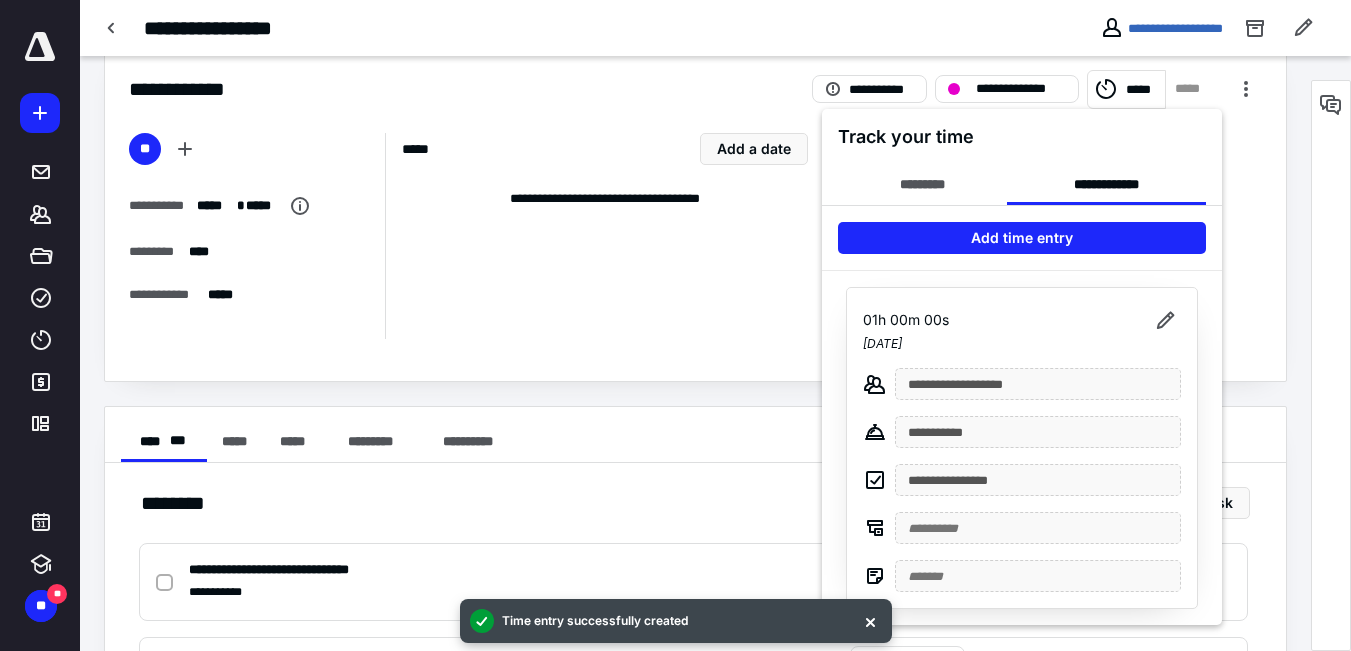 scroll, scrollTop: 47, scrollLeft: 0, axis: vertical 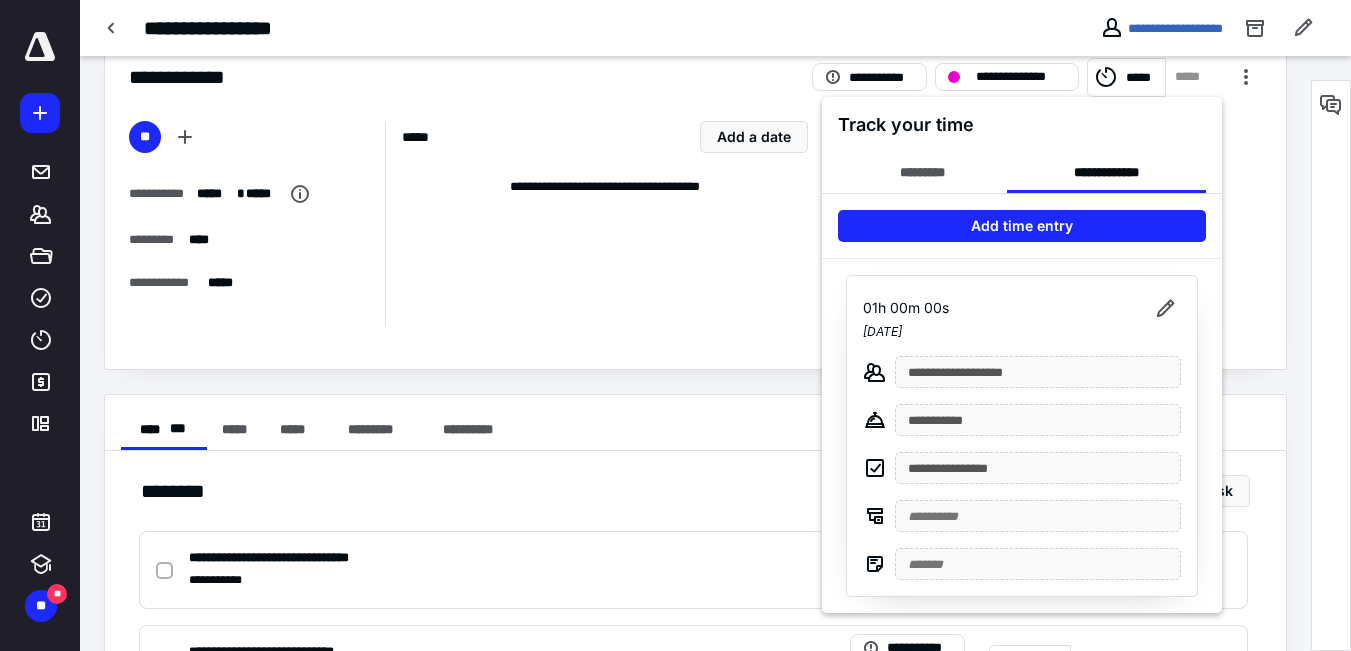 click at bounding box center (675, 325) 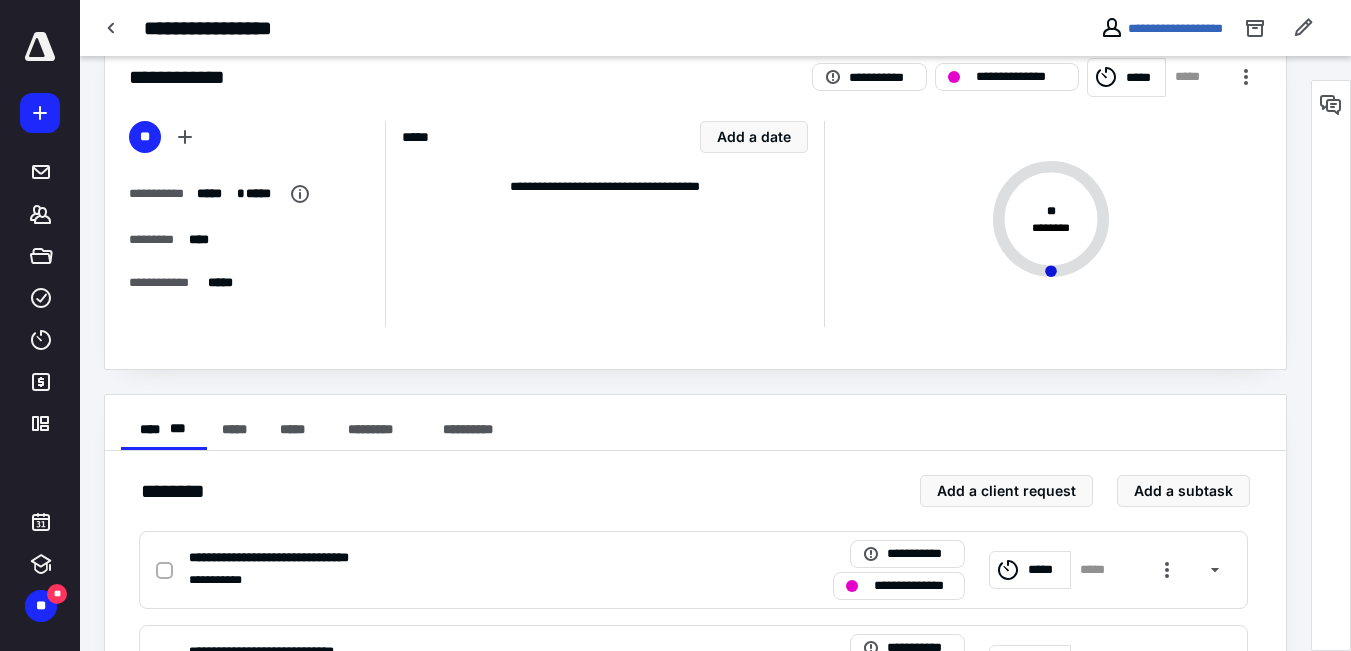 scroll, scrollTop: 0, scrollLeft: 0, axis: both 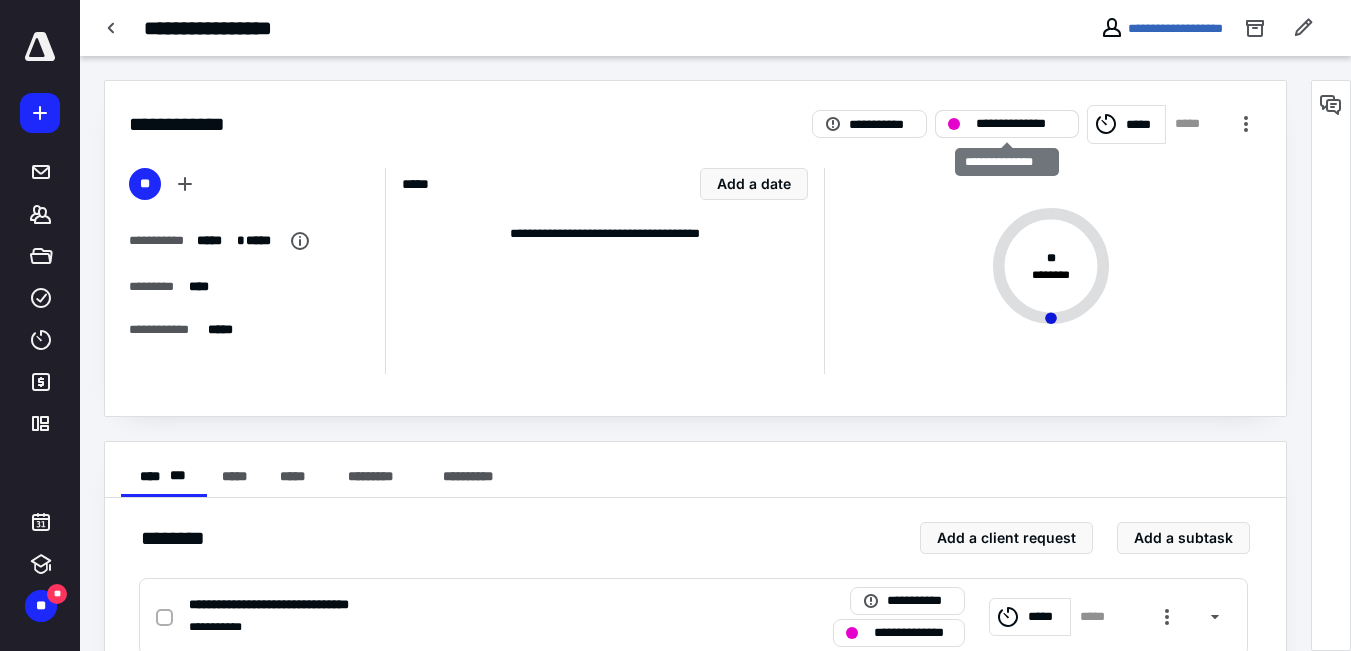 click on "**********" at bounding box center (1021, 124) 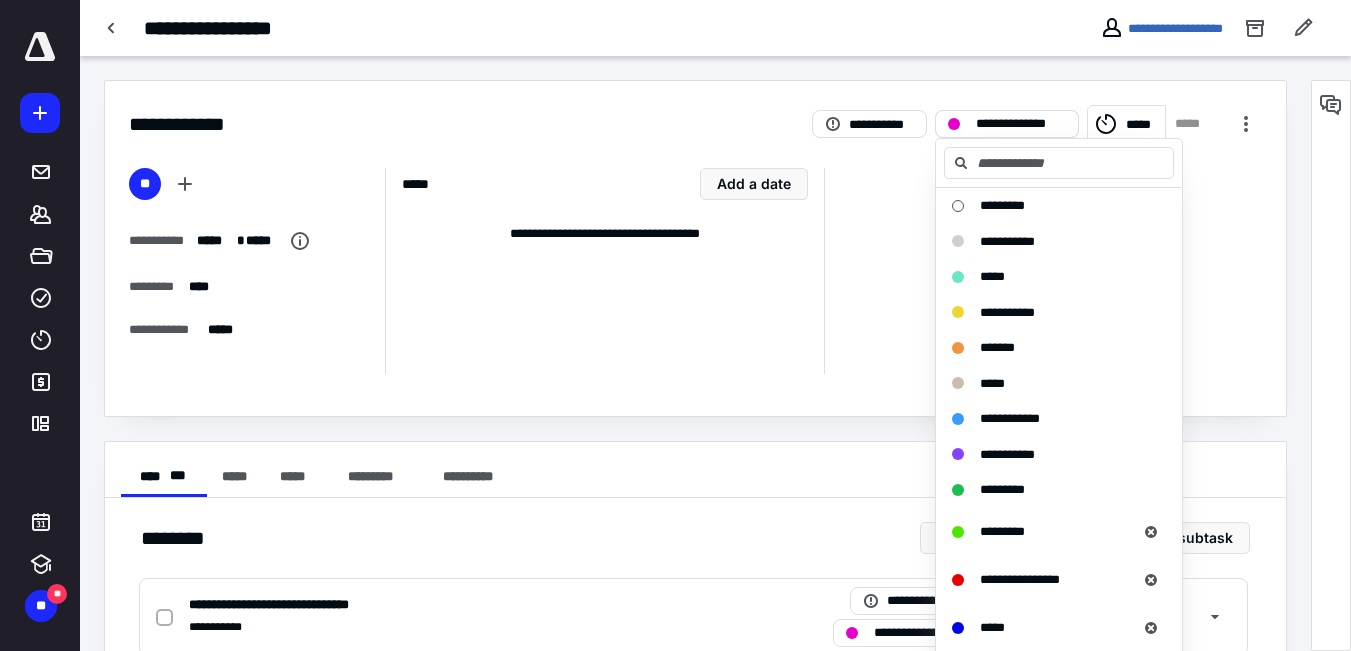 click on "**********" at bounding box center [1021, 124] 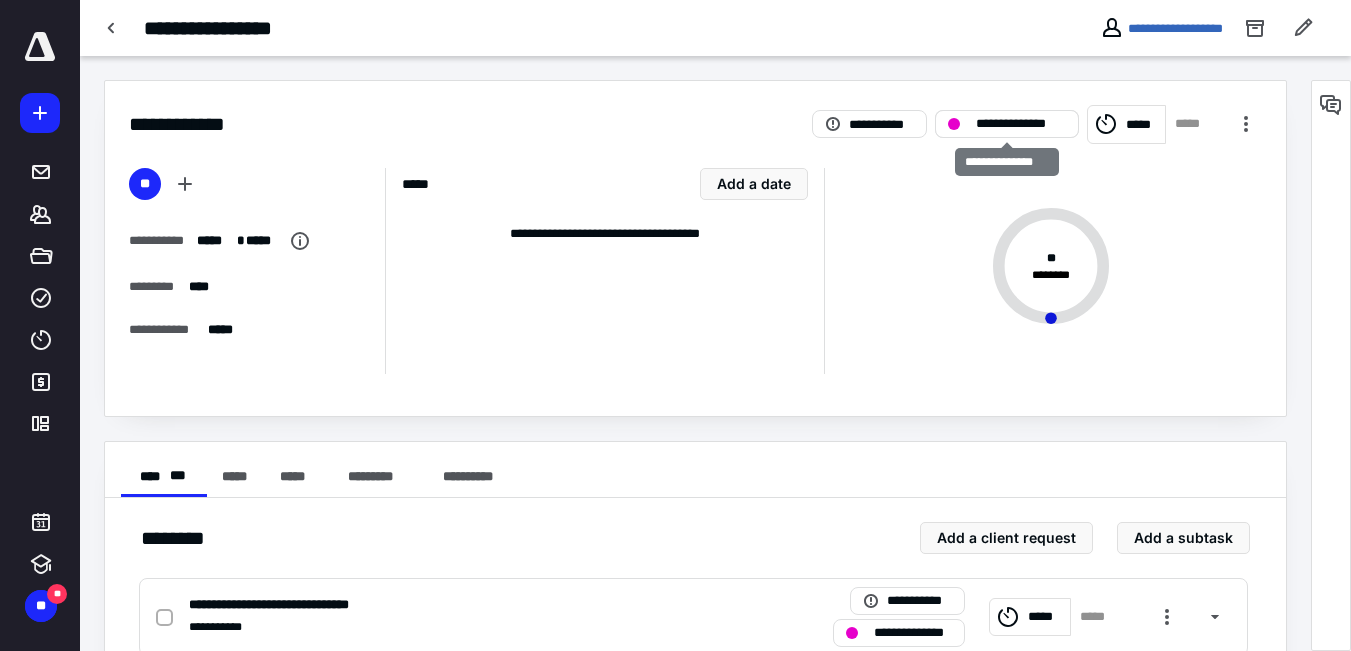 click on "**********" at bounding box center (1021, 124) 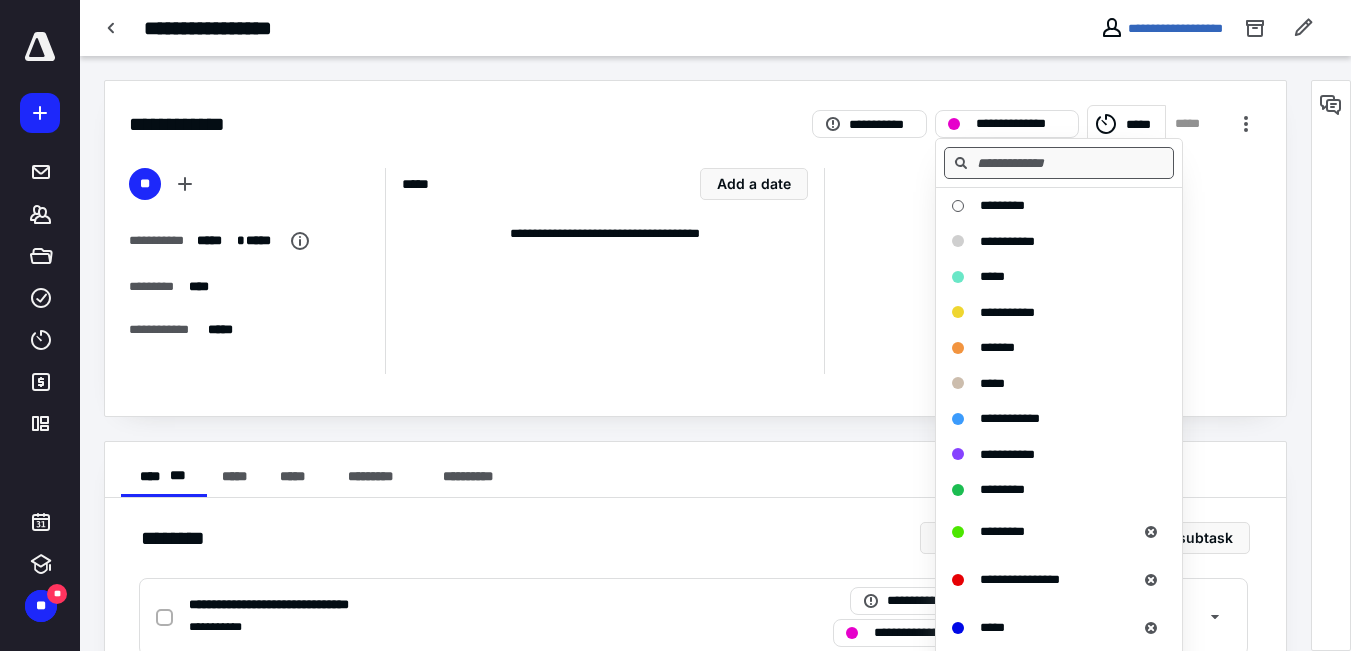 click at bounding box center [1059, 163] 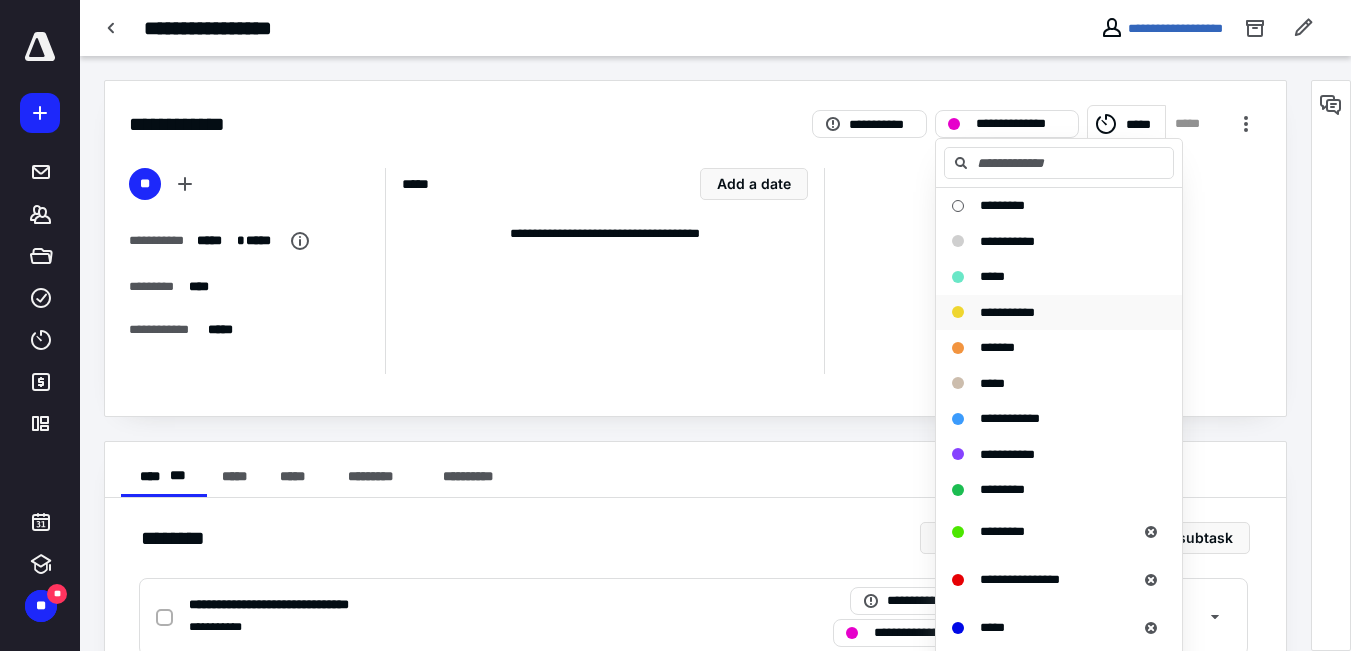 click on "**********" at bounding box center (1047, 313) 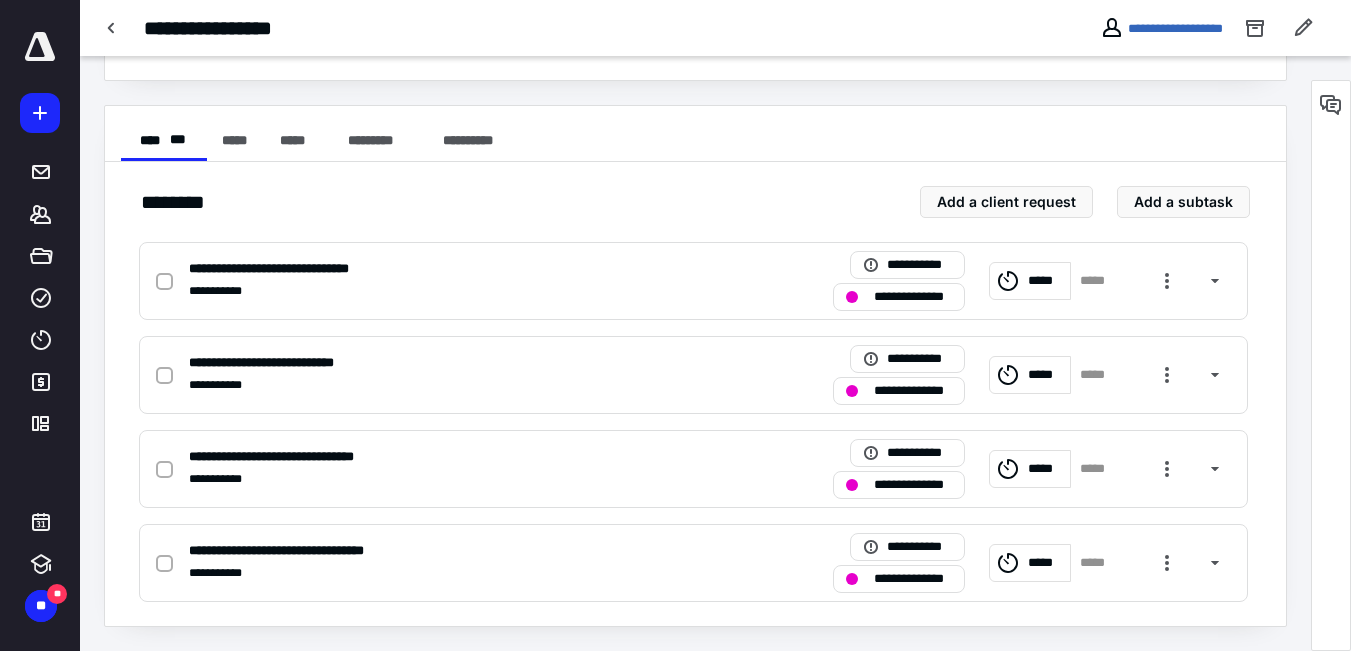 scroll, scrollTop: 0, scrollLeft: 0, axis: both 